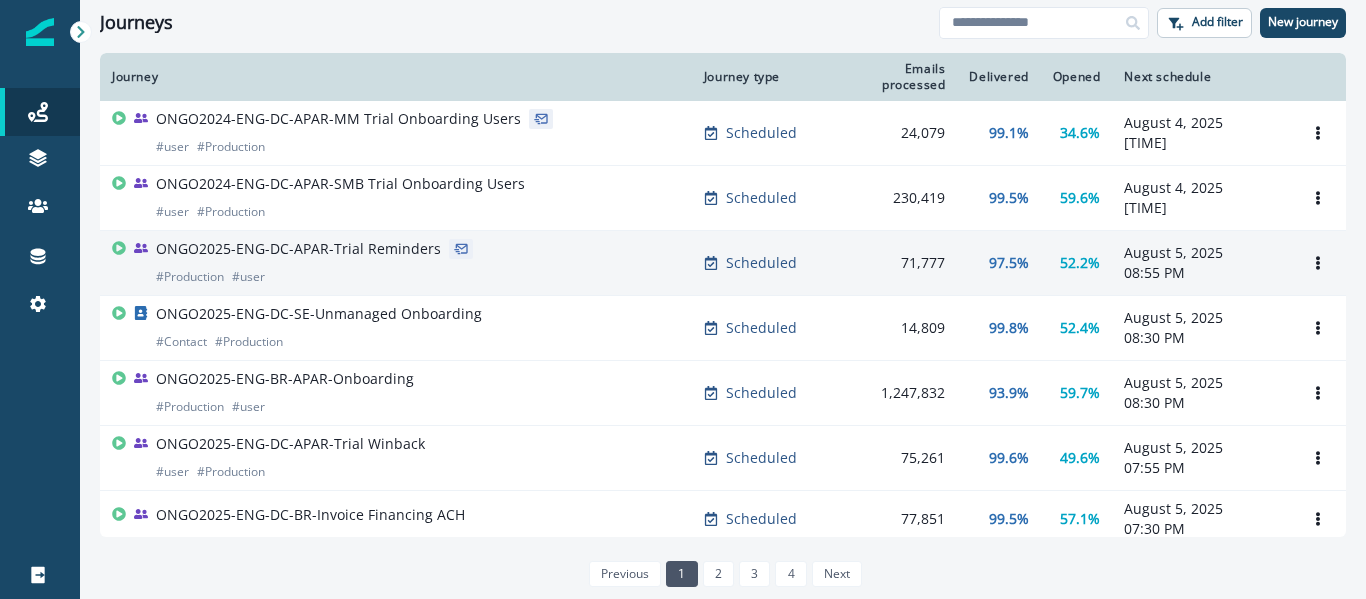 scroll, scrollTop: 0, scrollLeft: 0, axis: both 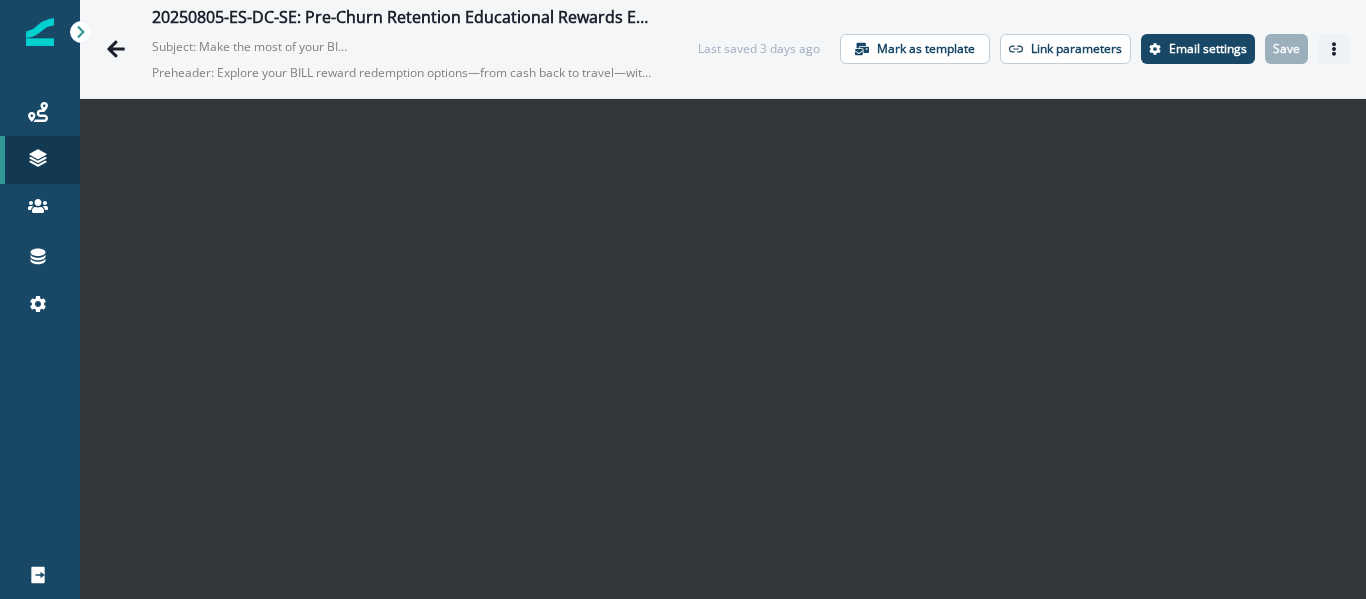 click at bounding box center [1334, 49] 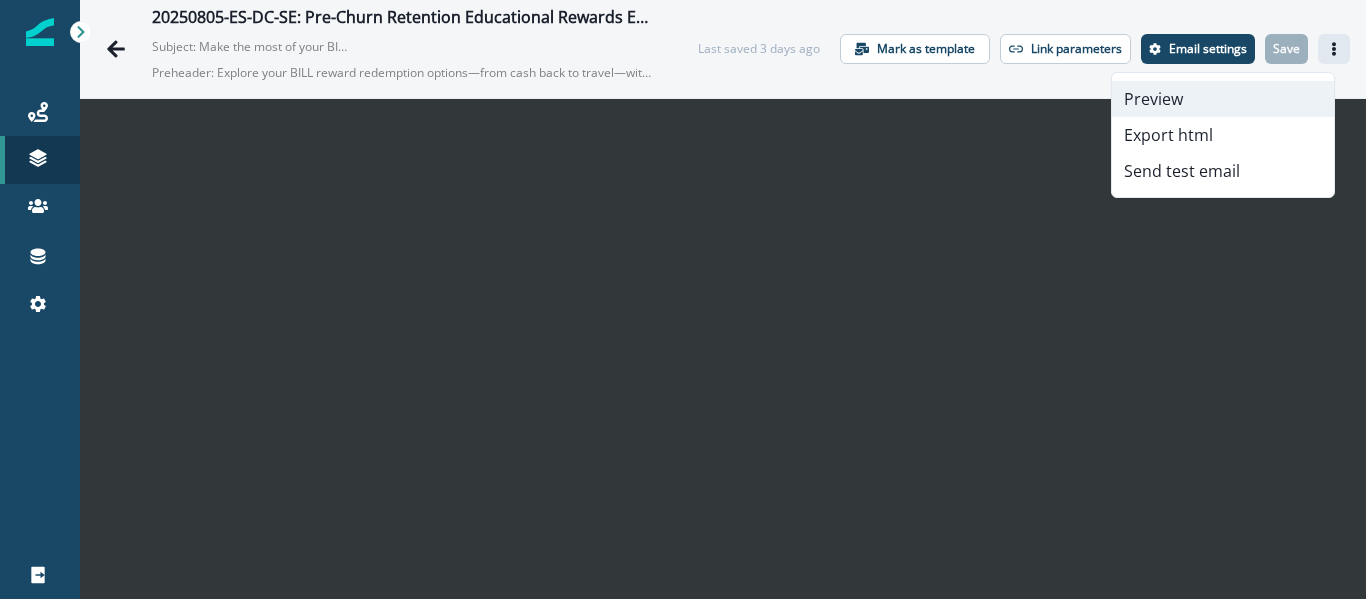 click on "Preview" at bounding box center (1223, 99) 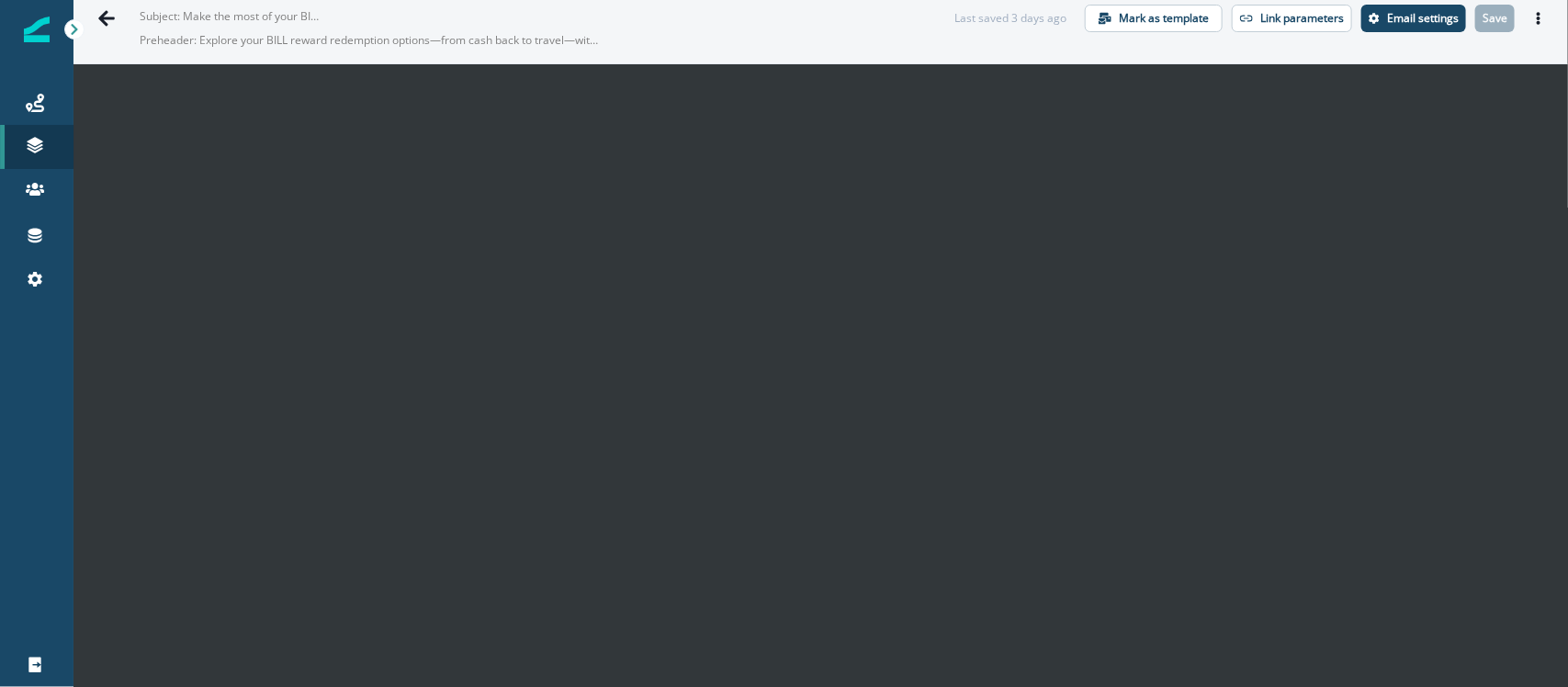 scroll, scrollTop: 26, scrollLeft: 0, axis: vertical 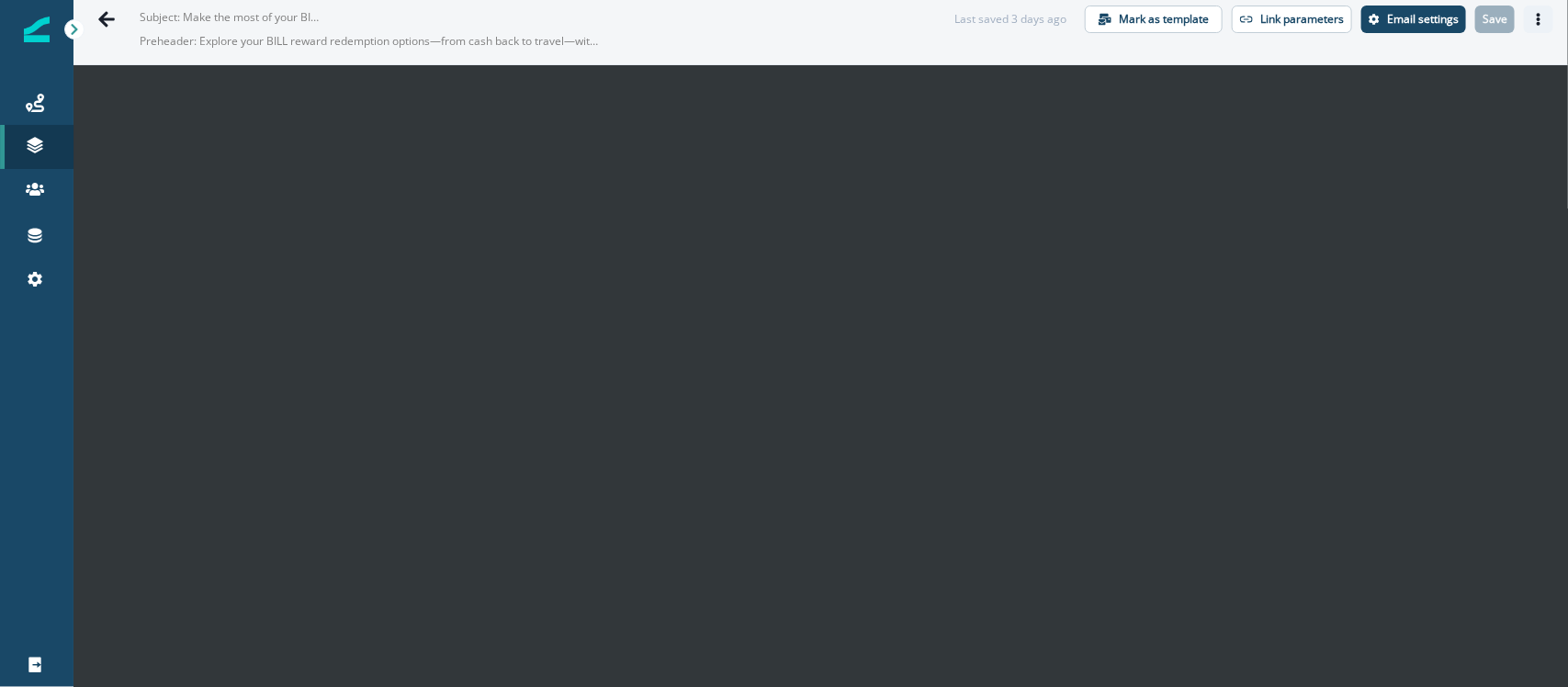 click at bounding box center [1539, 19] 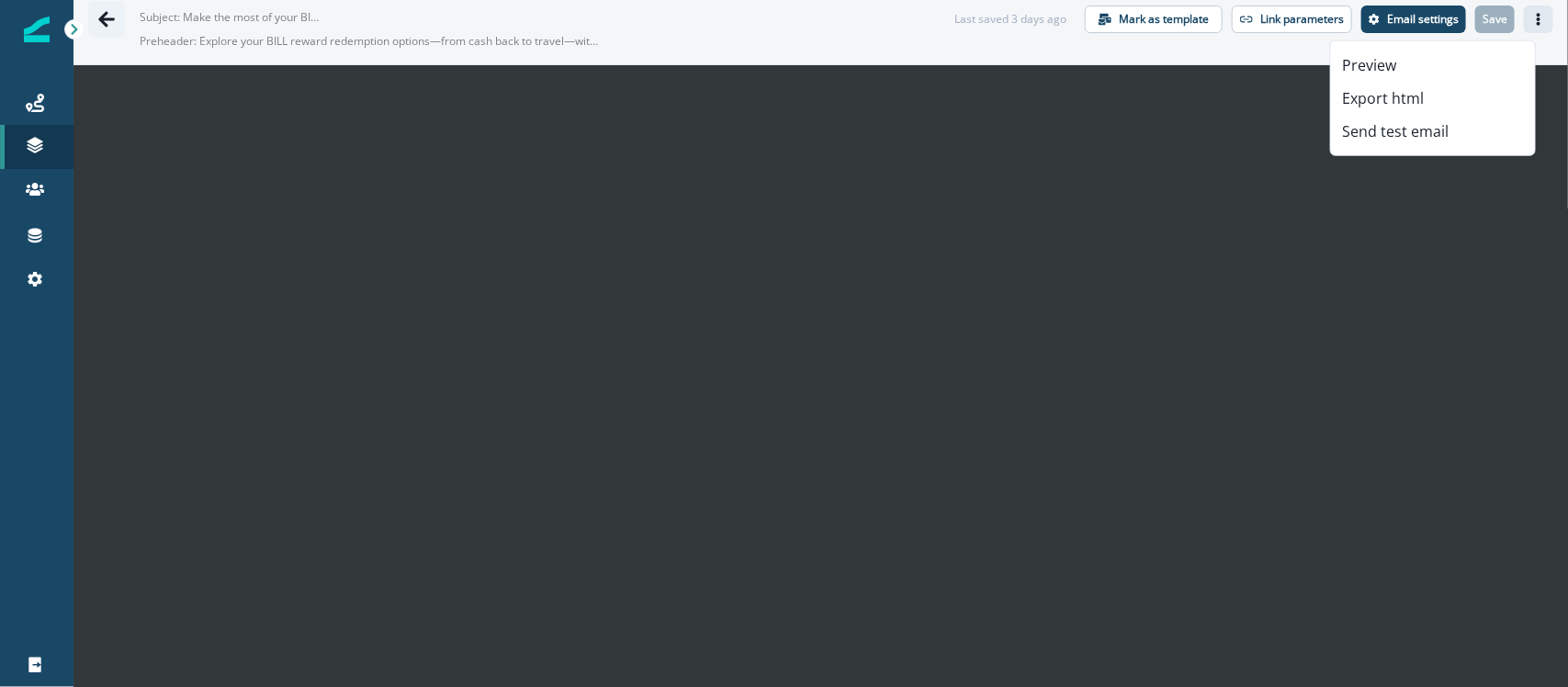 click 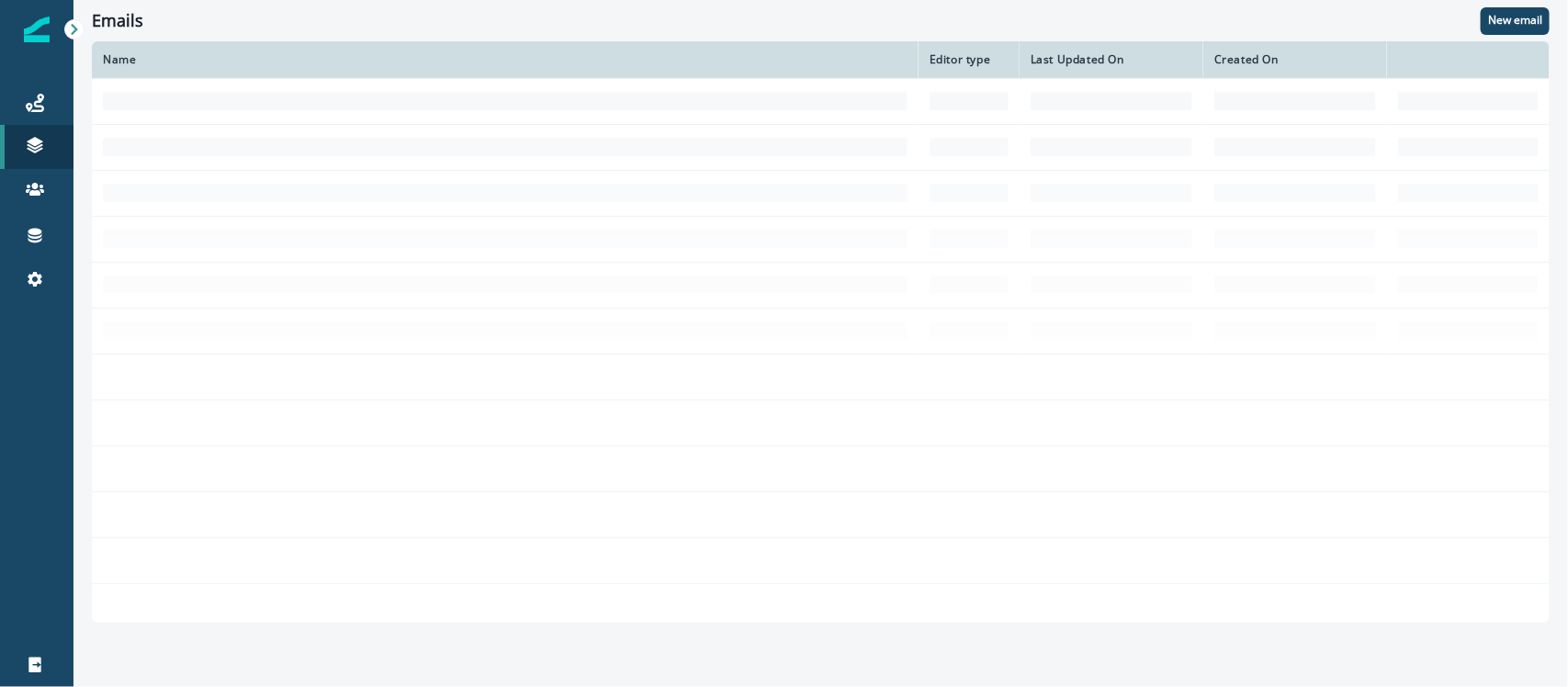 scroll, scrollTop: 0, scrollLeft: 0, axis: both 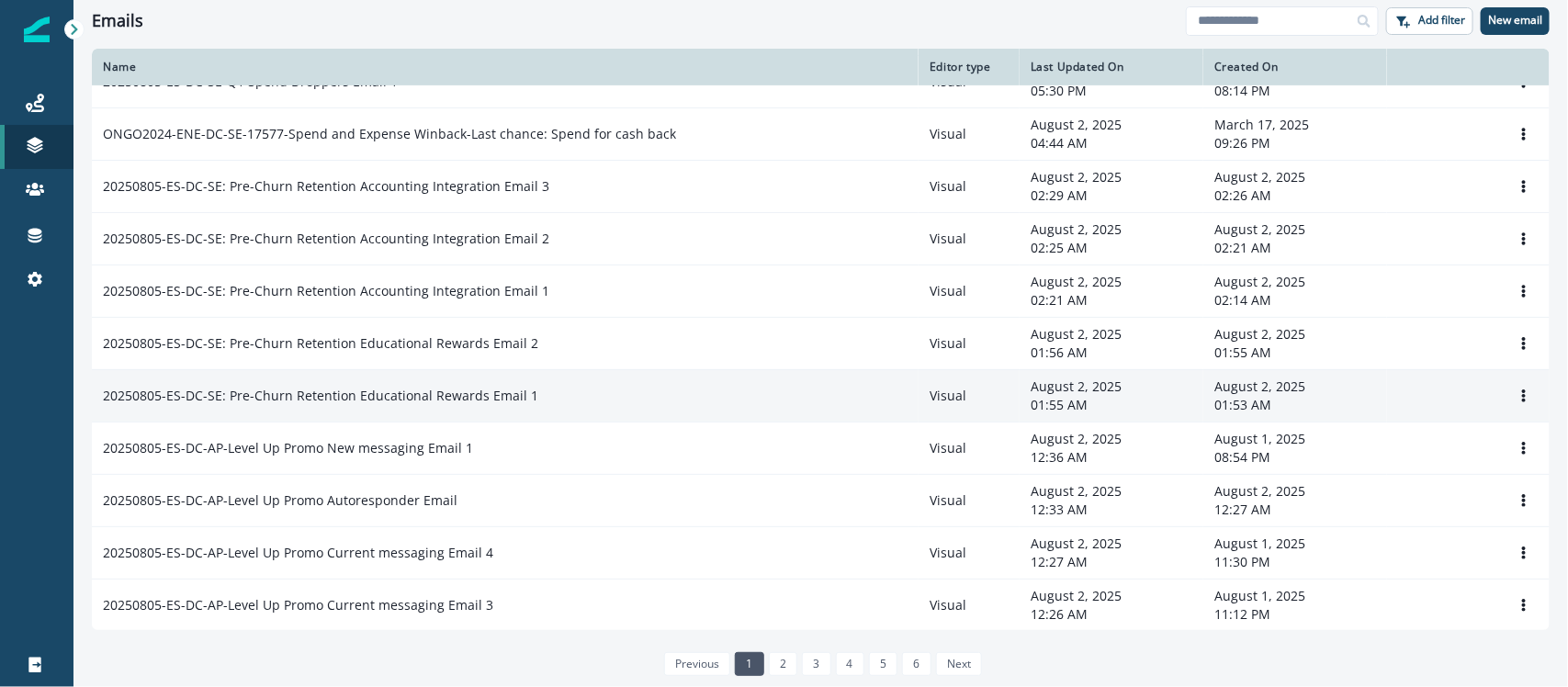 click on "20250805-ES-DC-SE: Pre-Churn Retention Educational Rewards Email 1" at bounding box center [321, 396] 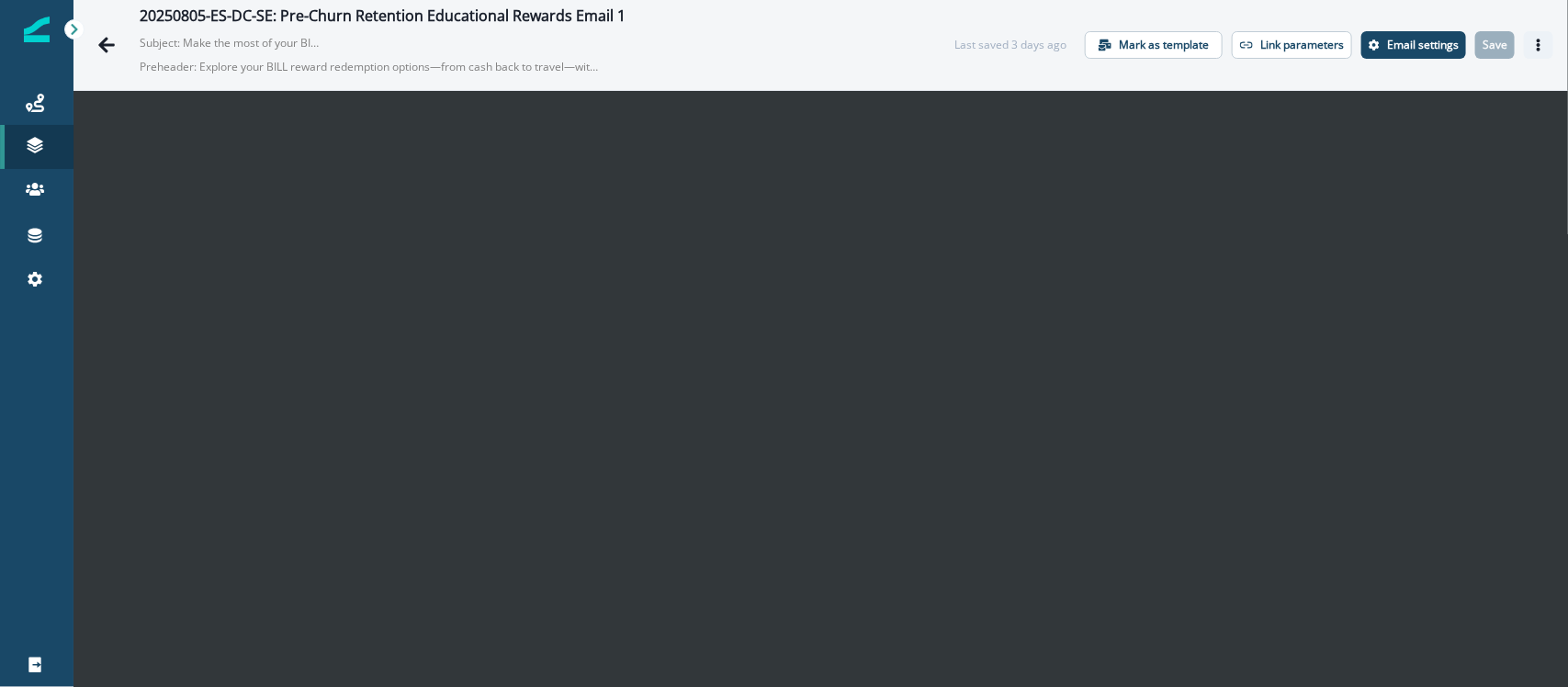 click 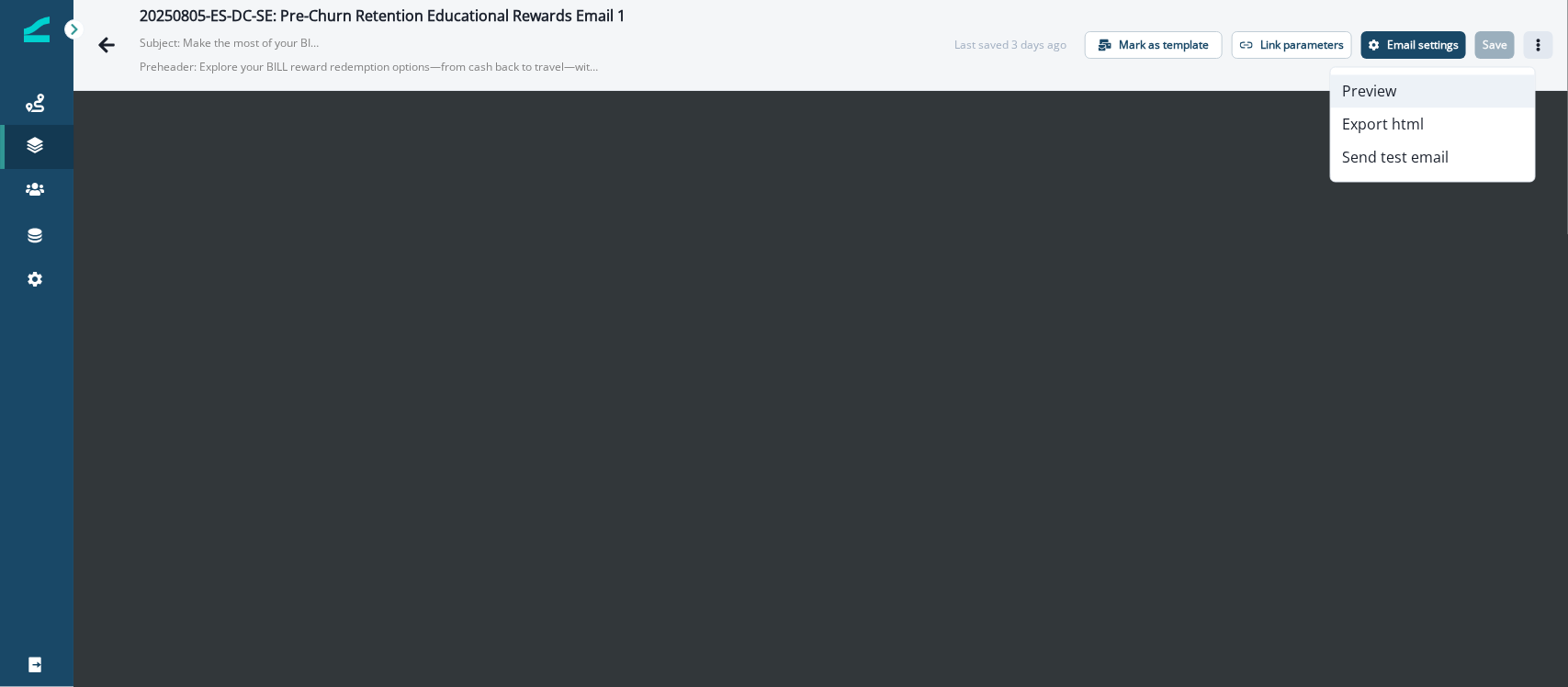 click on "Preview" at bounding box center (1433, 92) 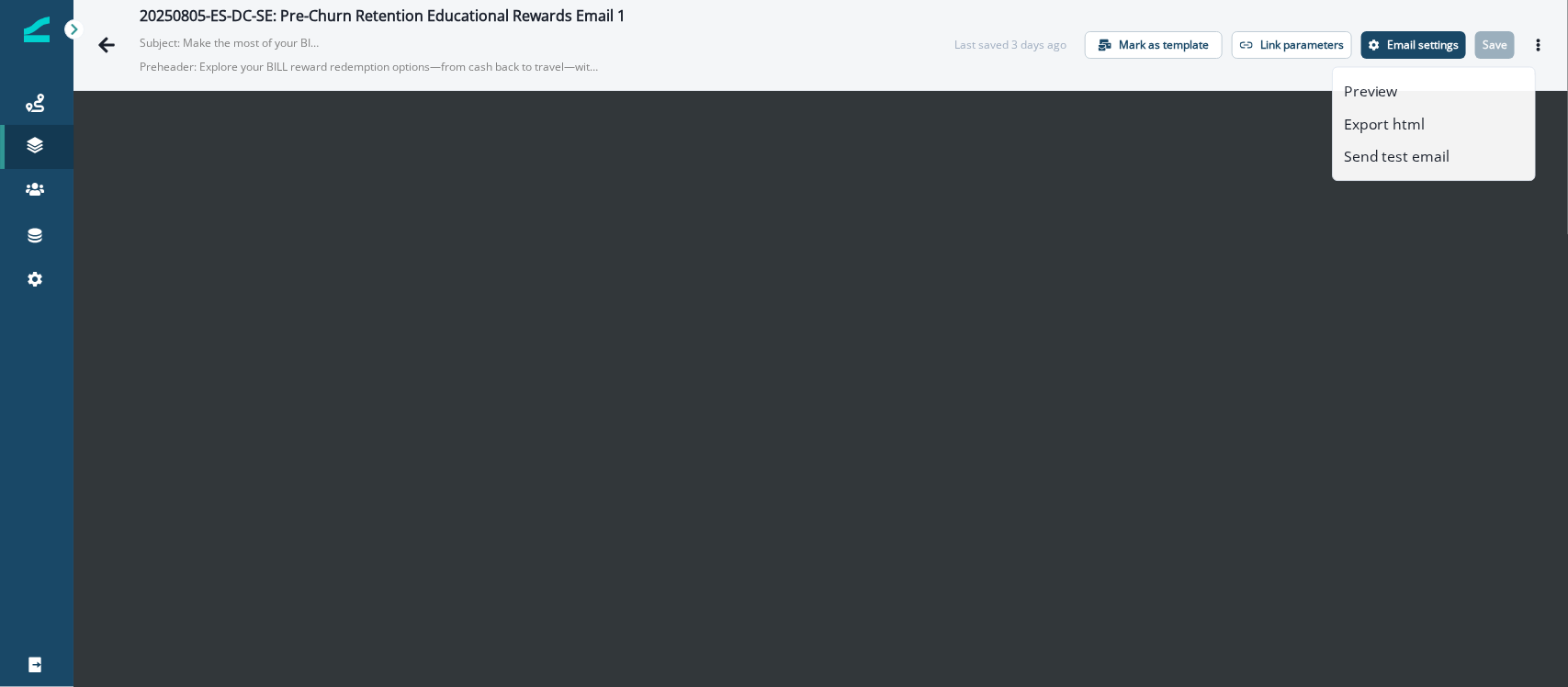 scroll, scrollTop: 26, scrollLeft: 0, axis: vertical 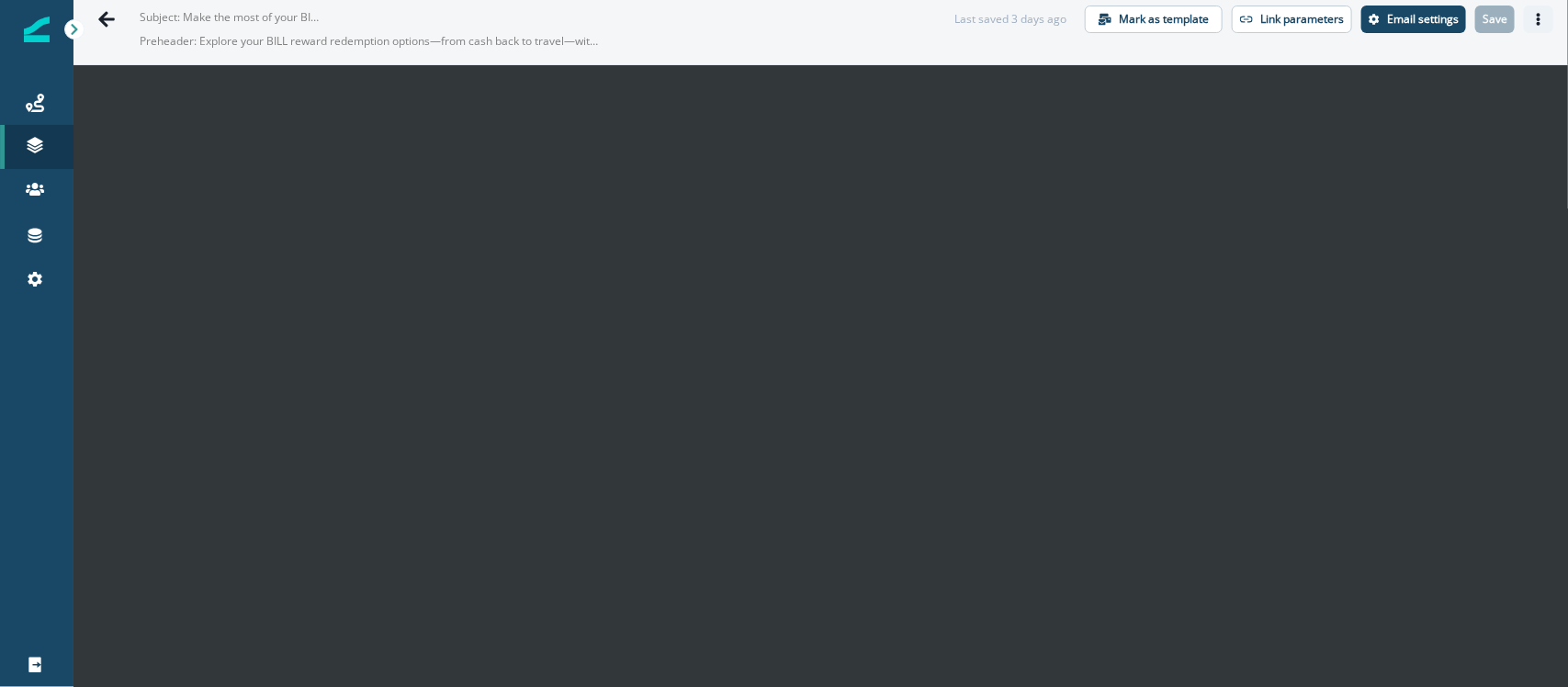 click 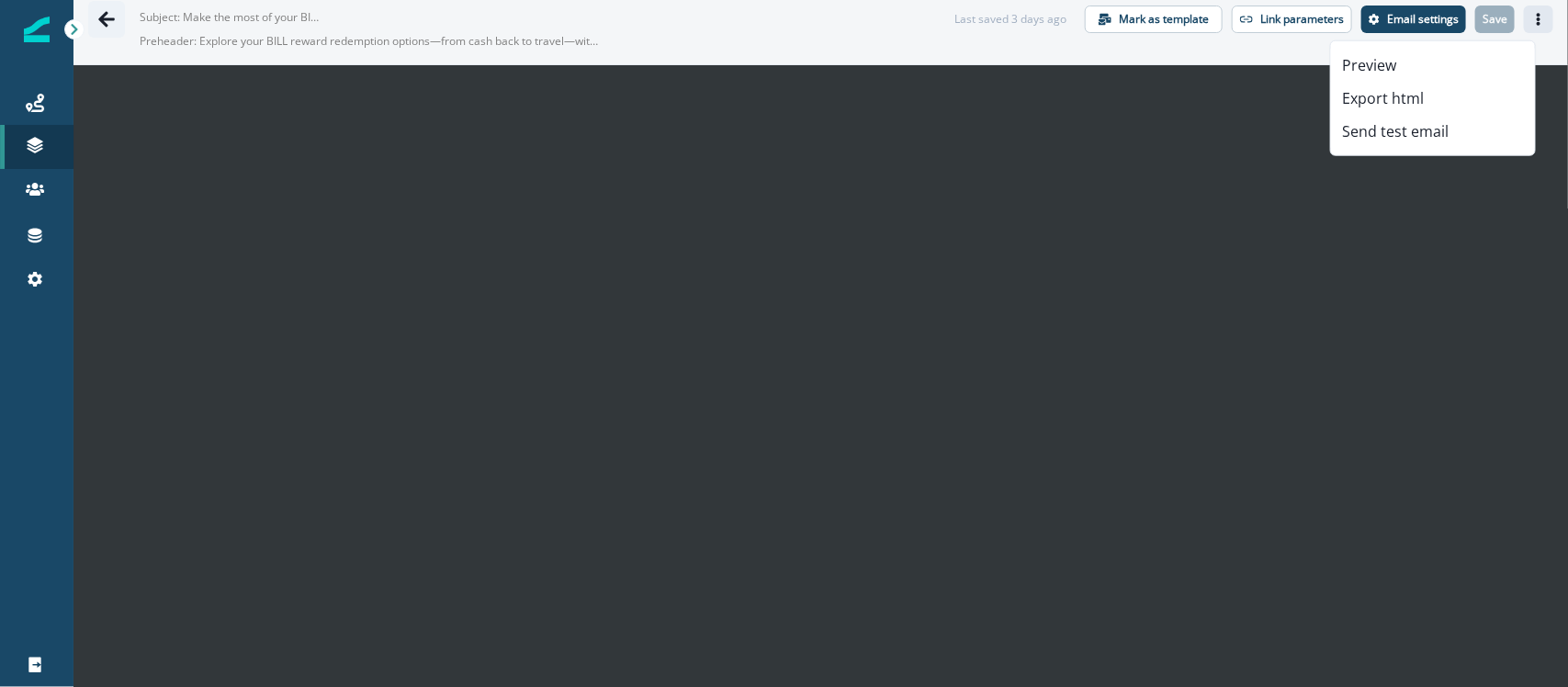 click 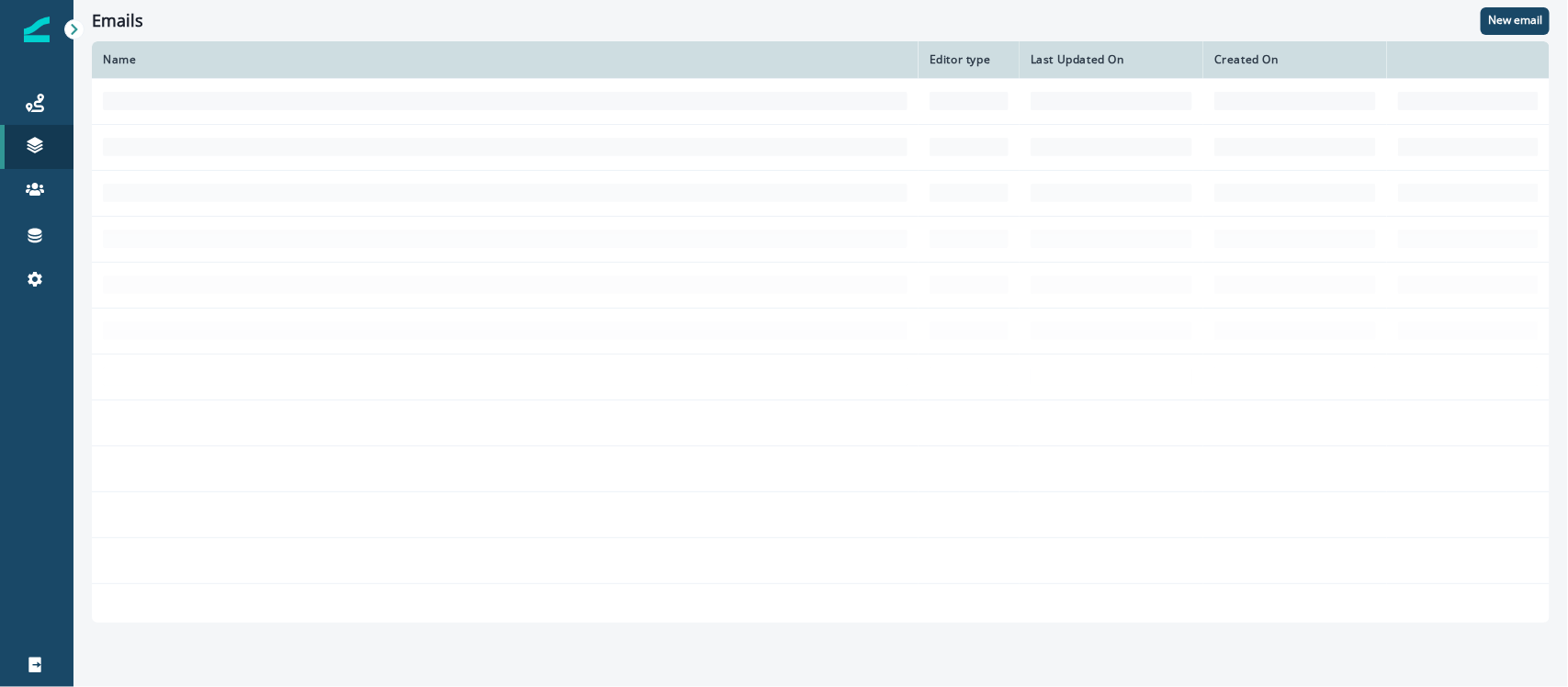 scroll, scrollTop: 0, scrollLeft: 0, axis: both 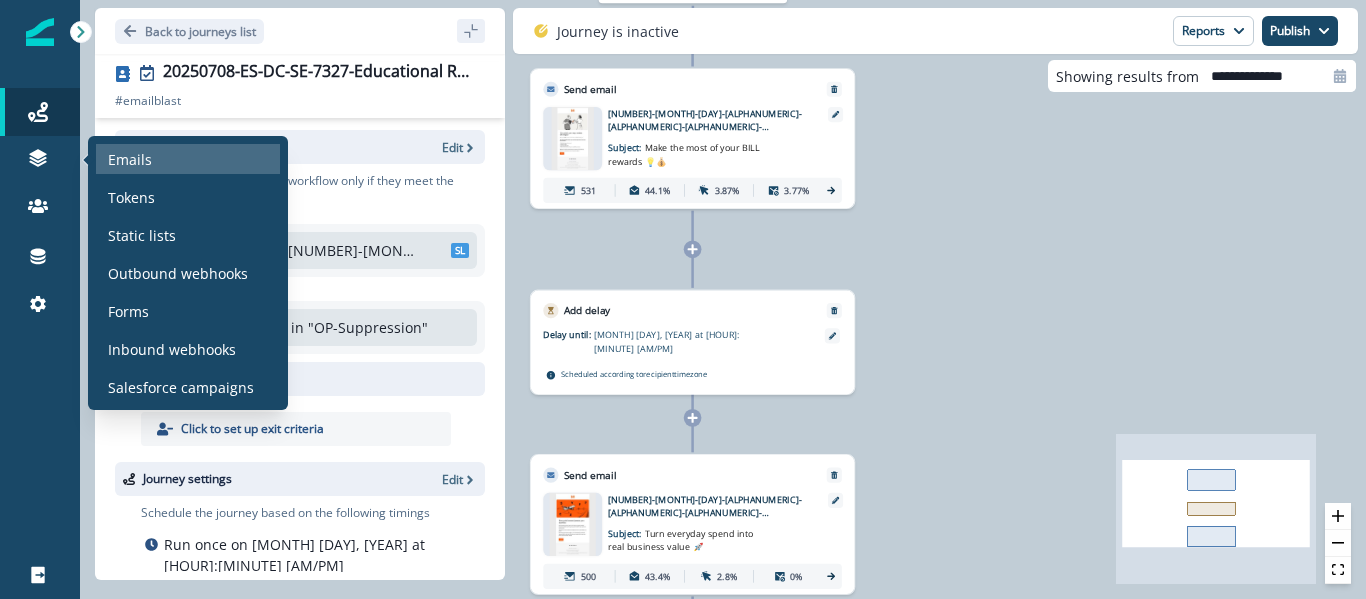 click on "Emails" at bounding box center [130, 159] 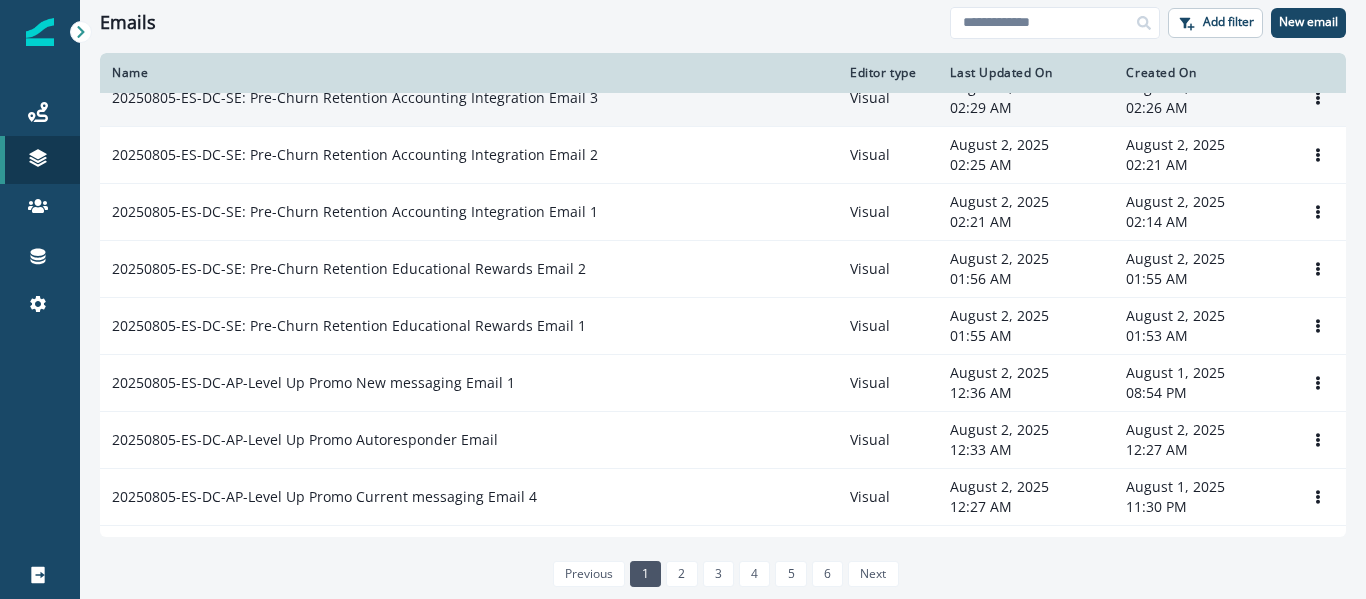 scroll, scrollTop: 800, scrollLeft: 0, axis: vertical 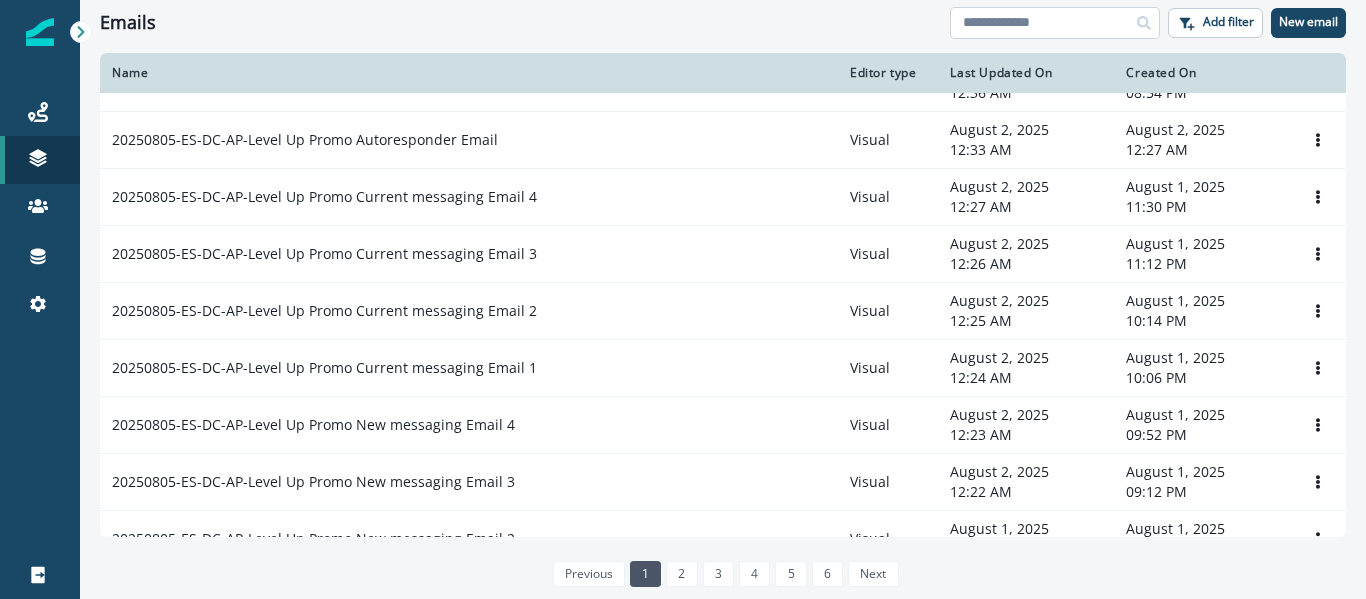 click at bounding box center (1055, 23) 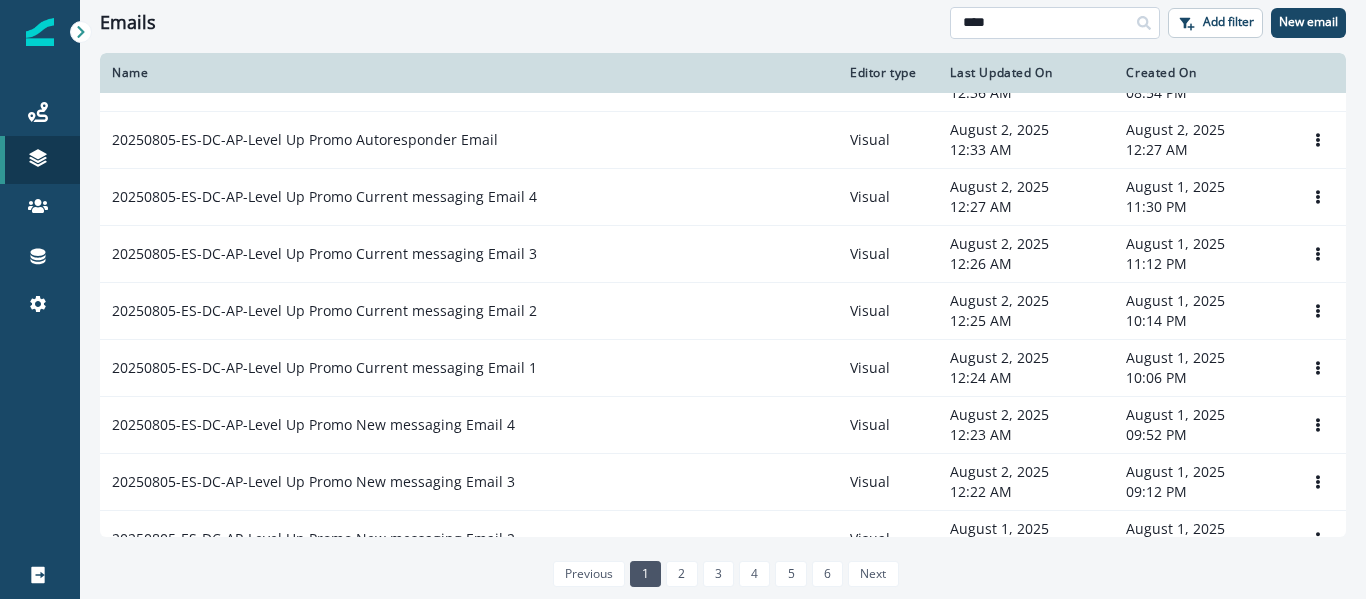 type on "****" 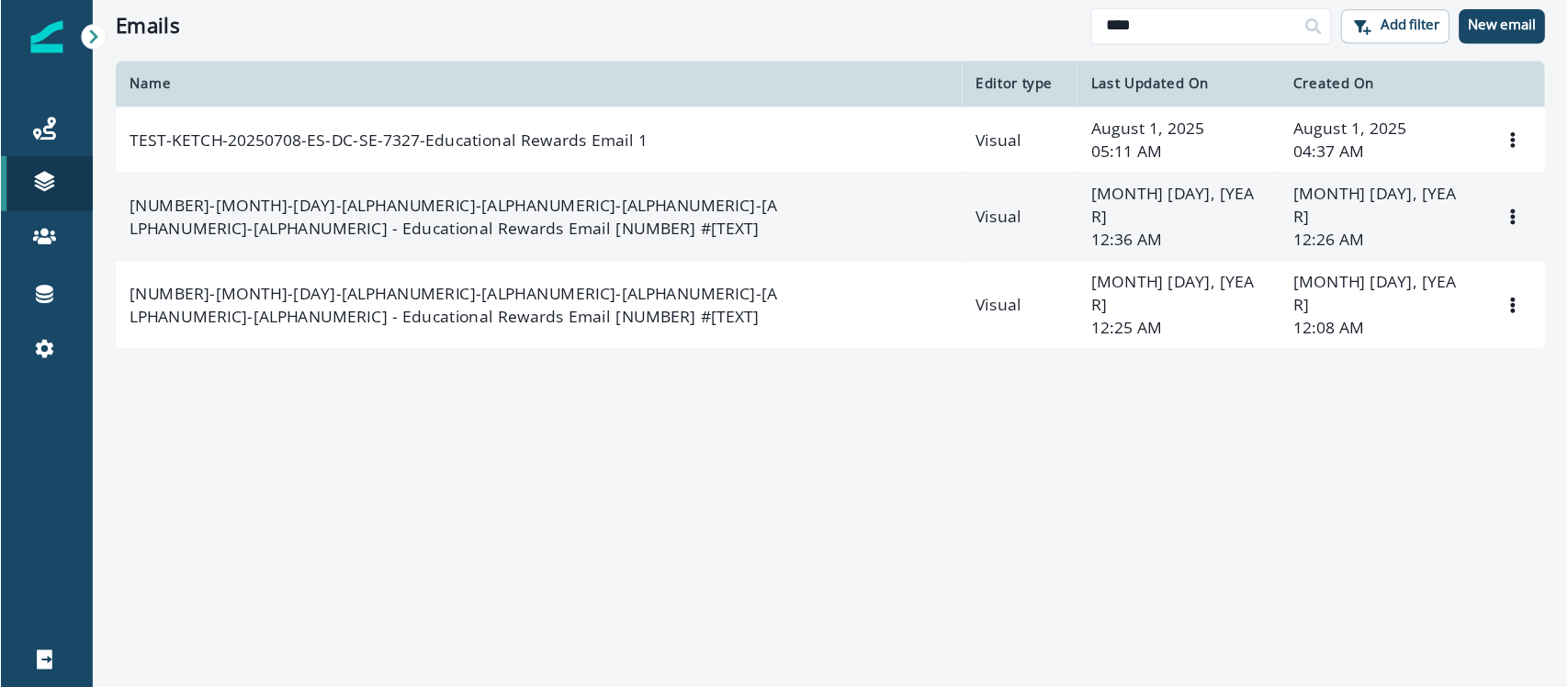 scroll, scrollTop: 0, scrollLeft: 0, axis: both 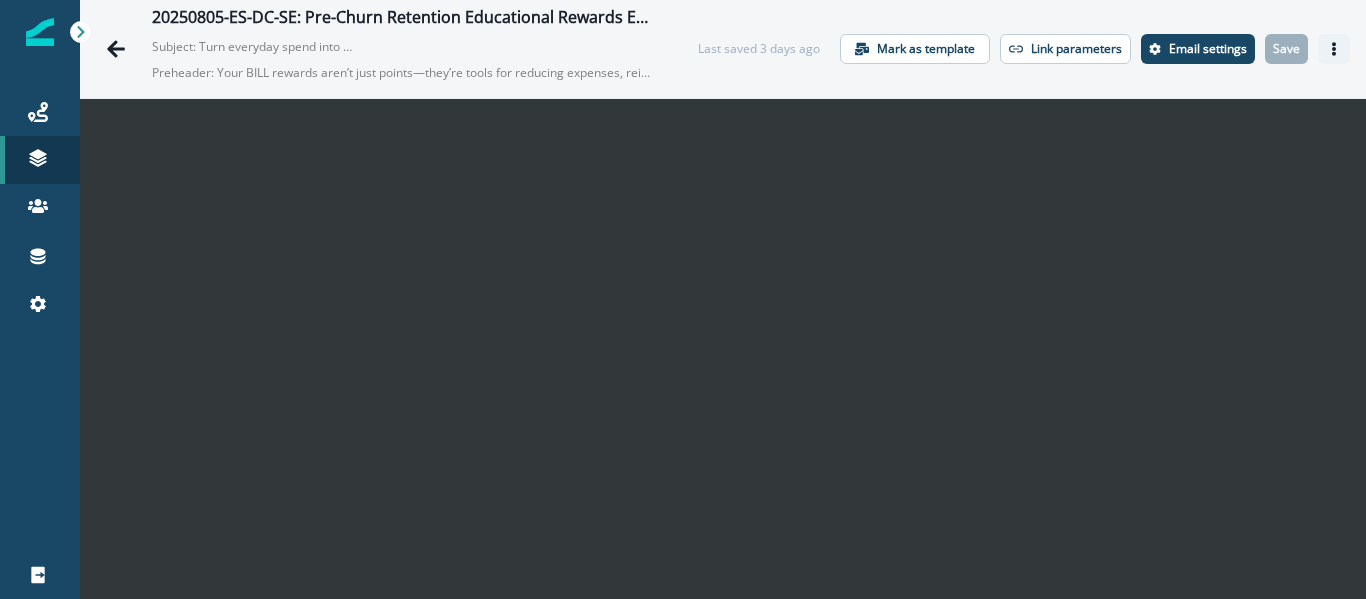 click 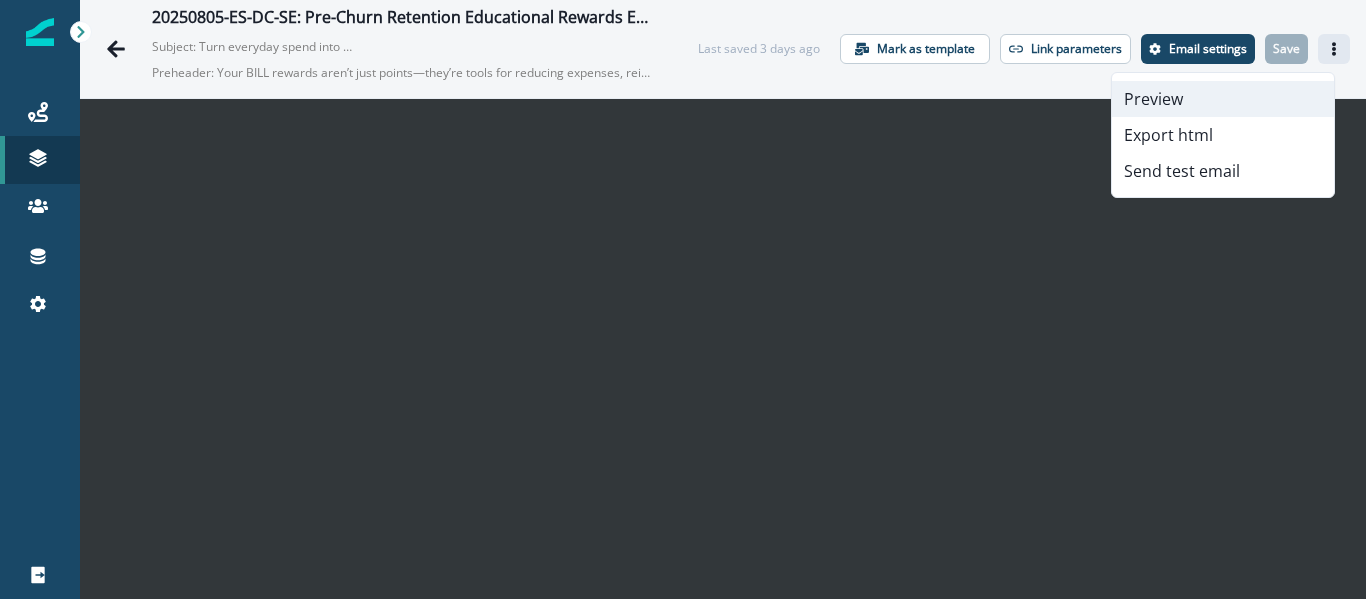 click on "Preview" at bounding box center (1223, 99) 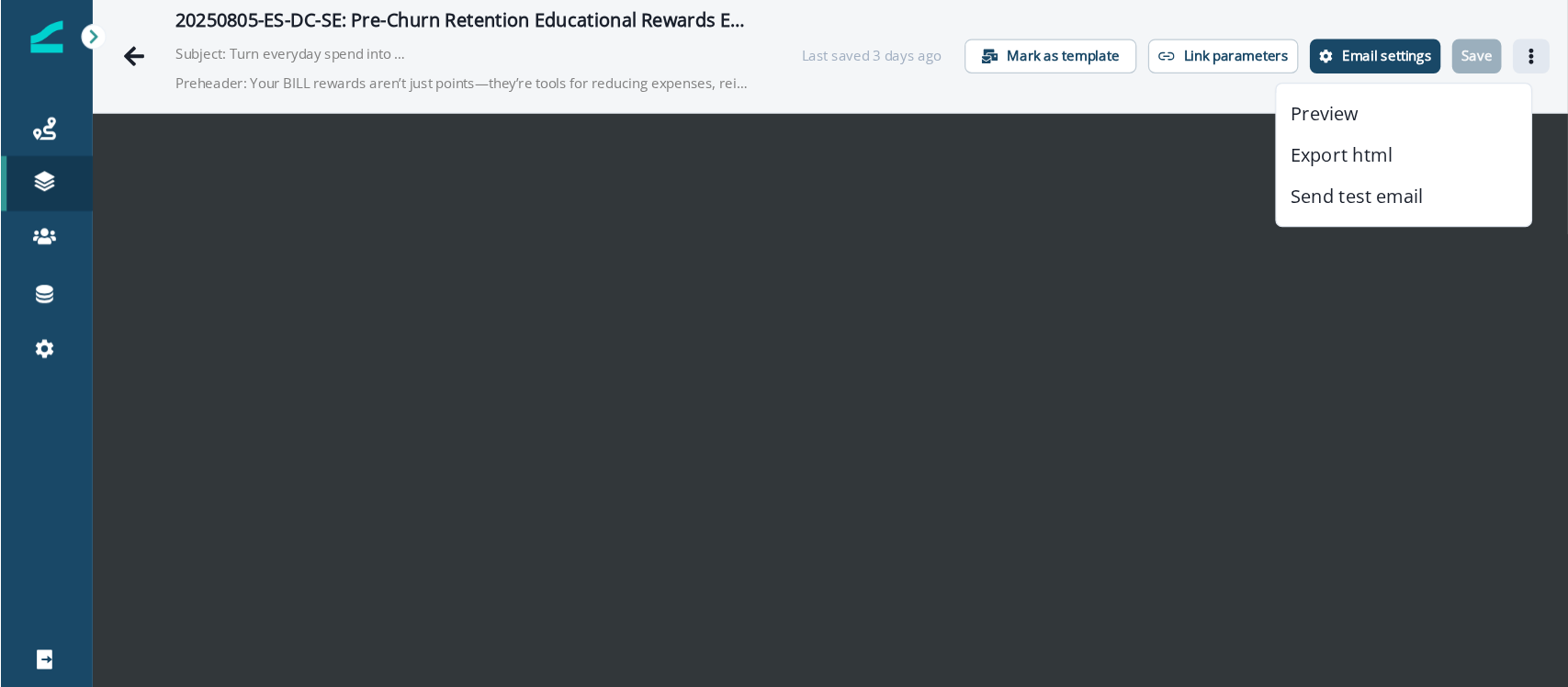 scroll, scrollTop: 27, scrollLeft: 0, axis: vertical 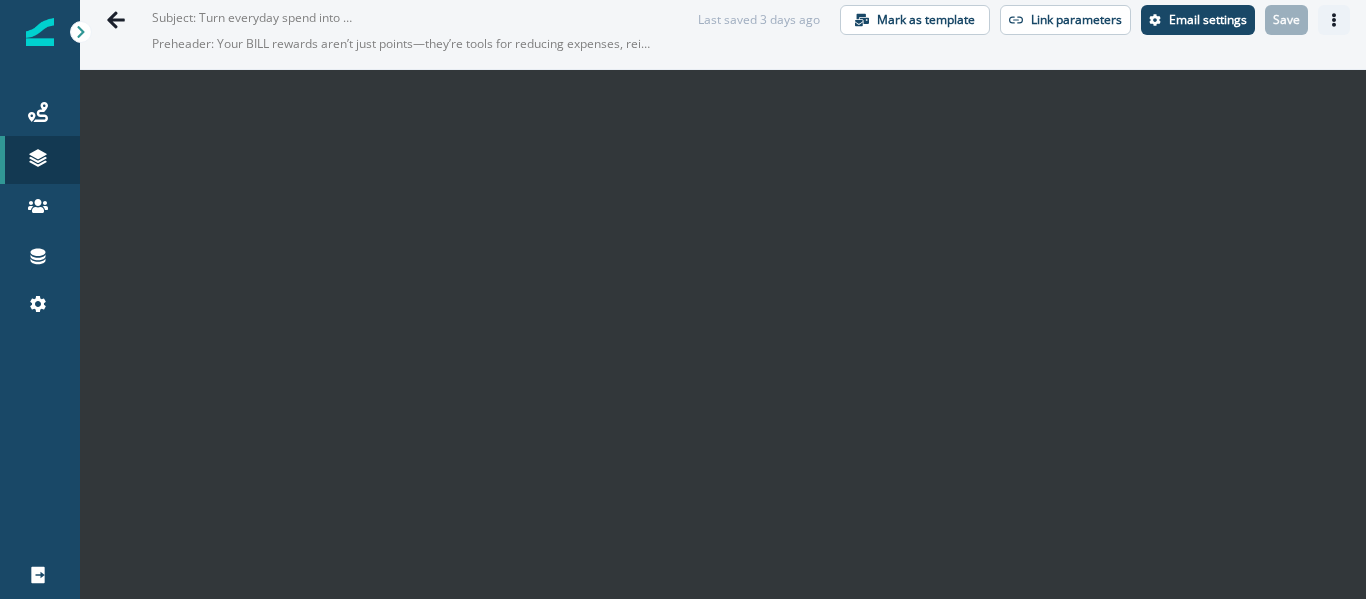 click at bounding box center [1334, 20] 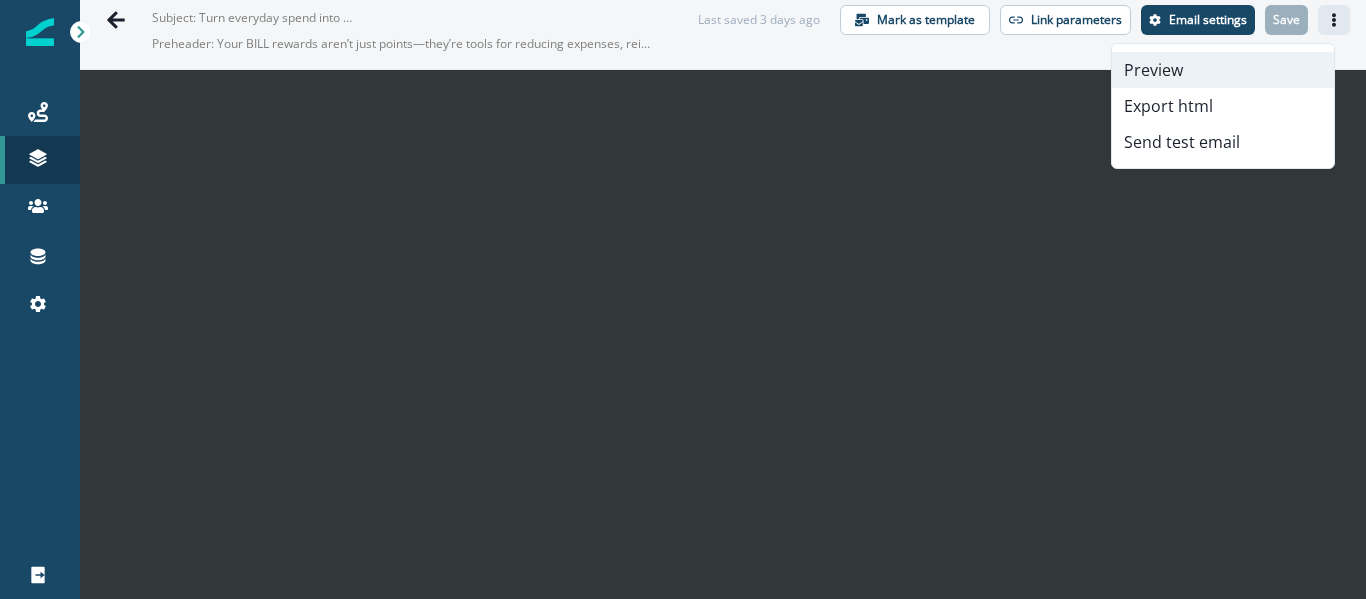 click on "Preview" at bounding box center [1223, 70] 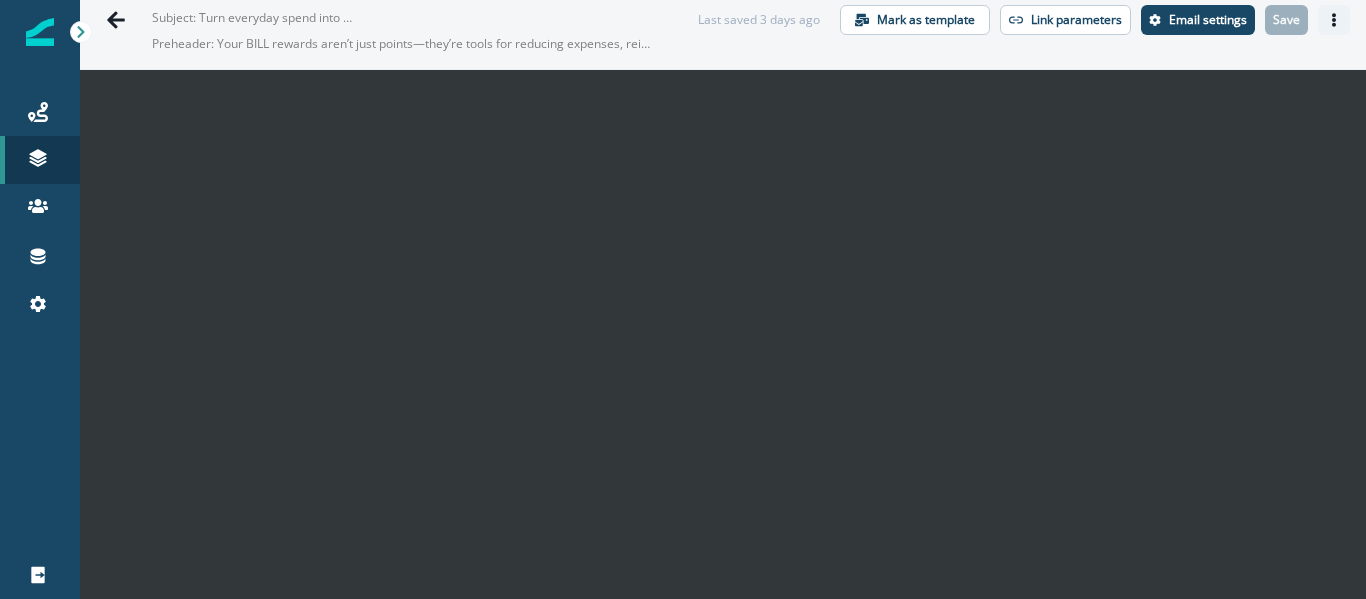 click 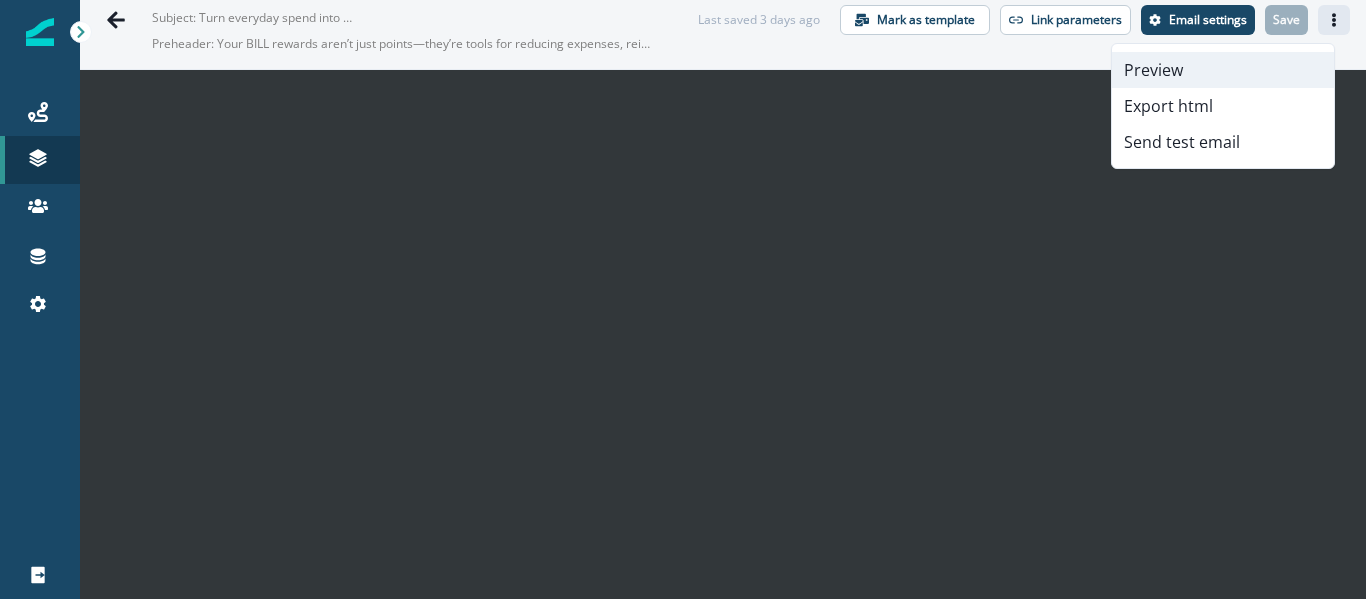 click on "Preview" at bounding box center [1223, 70] 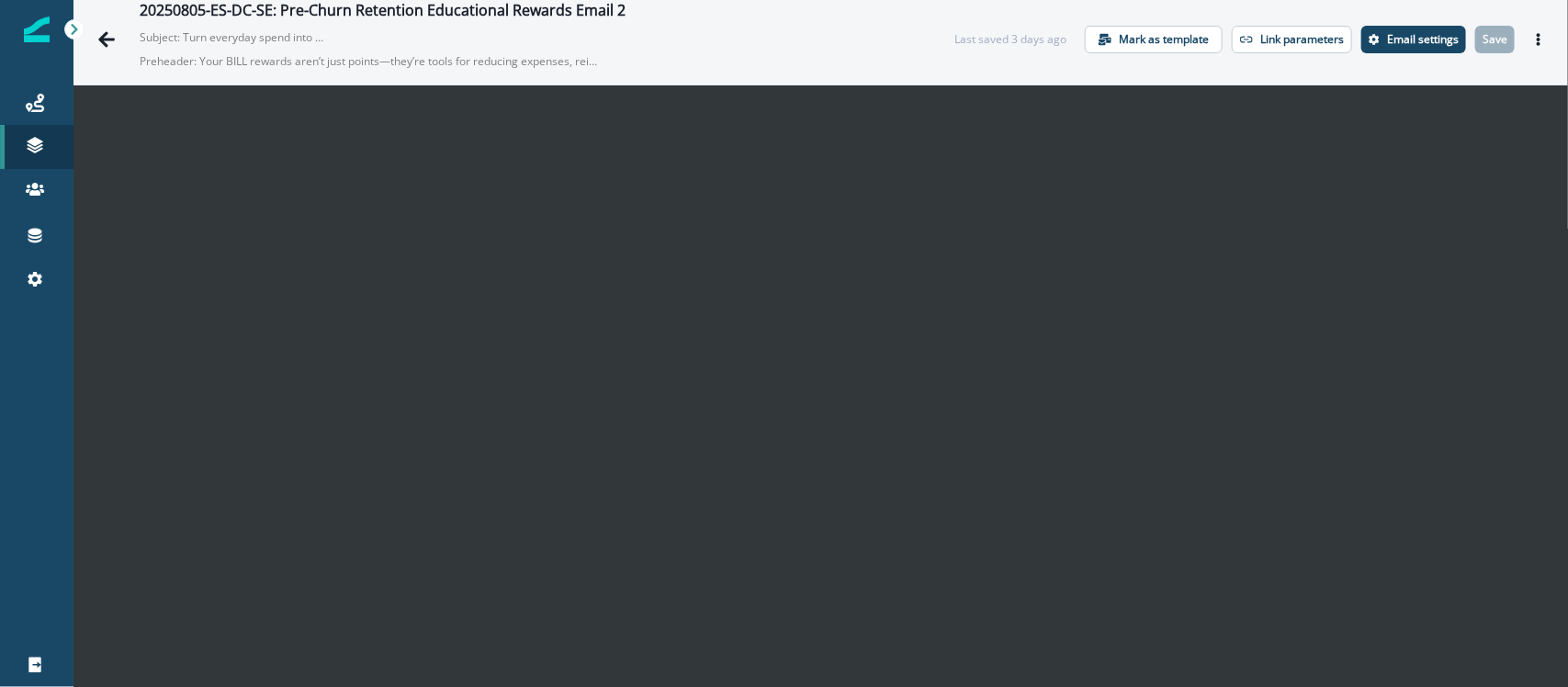 scroll, scrollTop: 0, scrollLeft: 0, axis: both 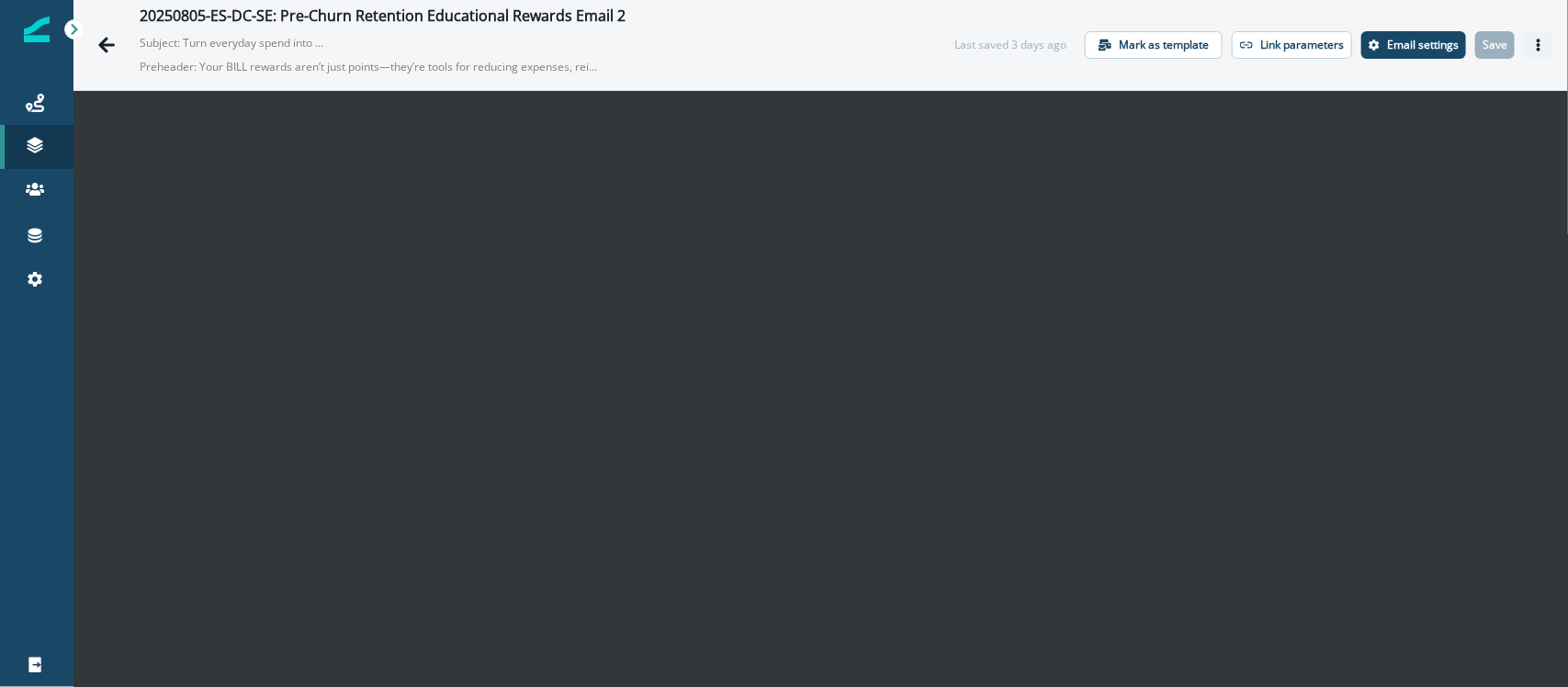click at bounding box center [1539, 45] 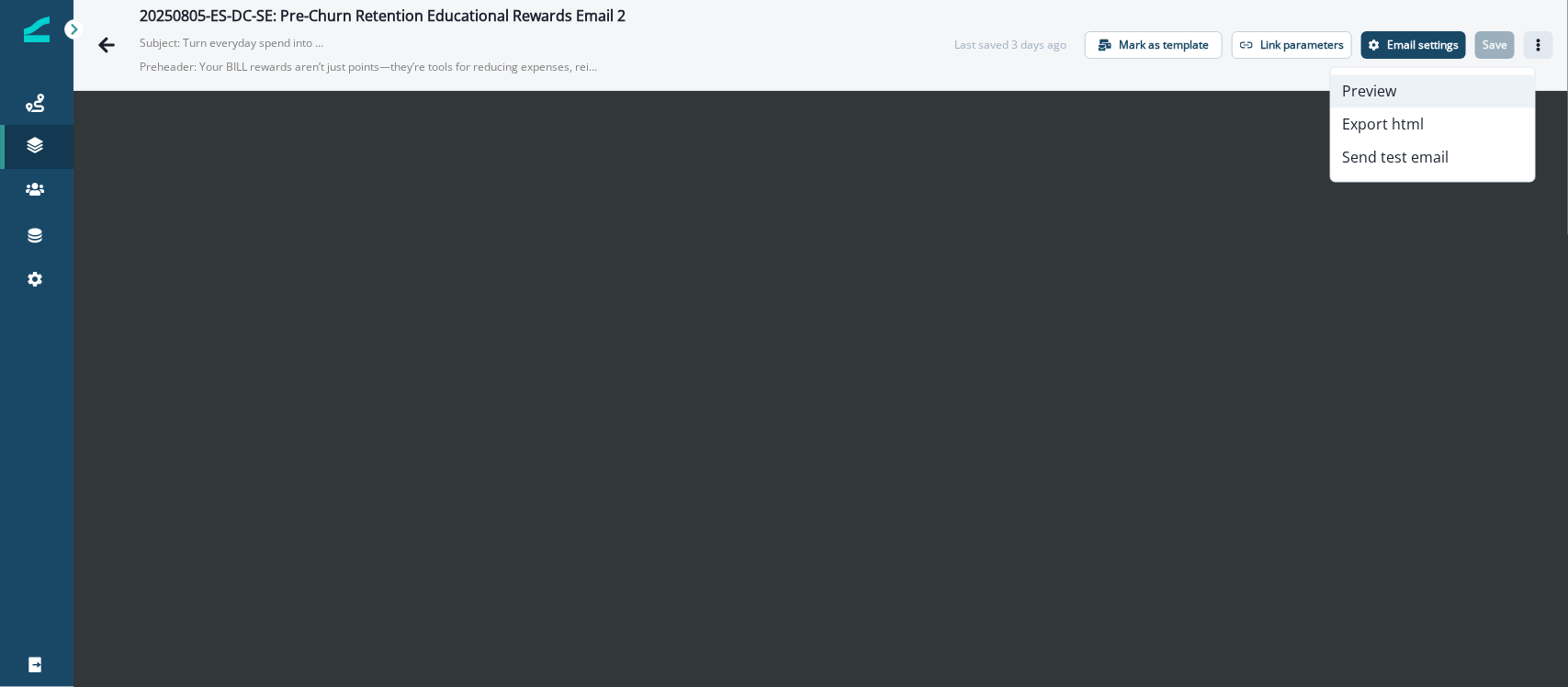 click on "Preview" at bounding box center (1433, 92) 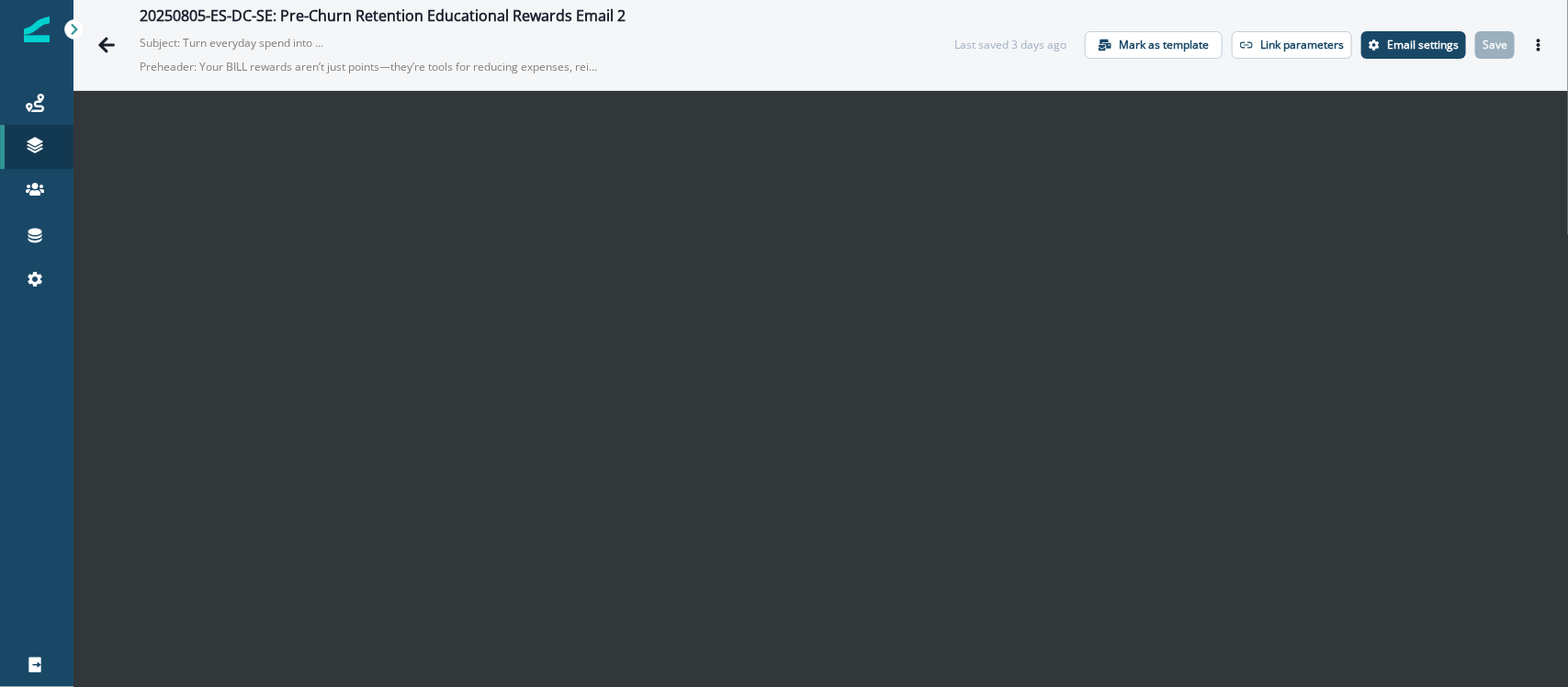scroll, scrollTop: 26, scrollLeft: 0, axis: vertical 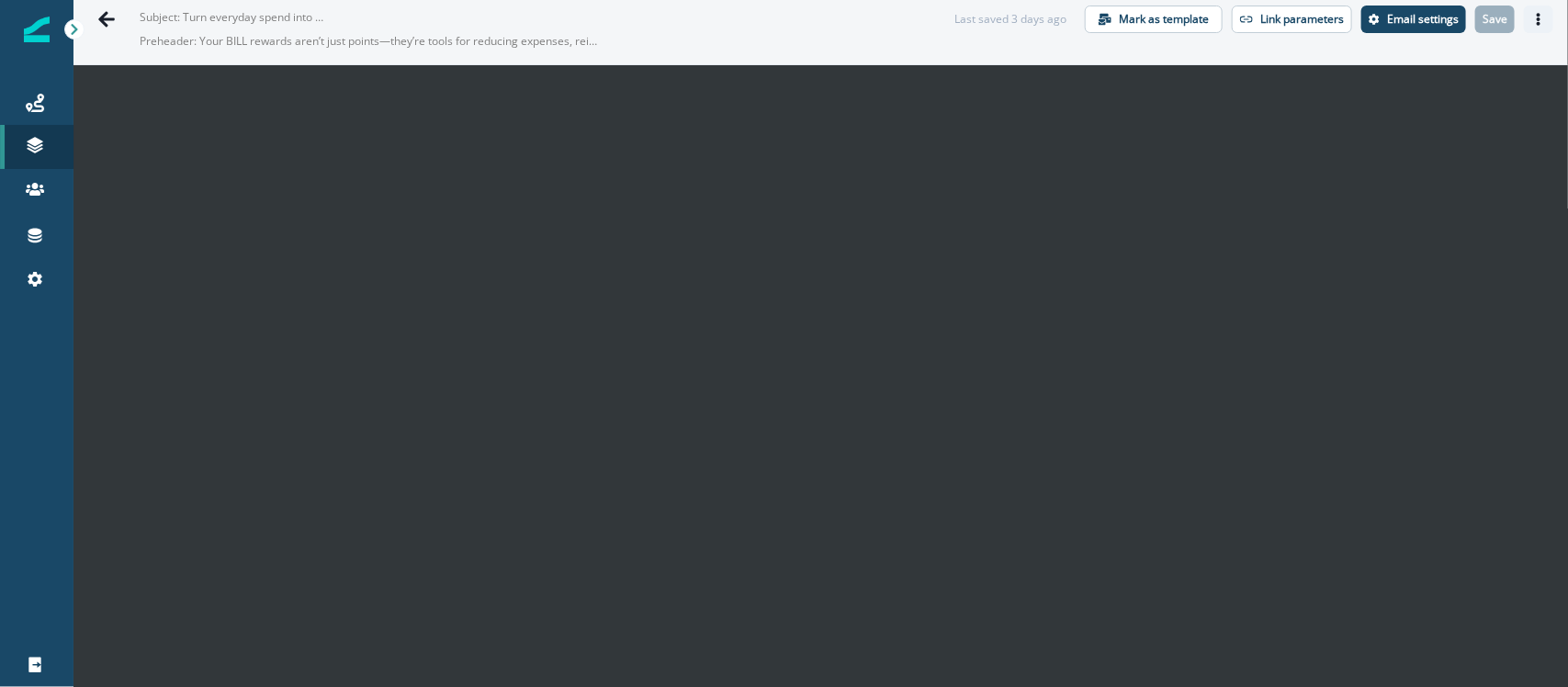 click 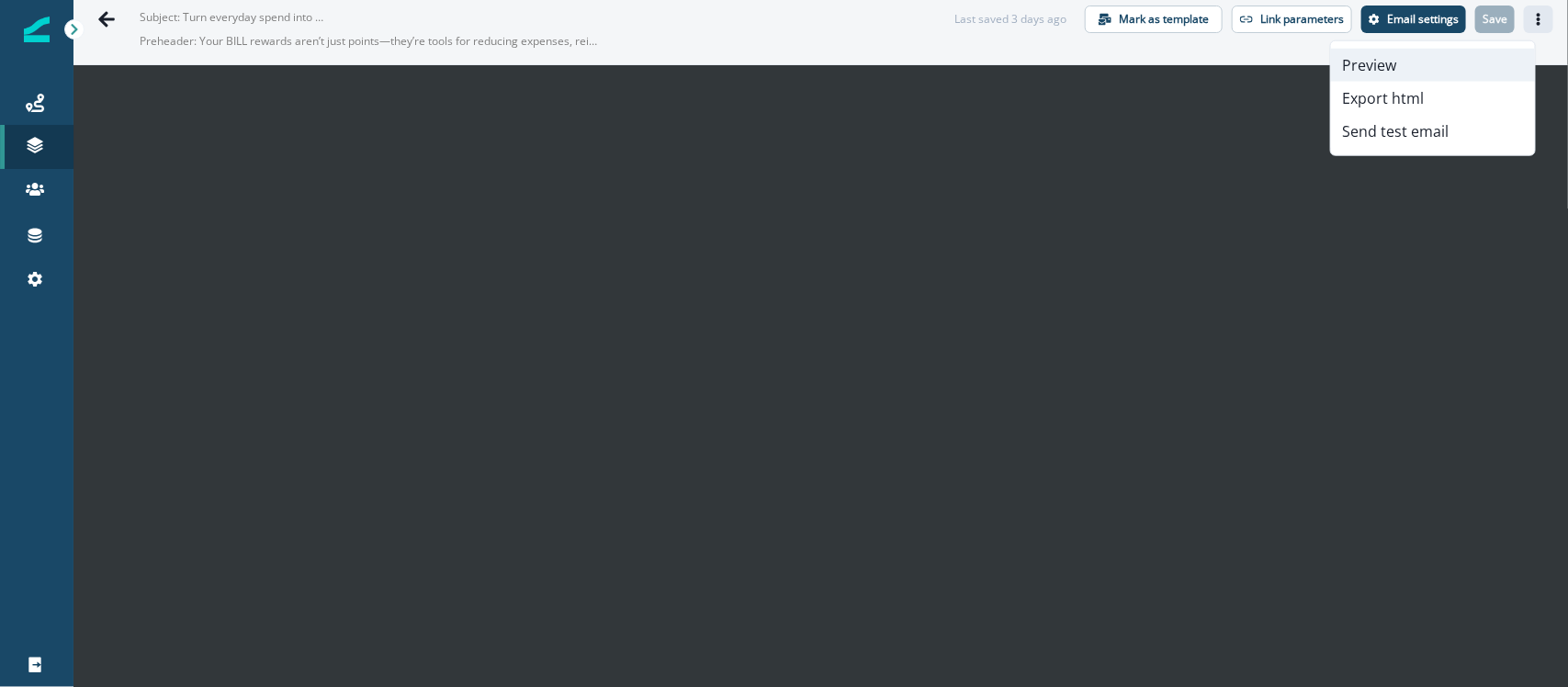 click on "Preview" at bounding box center (1433, 65) 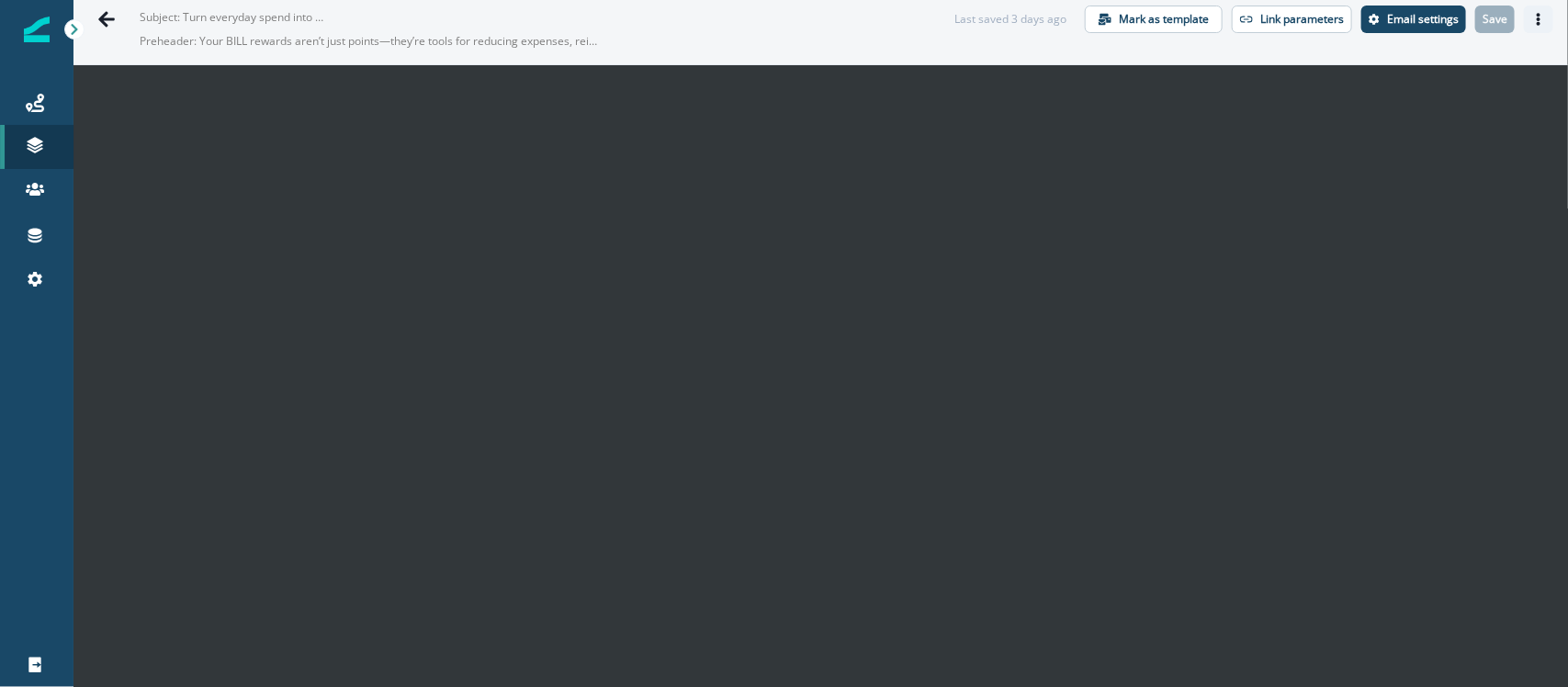 click at bounding box center [1539, 19] 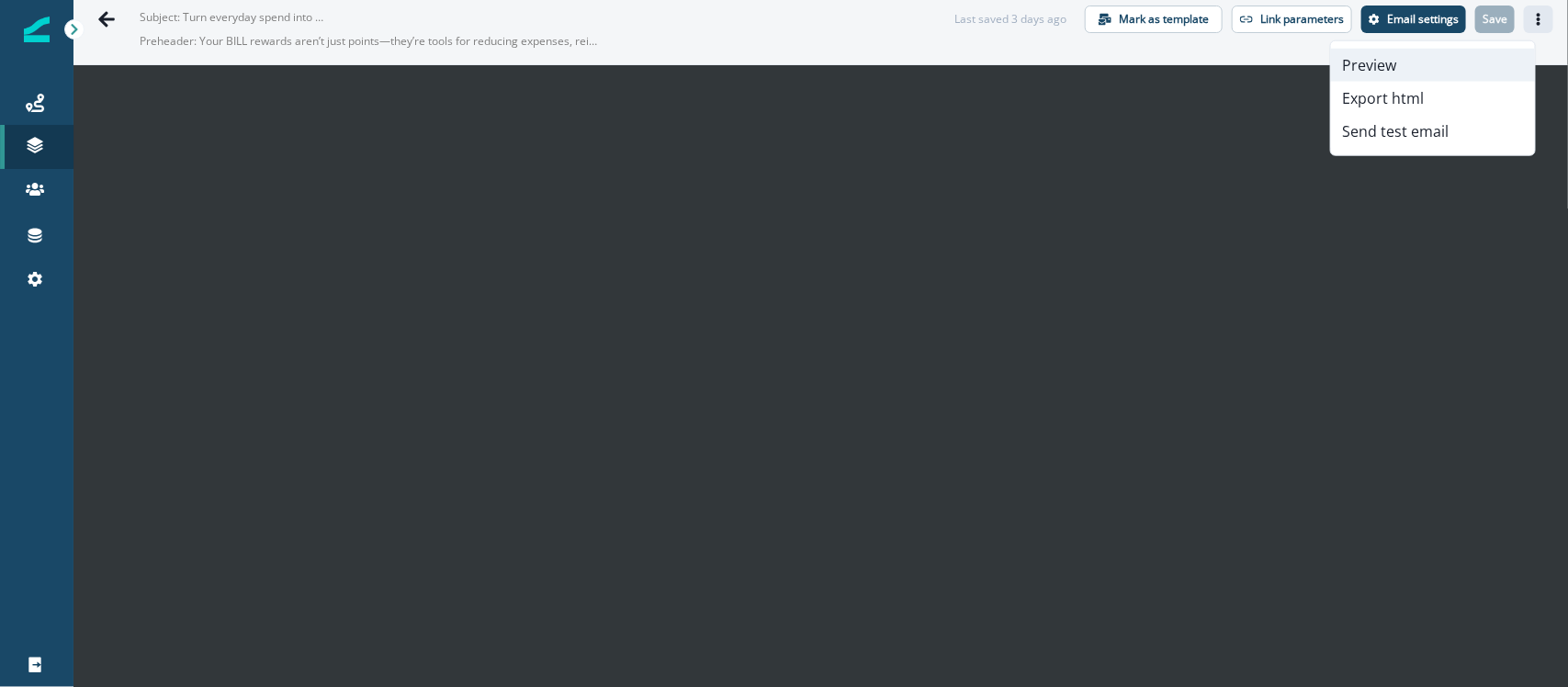 click on "Preview" at bounding box center [1433, 65] 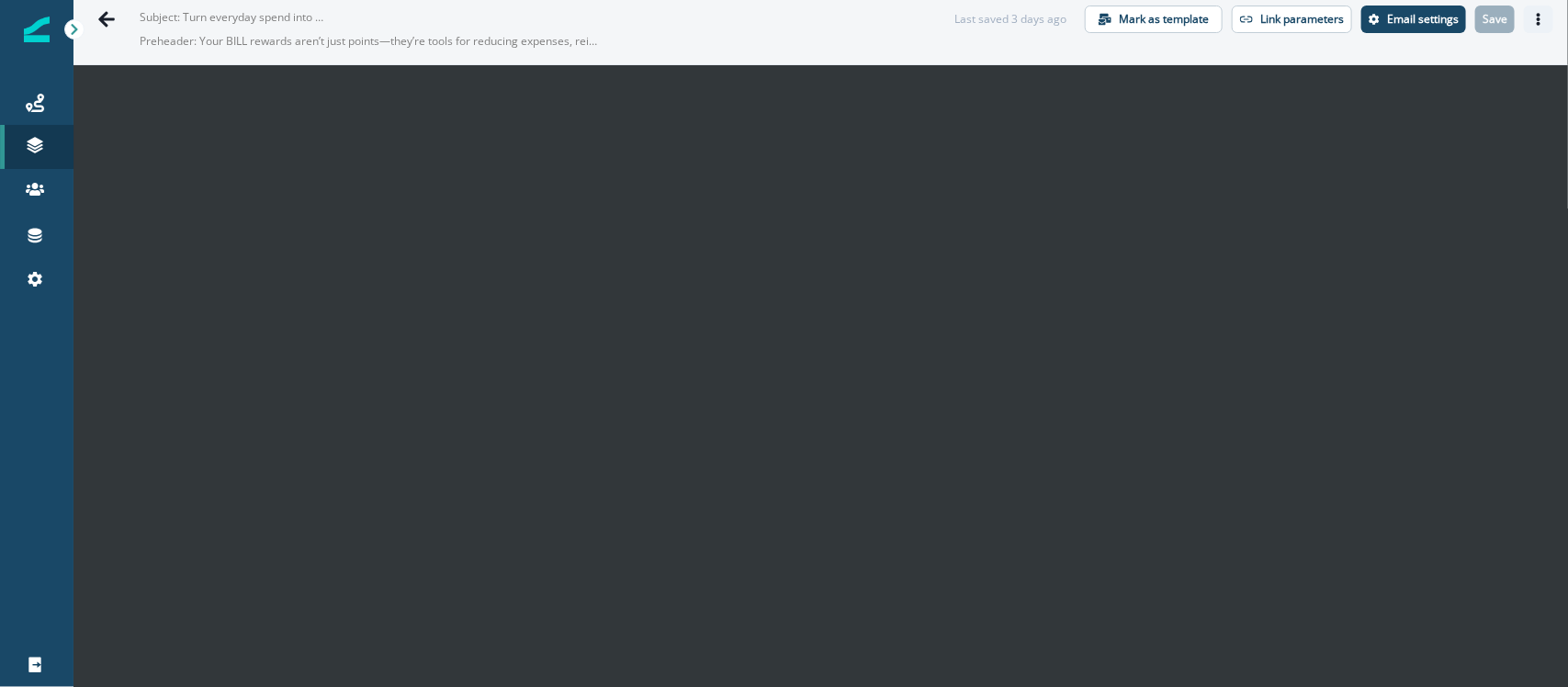 click at bounding box center [1539, 19] 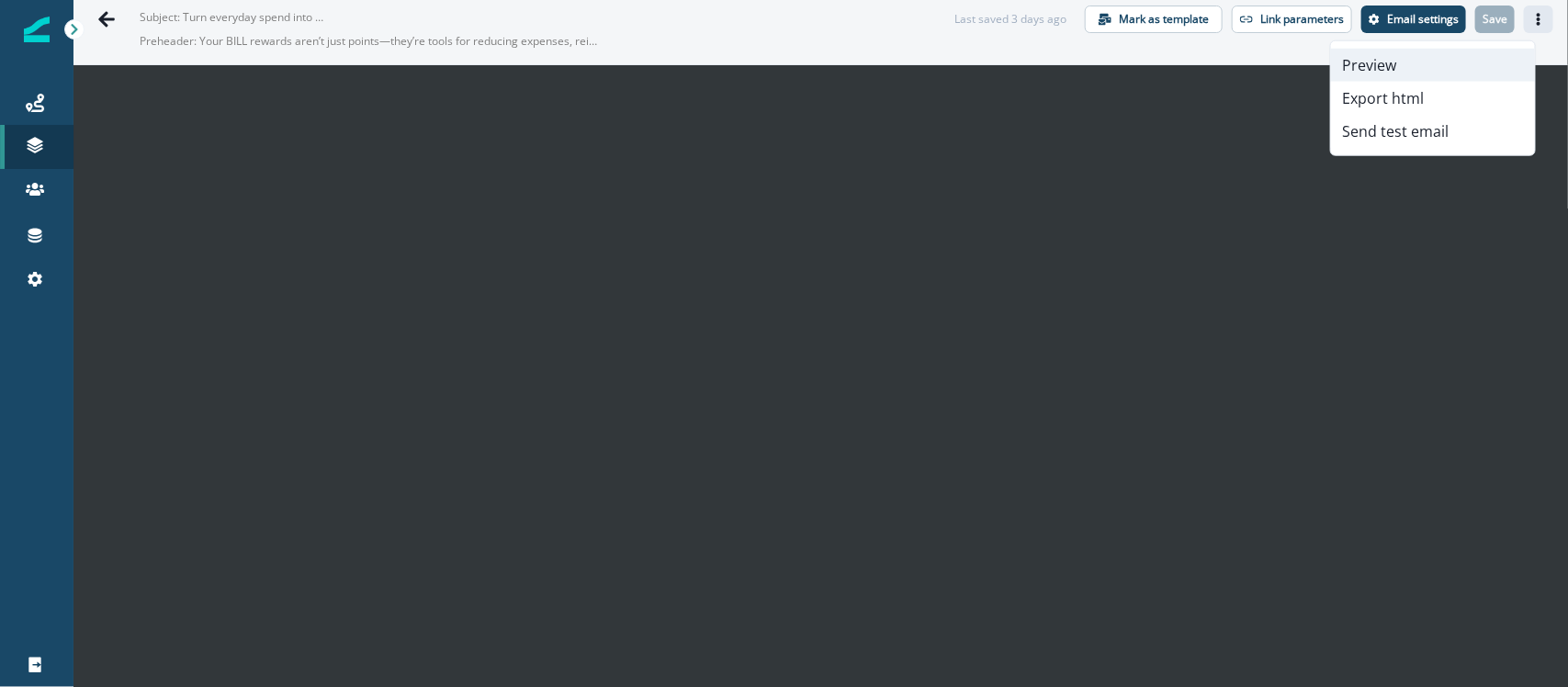 click on "Preview" at bounding box center [1433, 65] 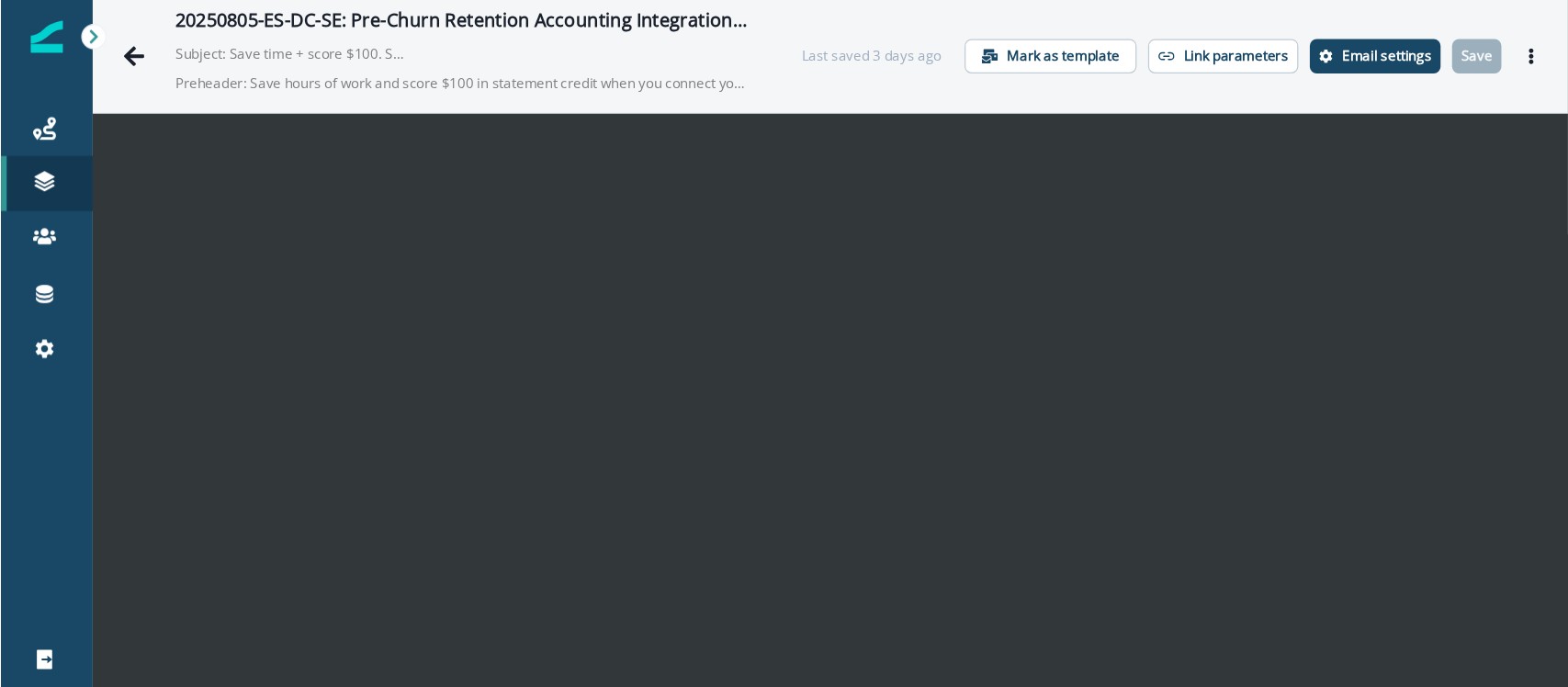 scroll, scrollTop: 0, scrollLeft: 0, axis: both 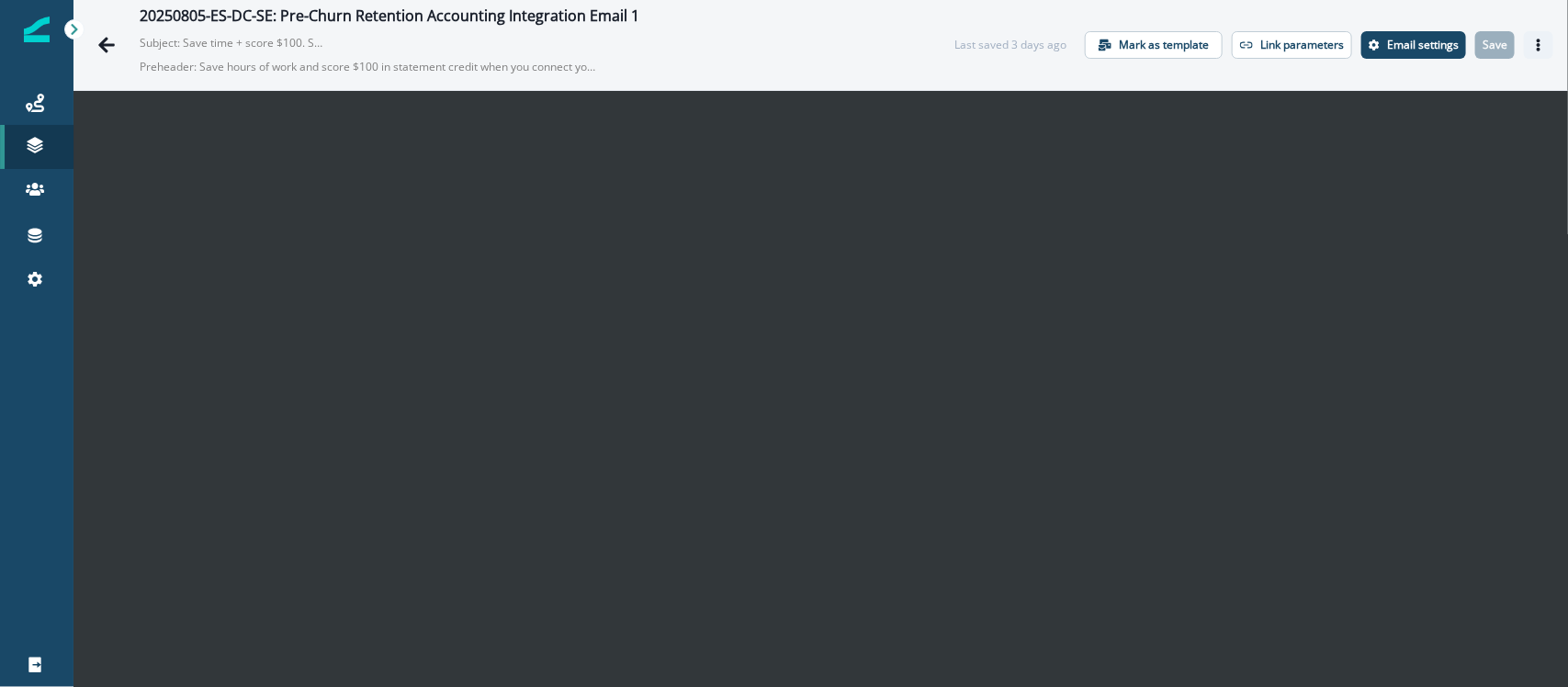 click 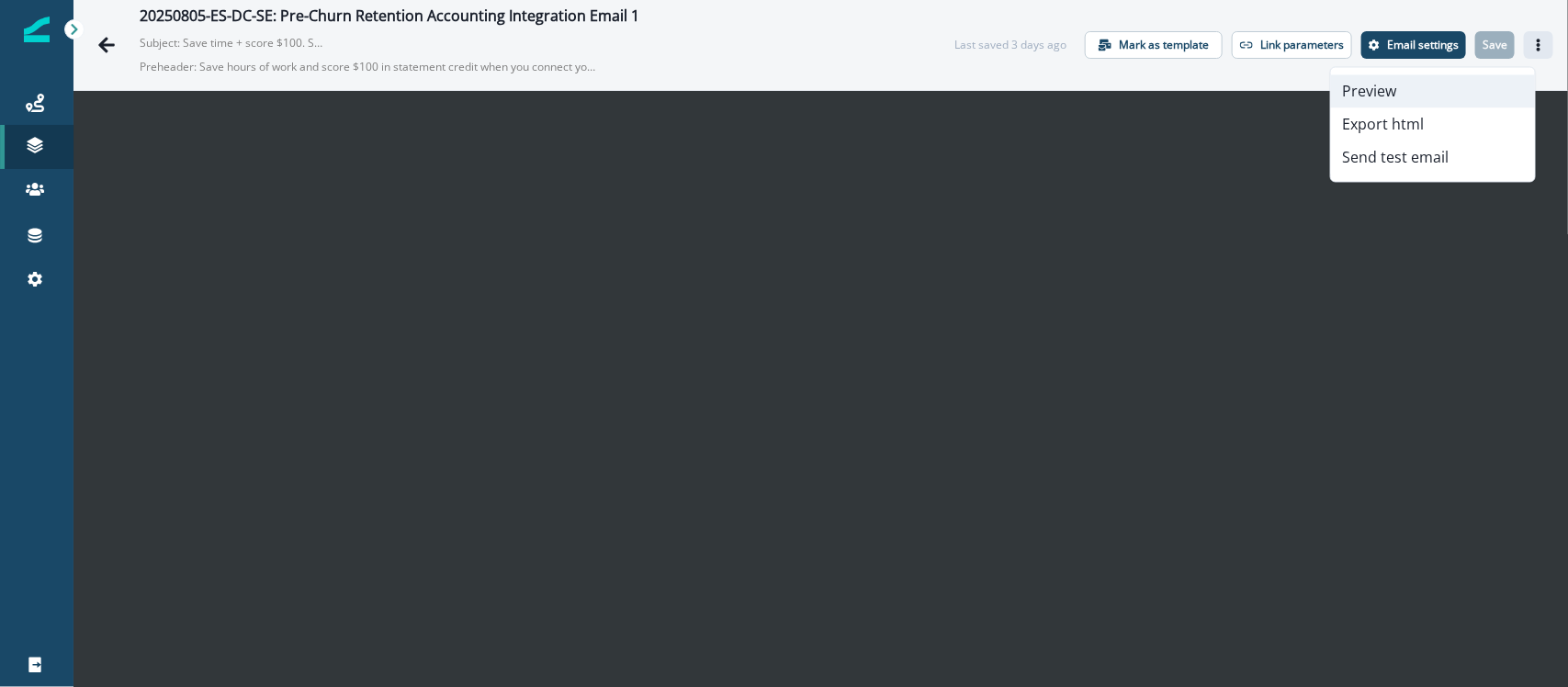 click on "Preview" at bounding box center [1433, 92] 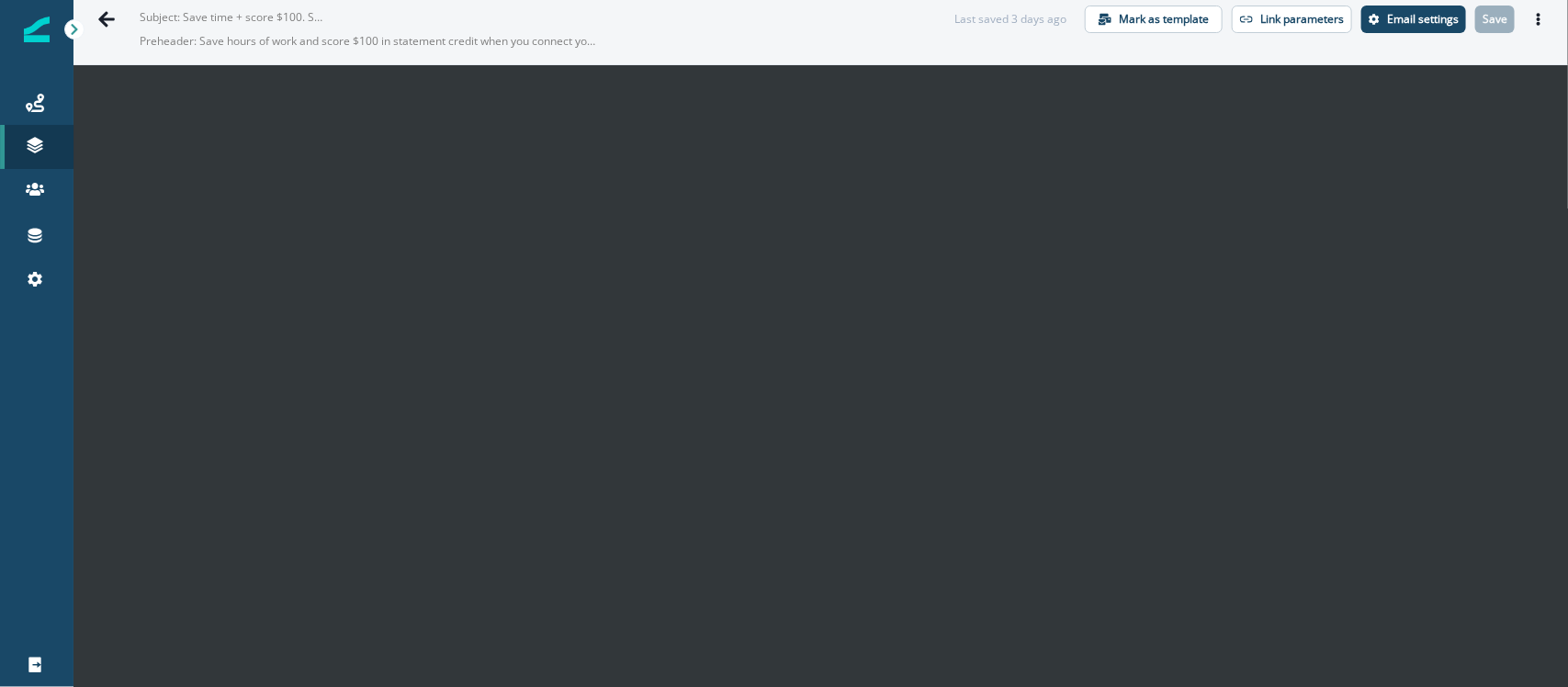 scroll, scrollTop: 0, scrollLeft: 0, axis: both 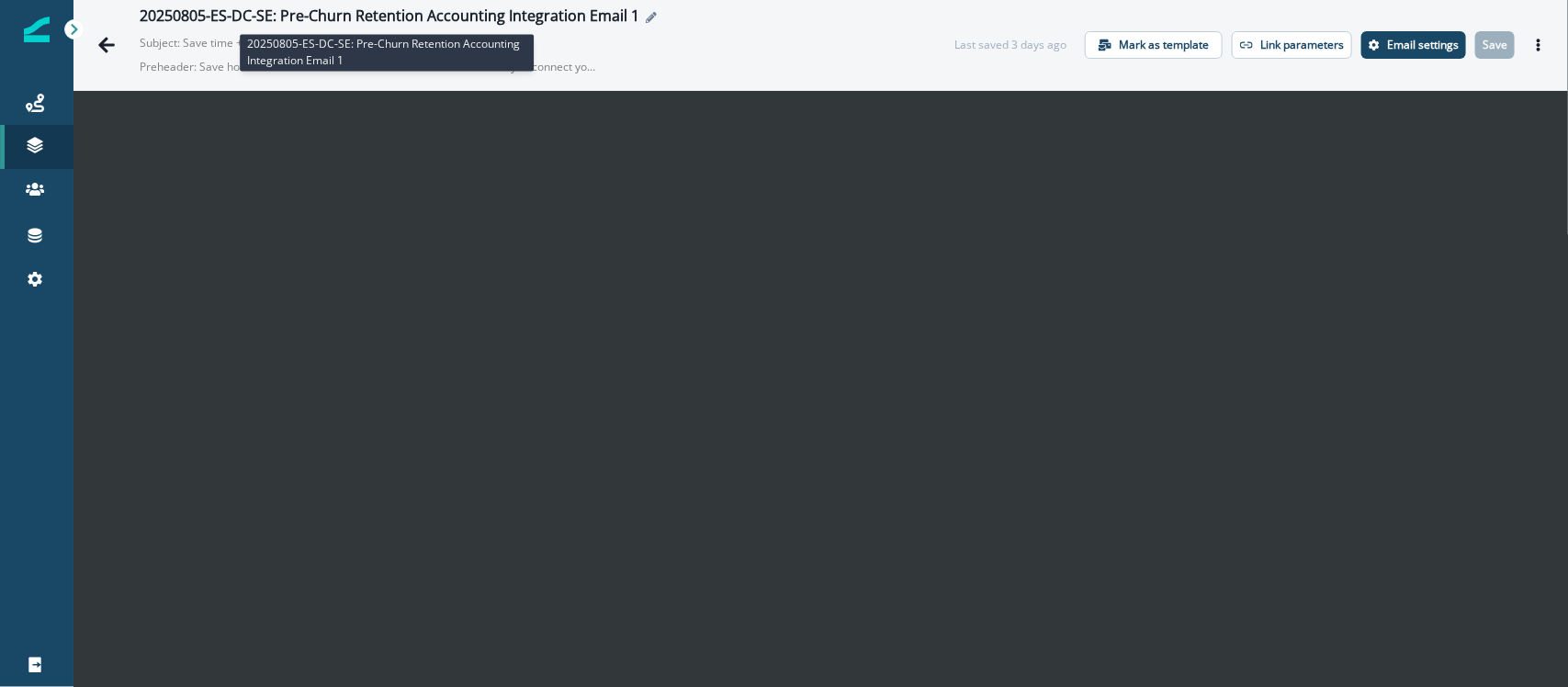 click on "20250805-ES-DC-SE: Pre-Churn Retention Accounting Integration Email 1" at bounding box center [389, 17] 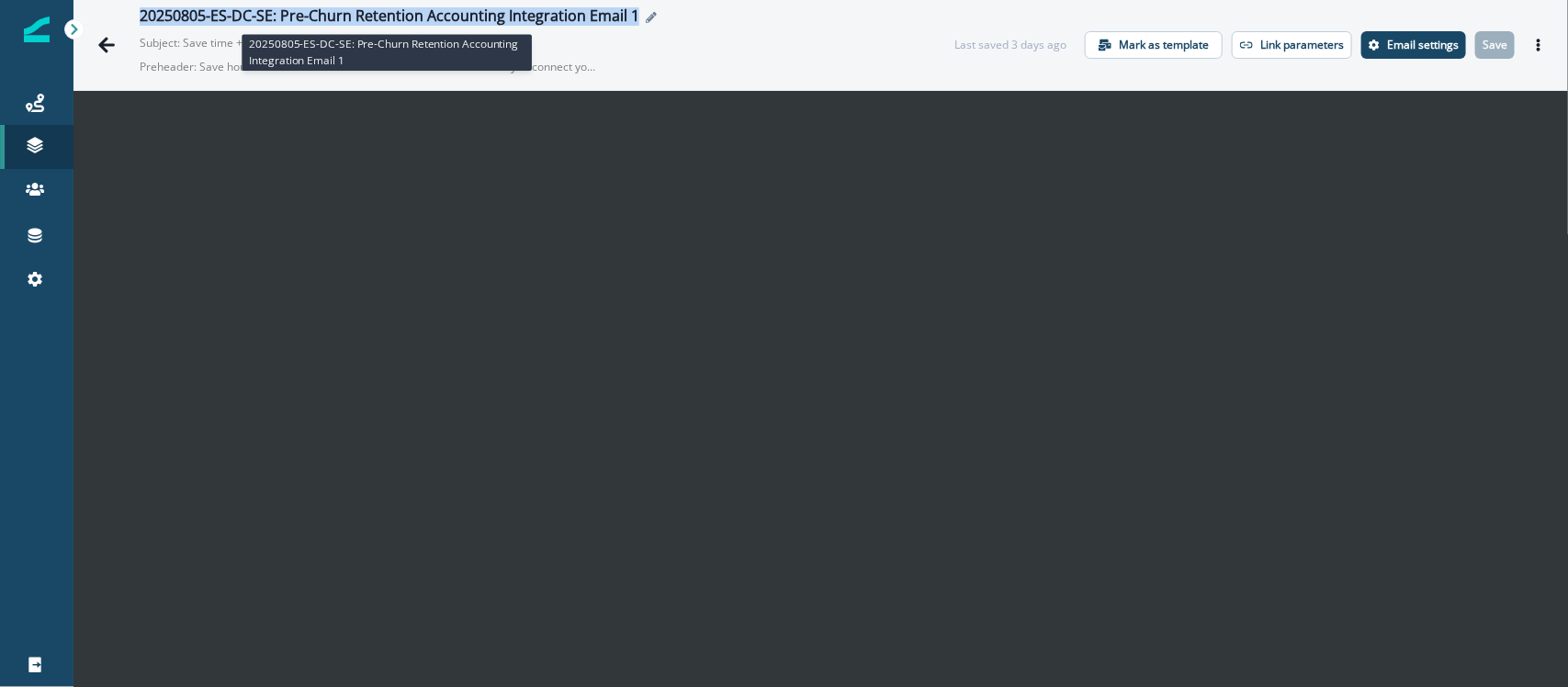 click on "20250805-ES-DC-SE: Pre-Churn Retention Accounting Integration Email 1" at bounding box center (389, 17) 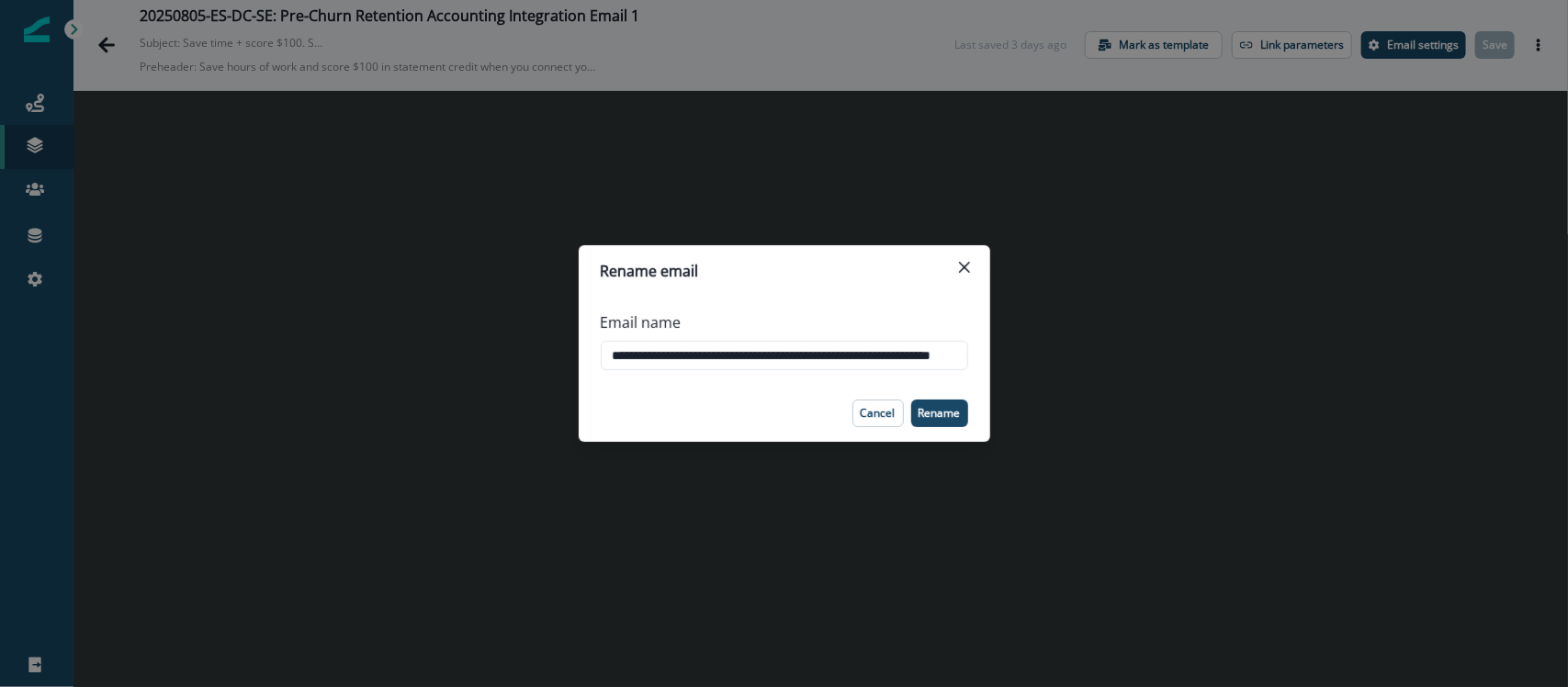 scroll, scrollTop: 0, scrollLeft: 89, axis: horizontal 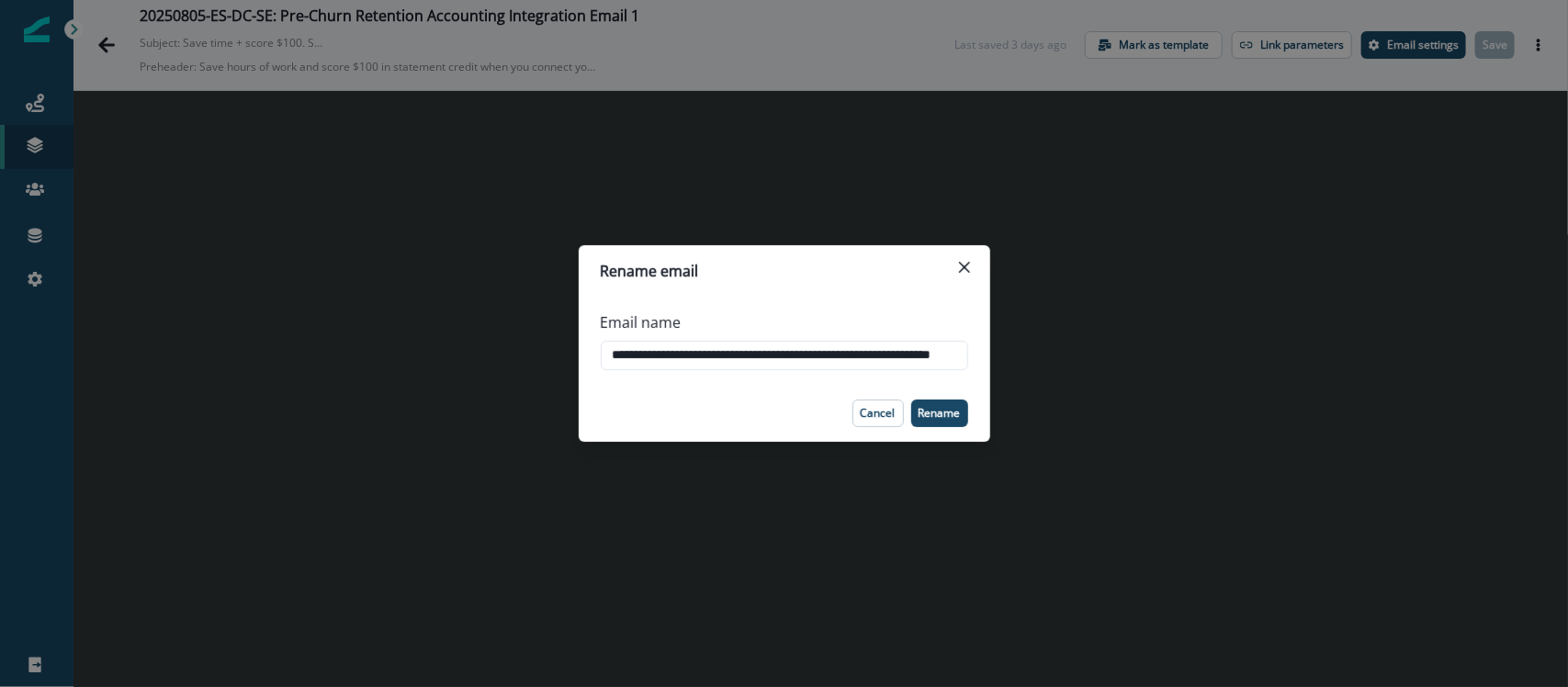 click 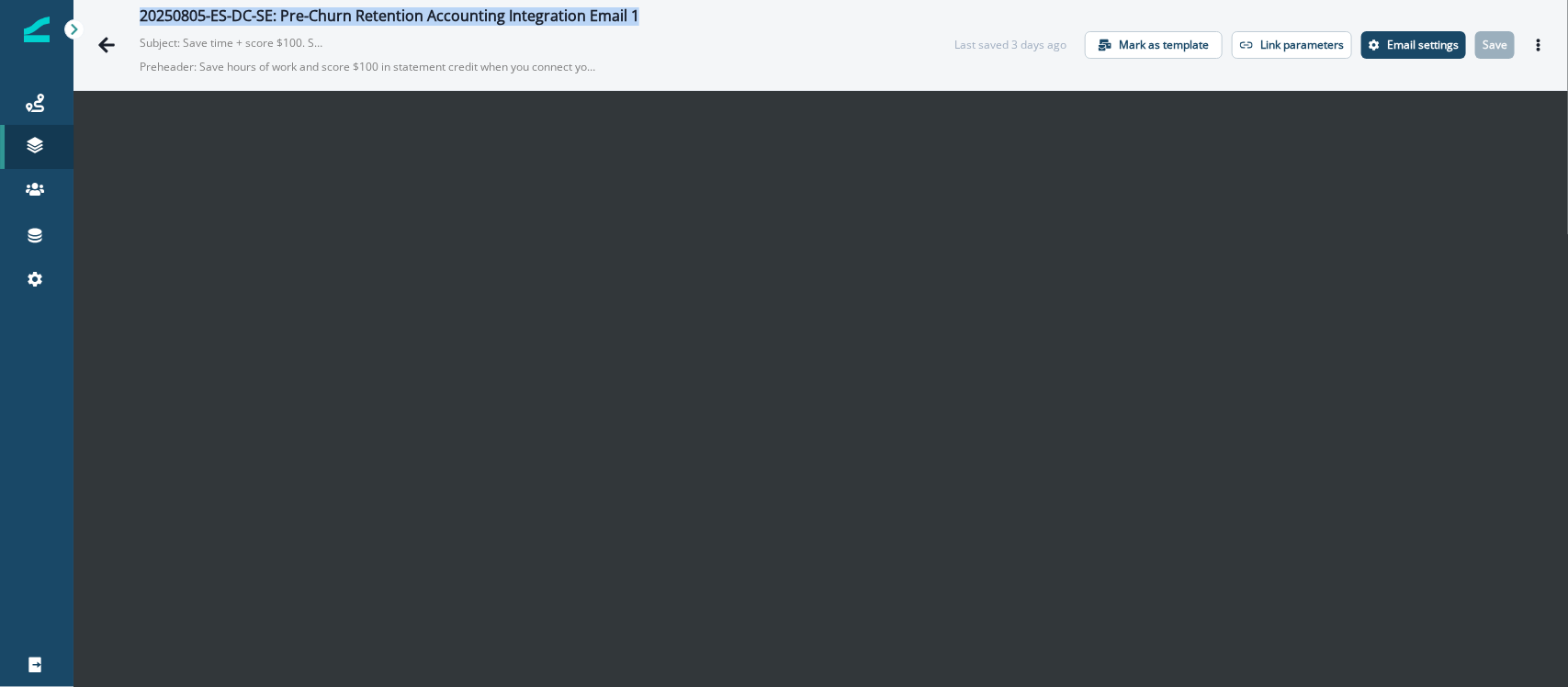 drag, startPoint x: 662, startPoint y: 7, endPoint x: 138, endPoint y: 19, distance: 524.13739 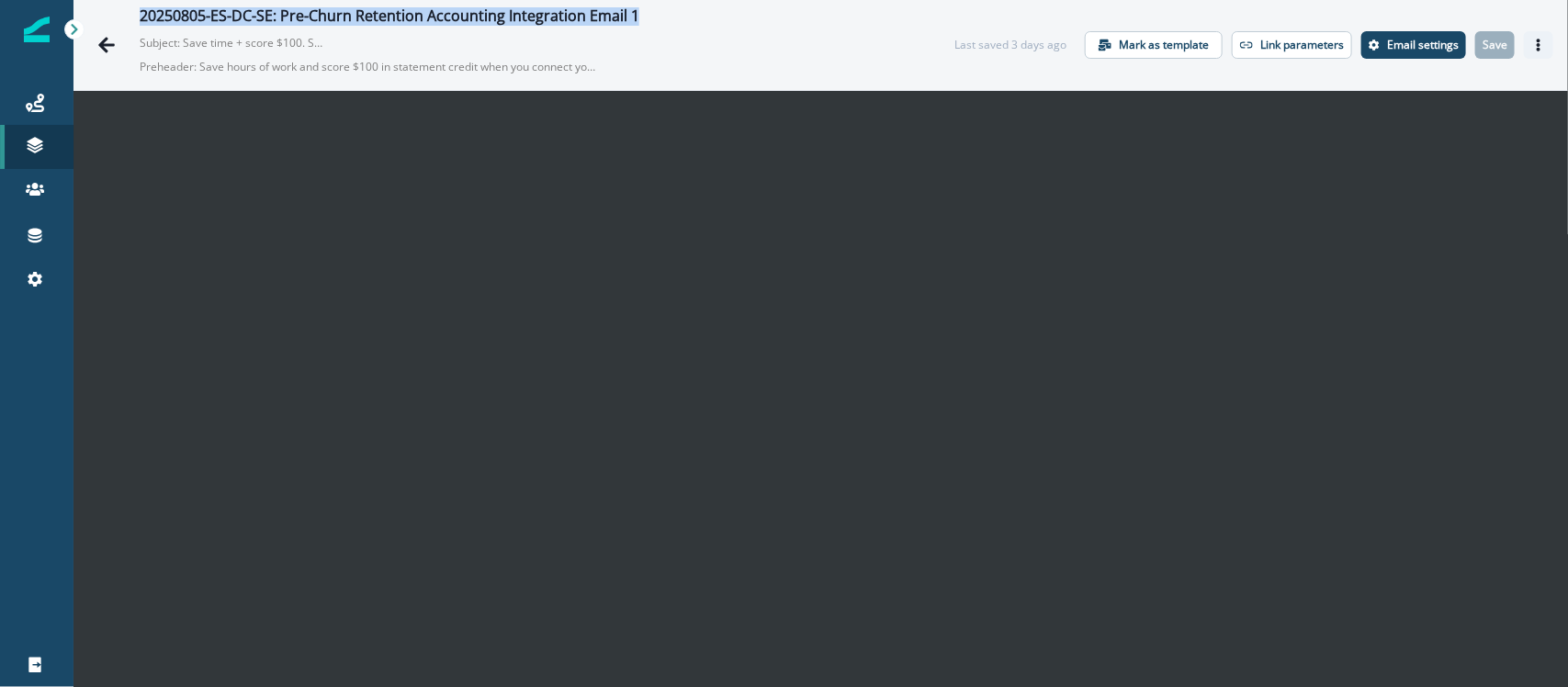 click 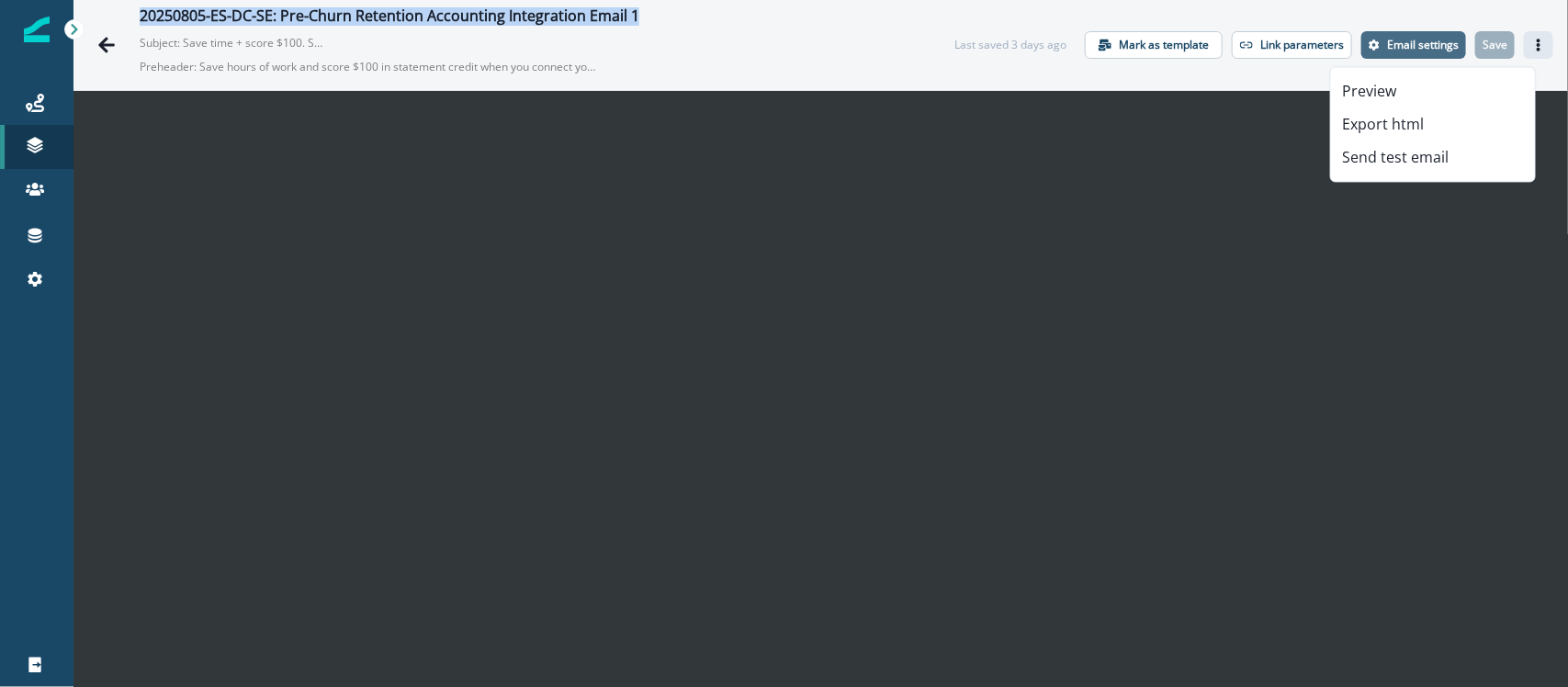 click on "Email settings" at bounding box center (1414, 45) 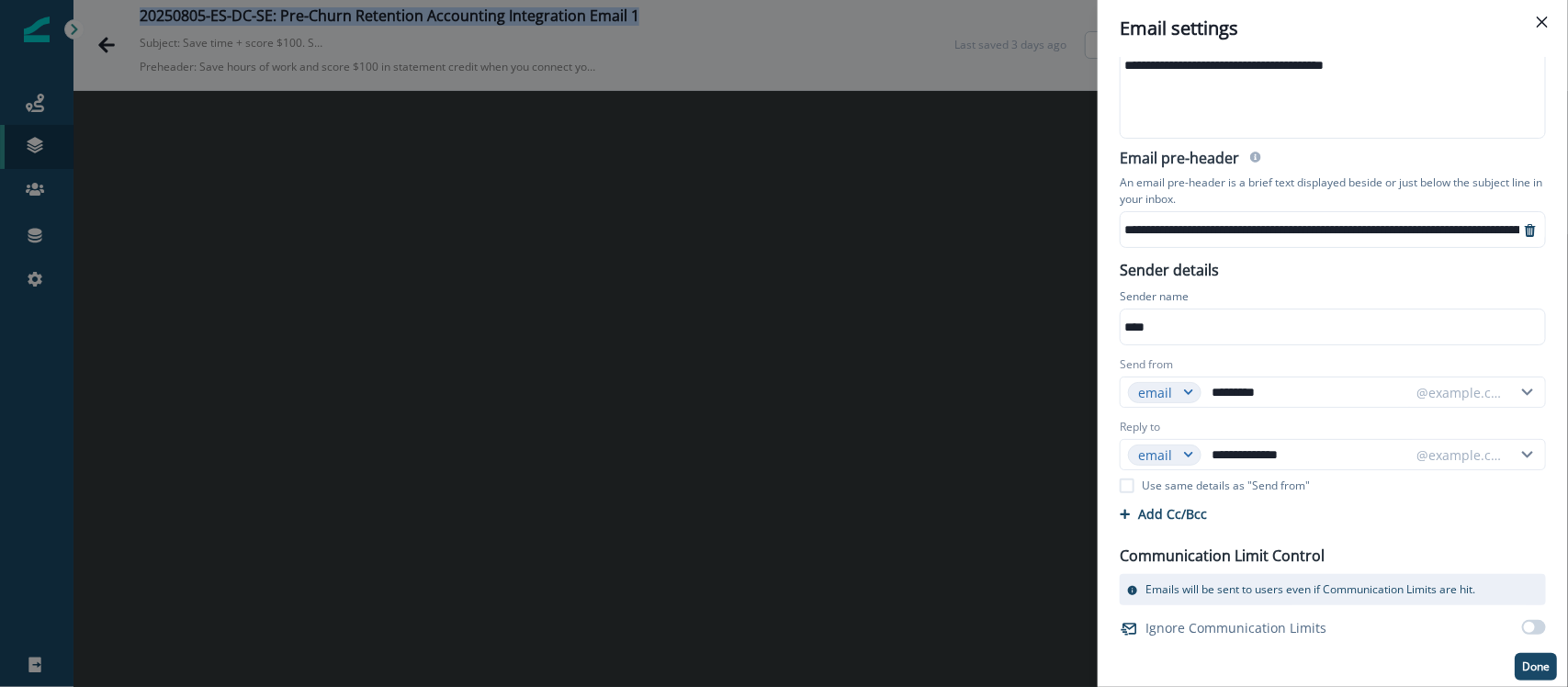 scroll, scrollTop: 0, scrollLeft: 0, axis: both 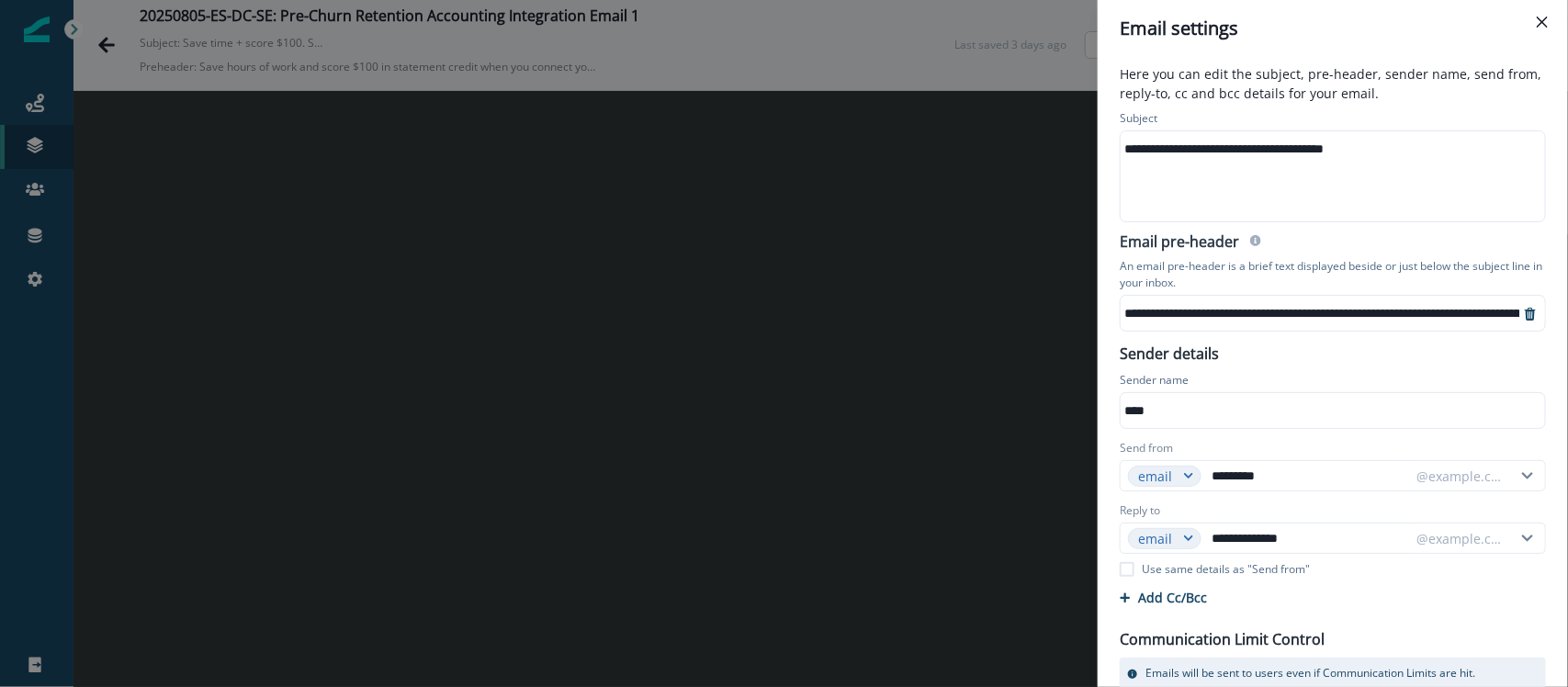 click on "**********" at bounding box center [784, 344] 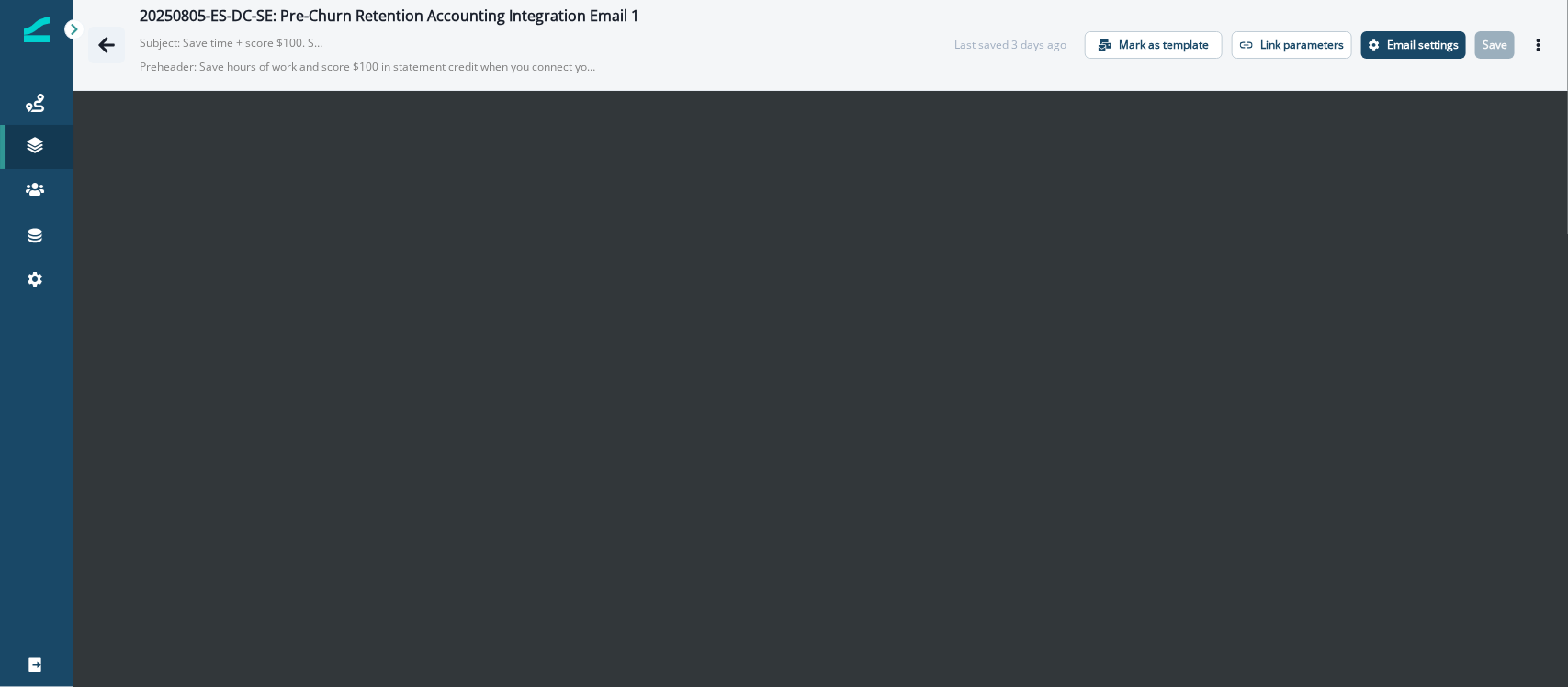 click 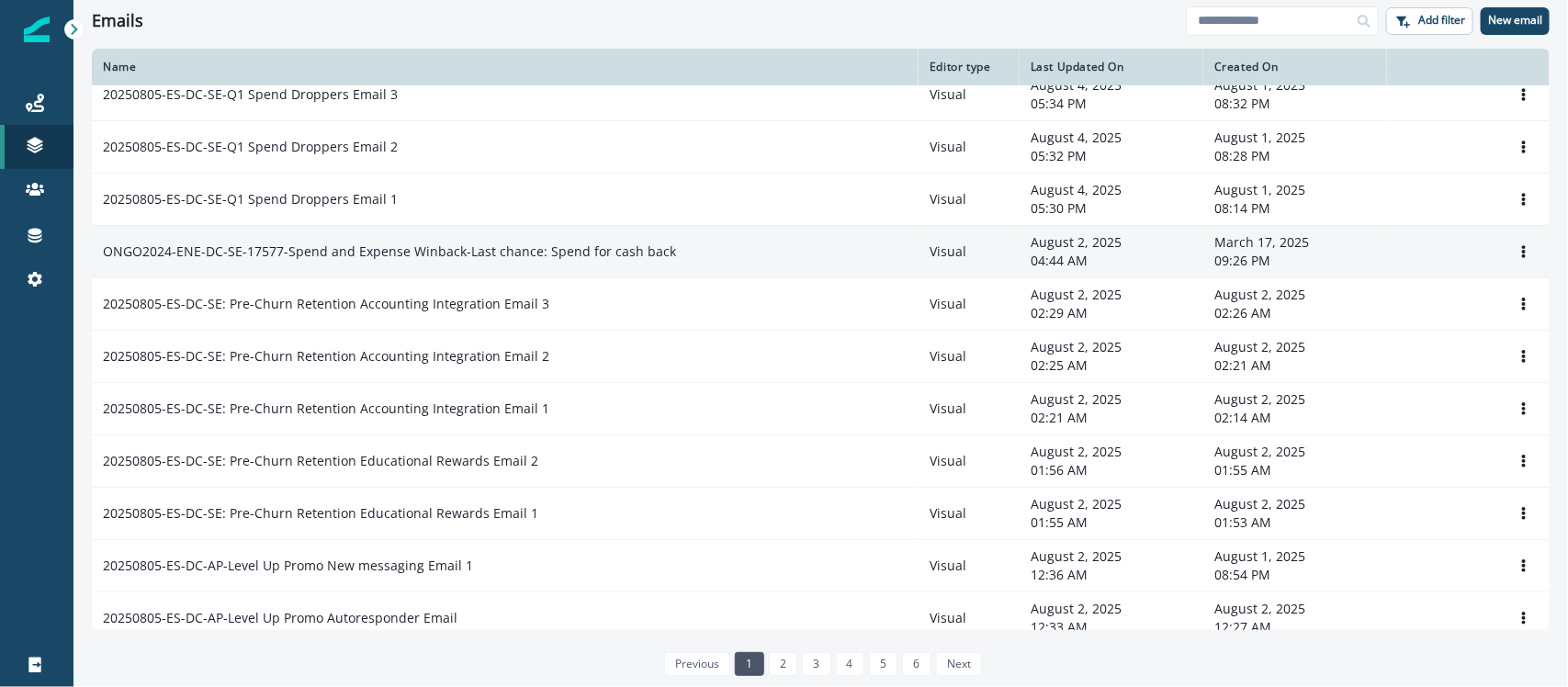scroll, scrollTop: 230, scrollLeft: 0, axis: vertical 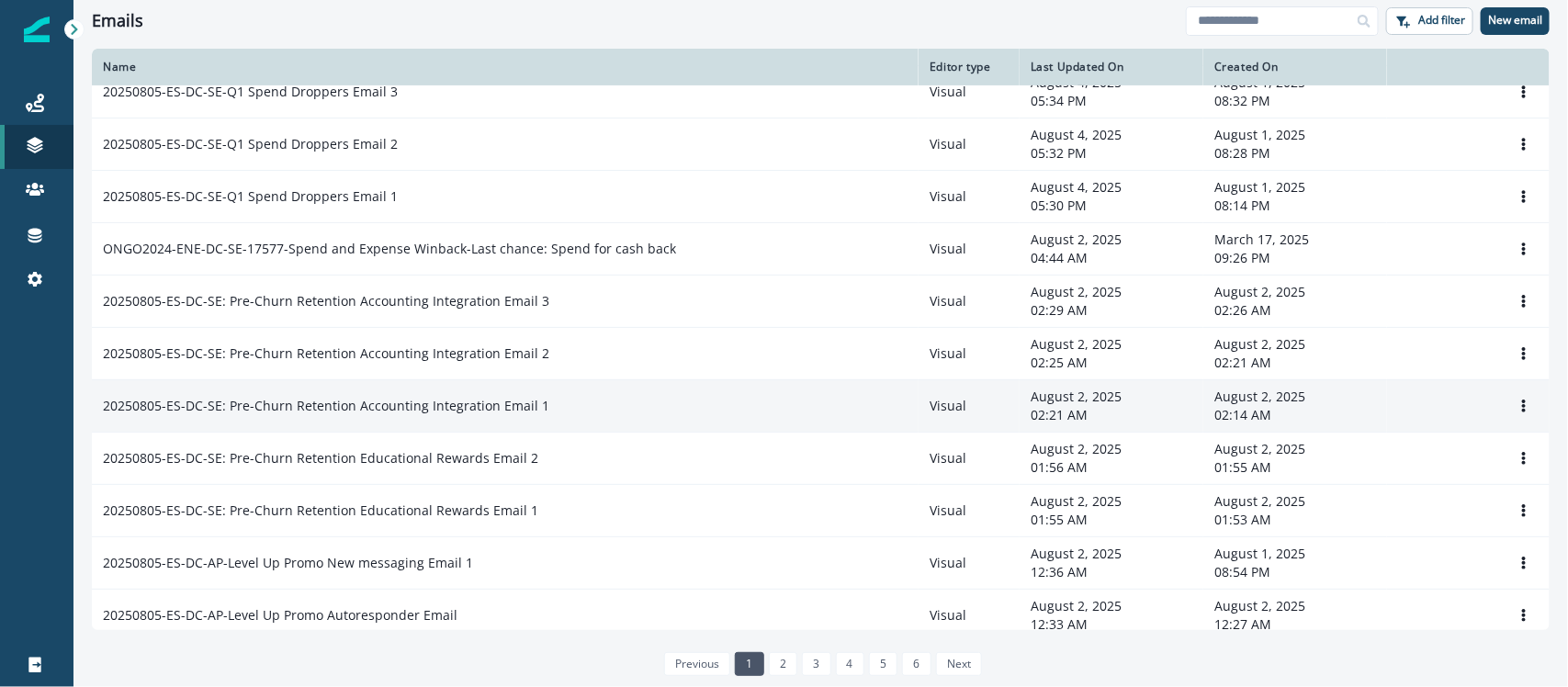 click on "20250805-ES-DC-SE: Pre-Churn Retention Accounting Integration Email 1" at bounding box center (505, 406) 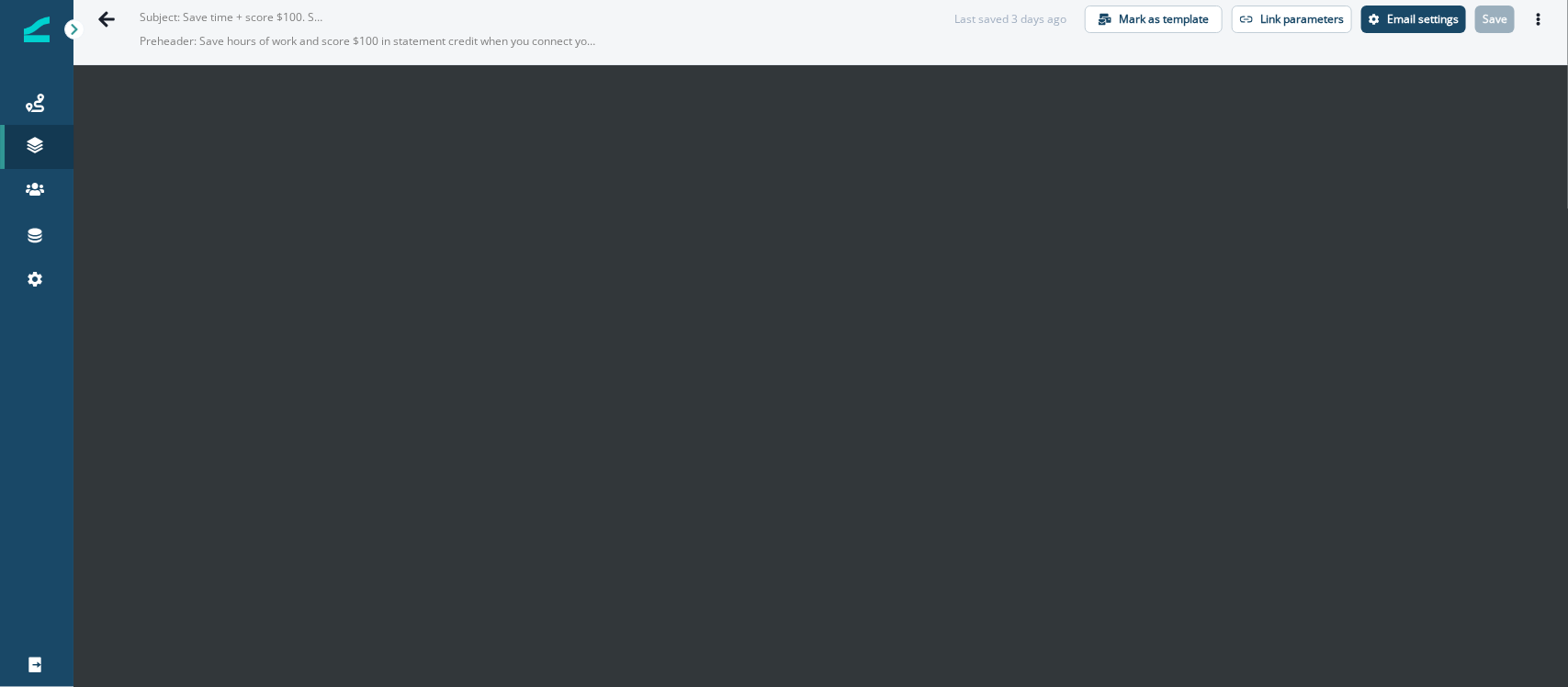 scroll, scrollTop: 0, scrollLeft: 0, axis: both 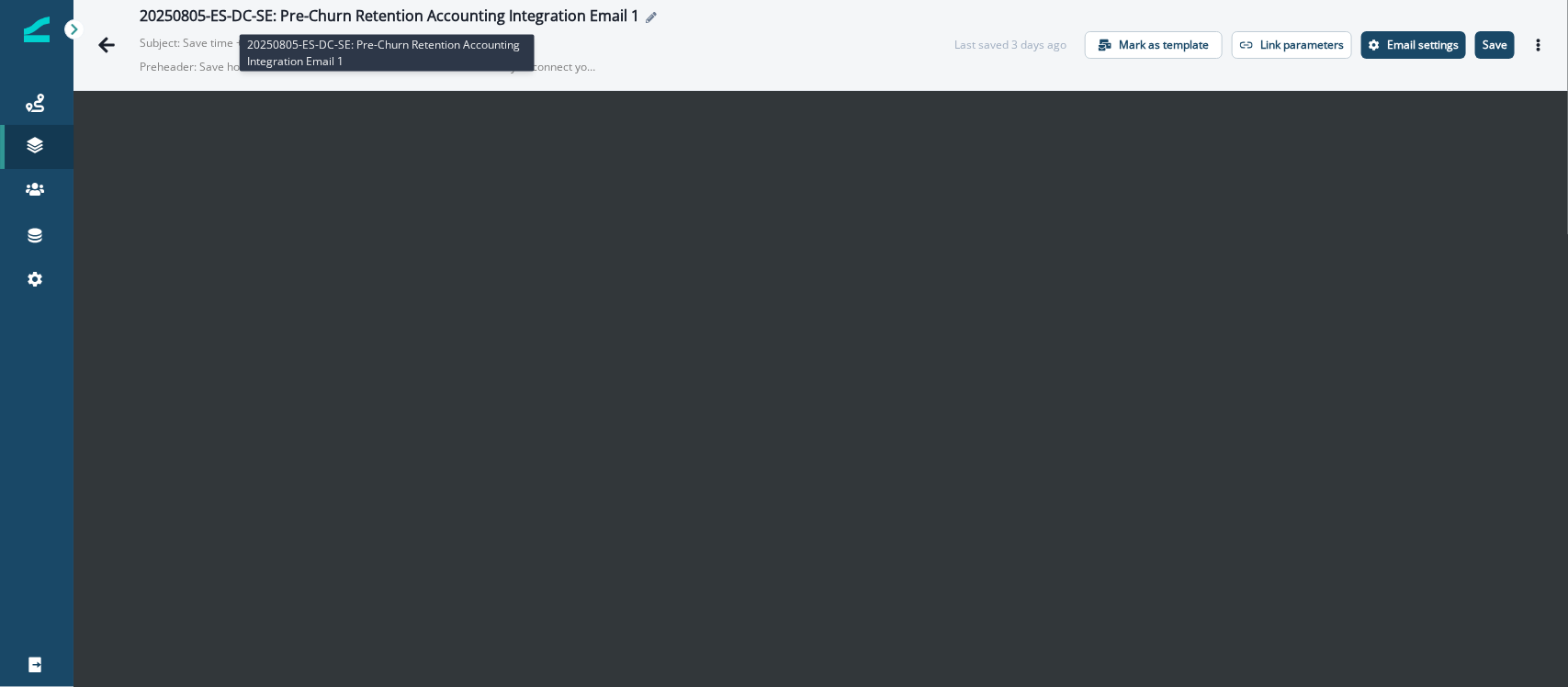 click on "20250805-ES-DC-SE: Pre-Churn Retention Accounting Integration Email 1" at bounding box center [389, 17] 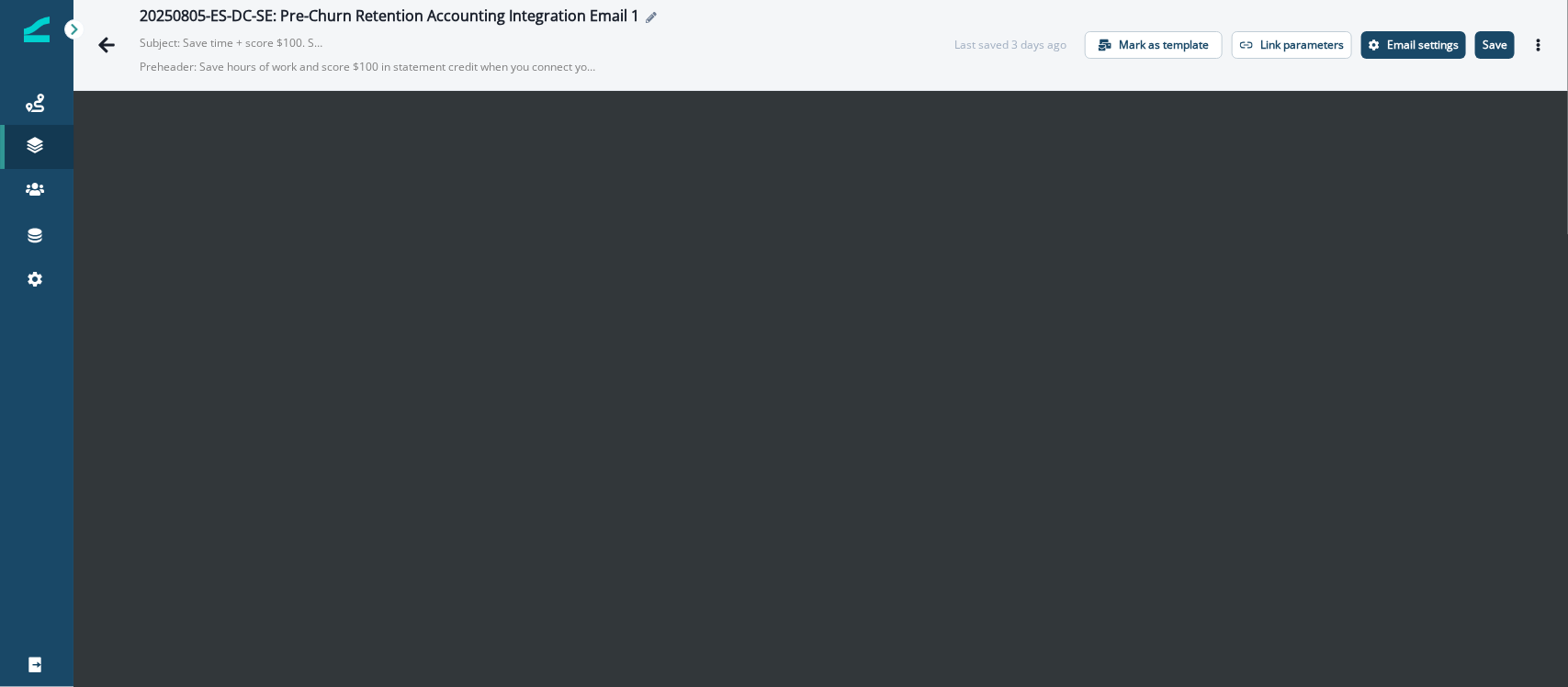 click on "**********" at bounding box center [784, 344] 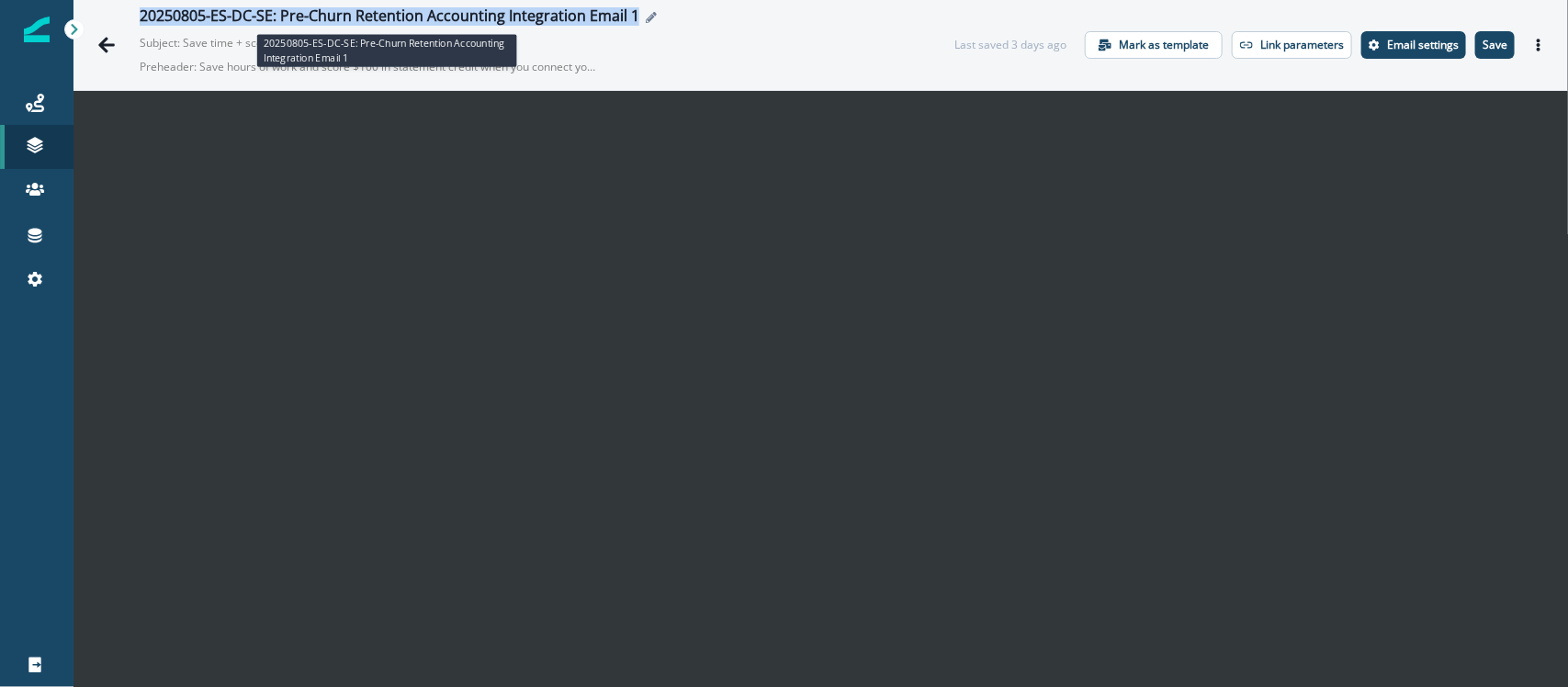 click on "20250805-ES-DC-SE: Pre-Churn Retention Accounting Integration Email 1" at bounding box center (389, 17) 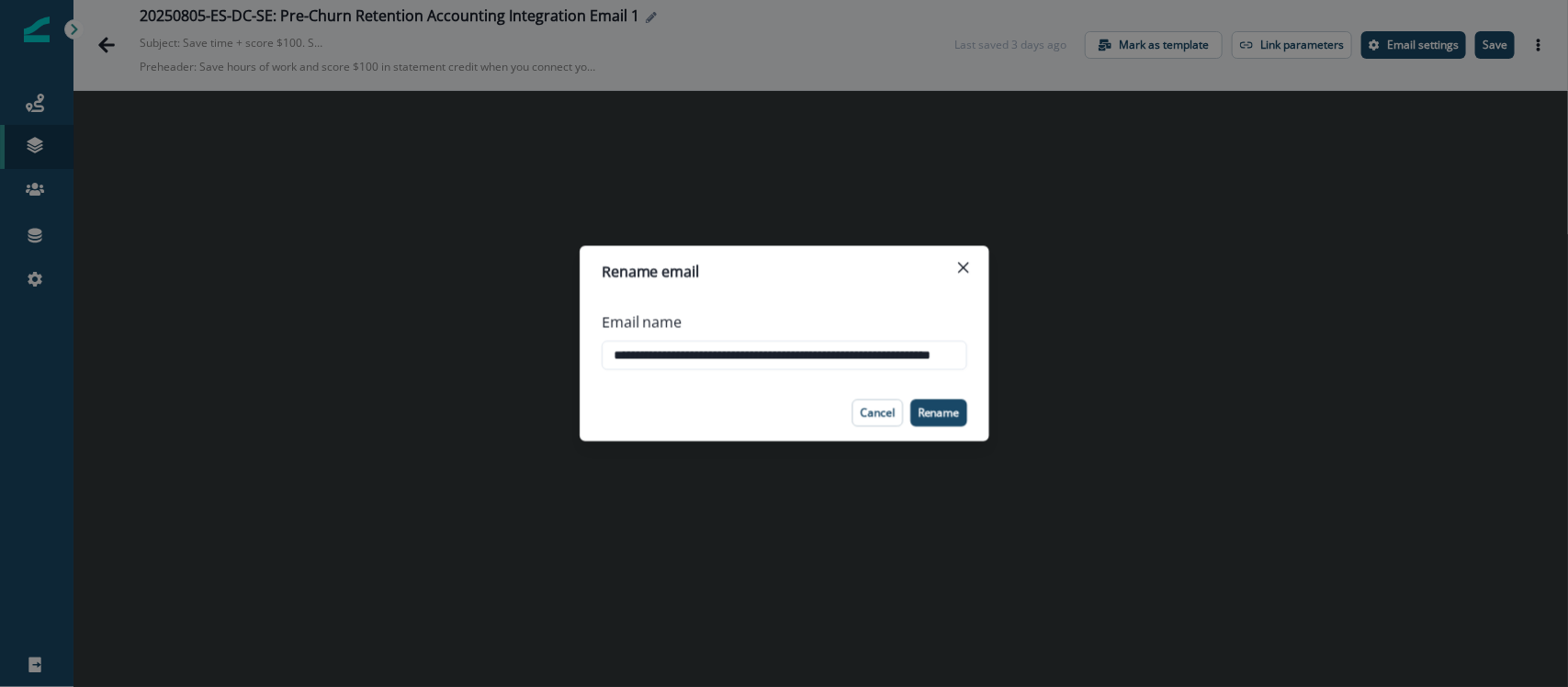 scroll, scrollTop: 0, scrollLeft: 89, axis: horizontal 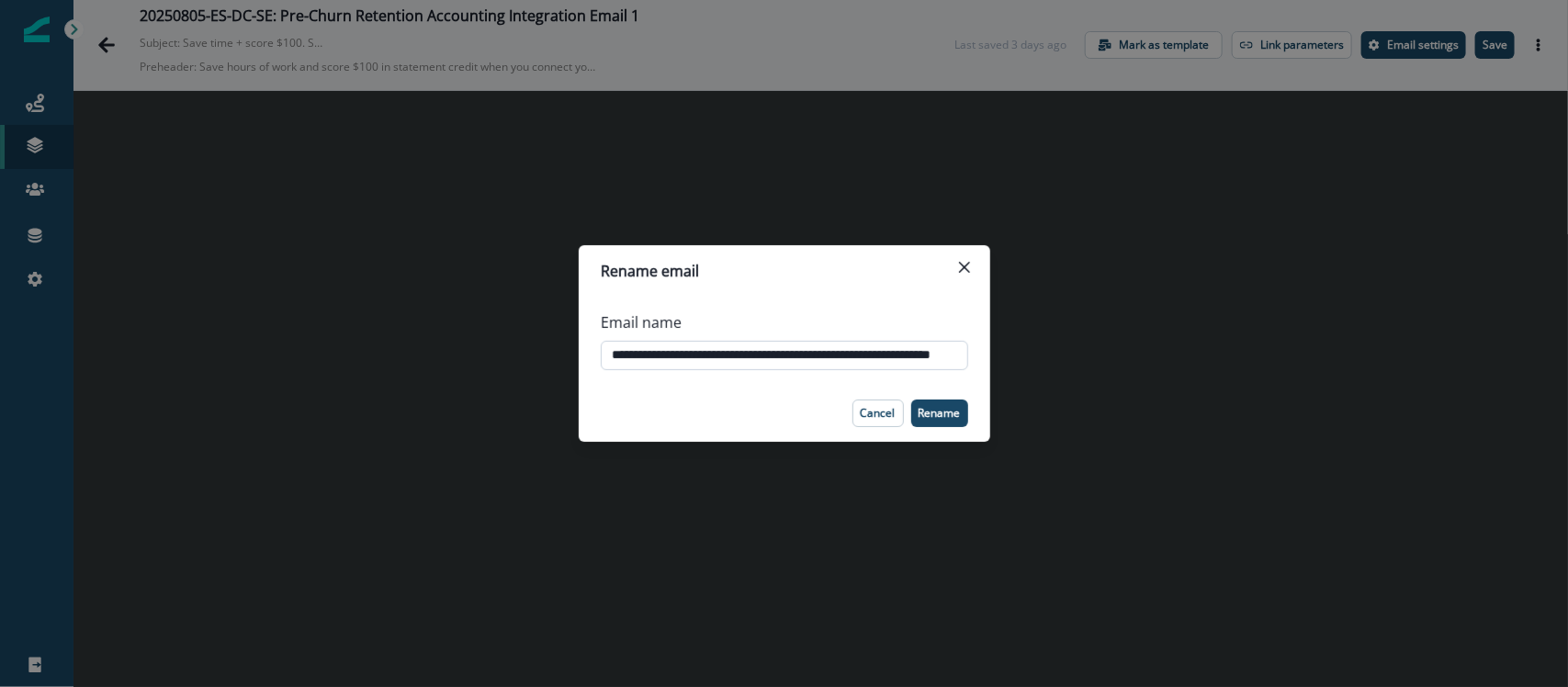 click on "**********" at bounding box center [784, 355] 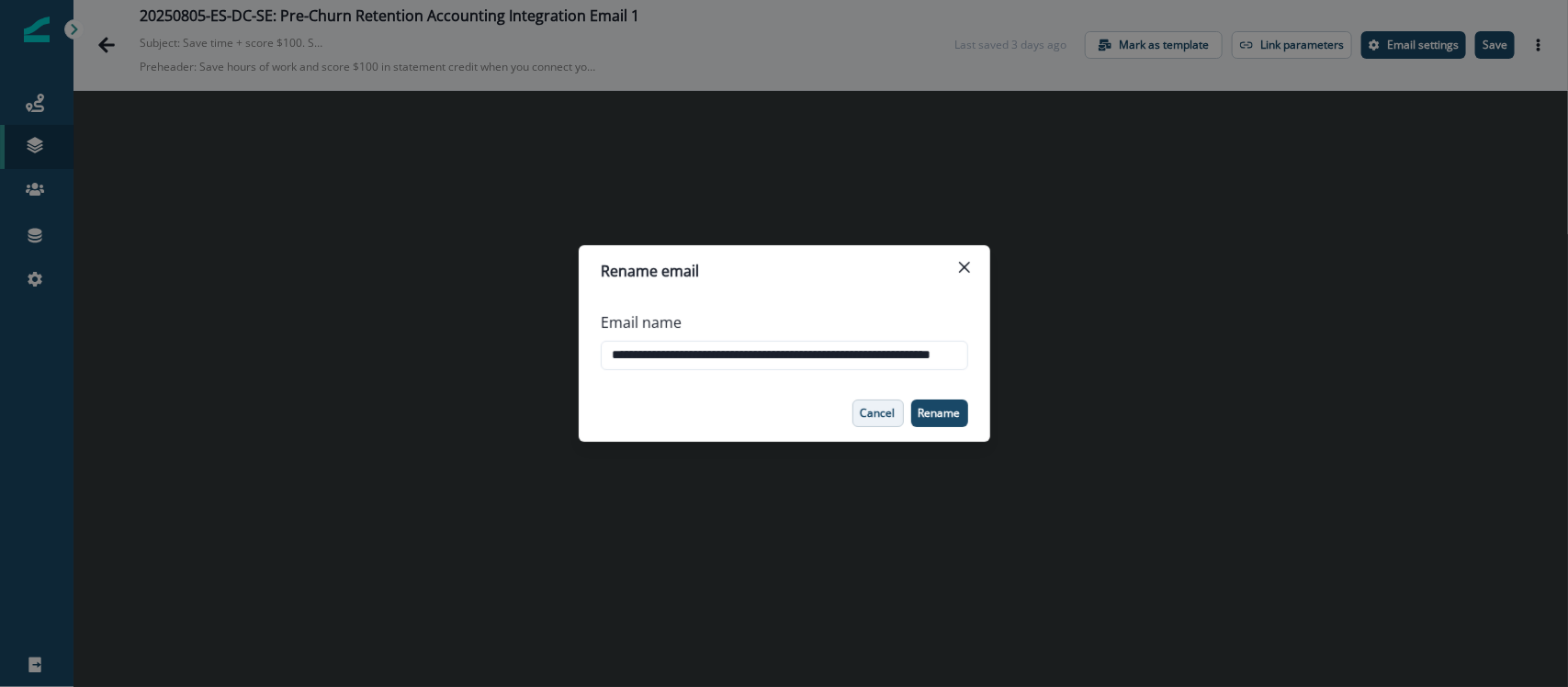 click on "Cancel" at bounding box center (878, 413) 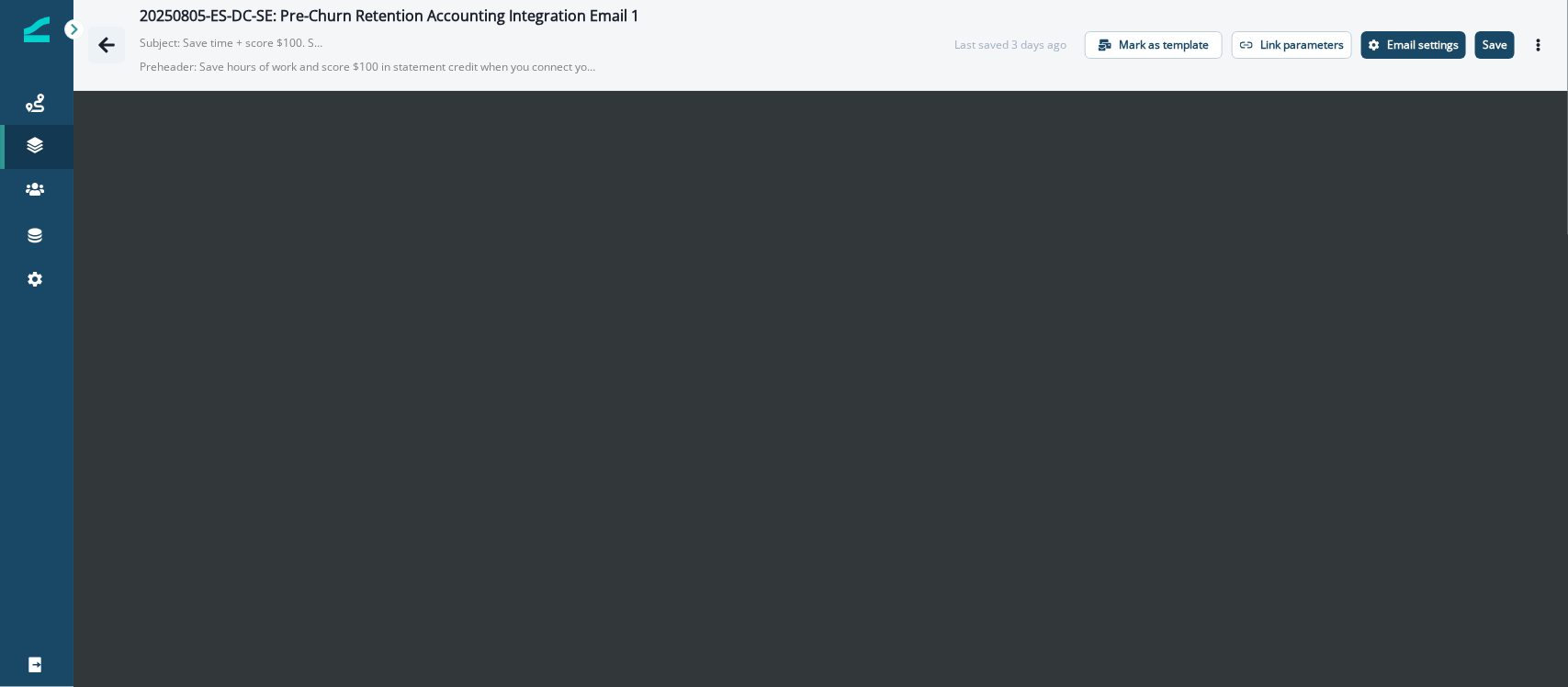 click at bounding box center (107, 45) 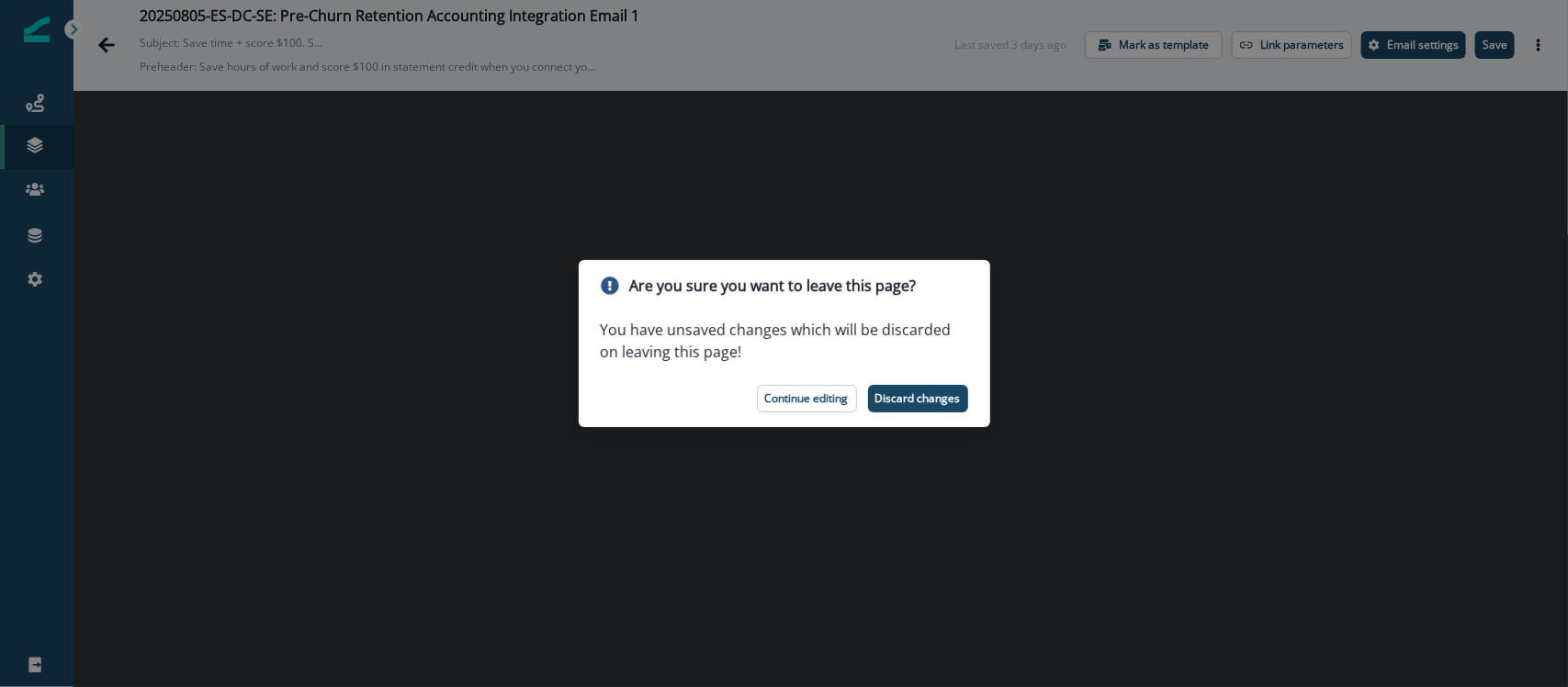 click on "Are you sure you want to leave this page? You have unsaved changes which will be discarded on leaving this page! Continue editing Discard changes" at bounding box center [784, 344] 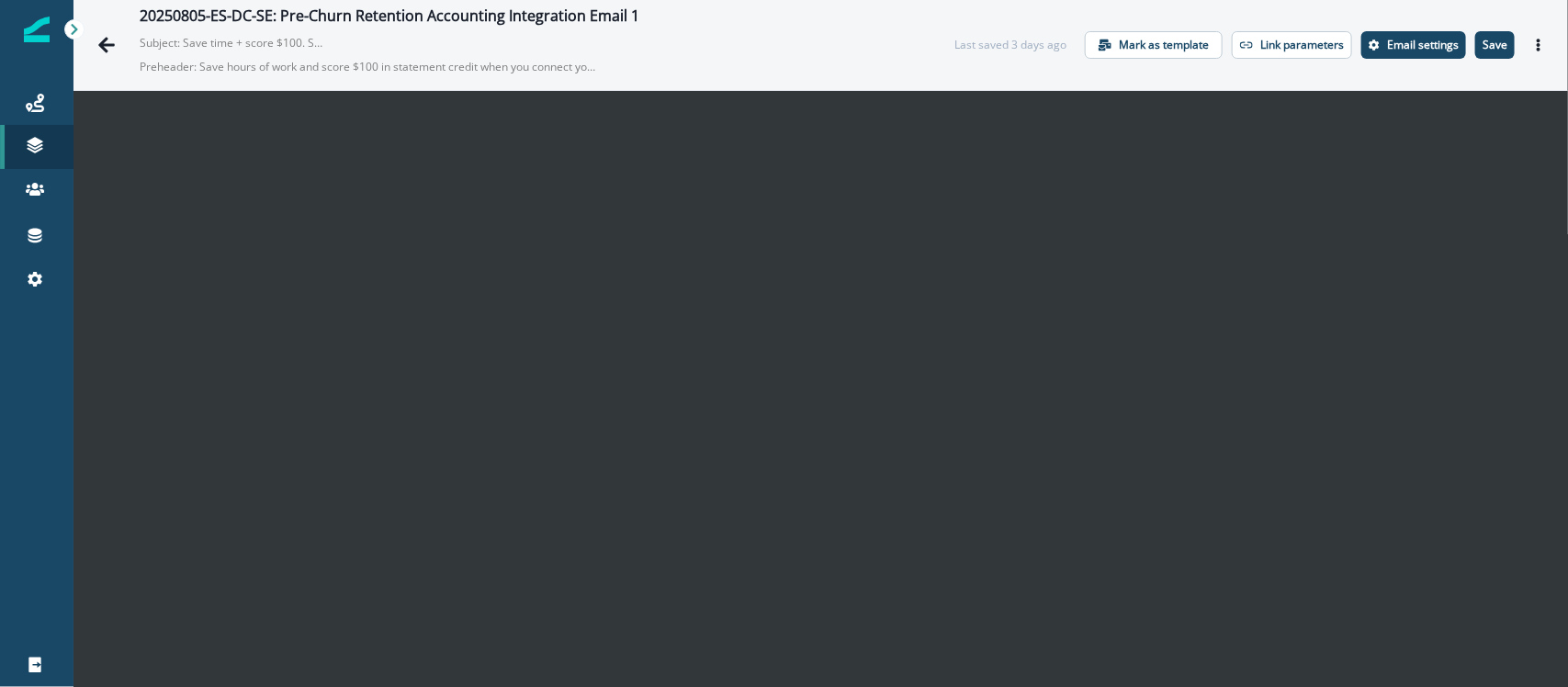 click on "Journeys Emails Tokens Static lists Outbound webhooks Forms Inbound webhooks Salesforce campaigns Contacts Accounts Connections Settings Logout" at bounding box center [37, 344] 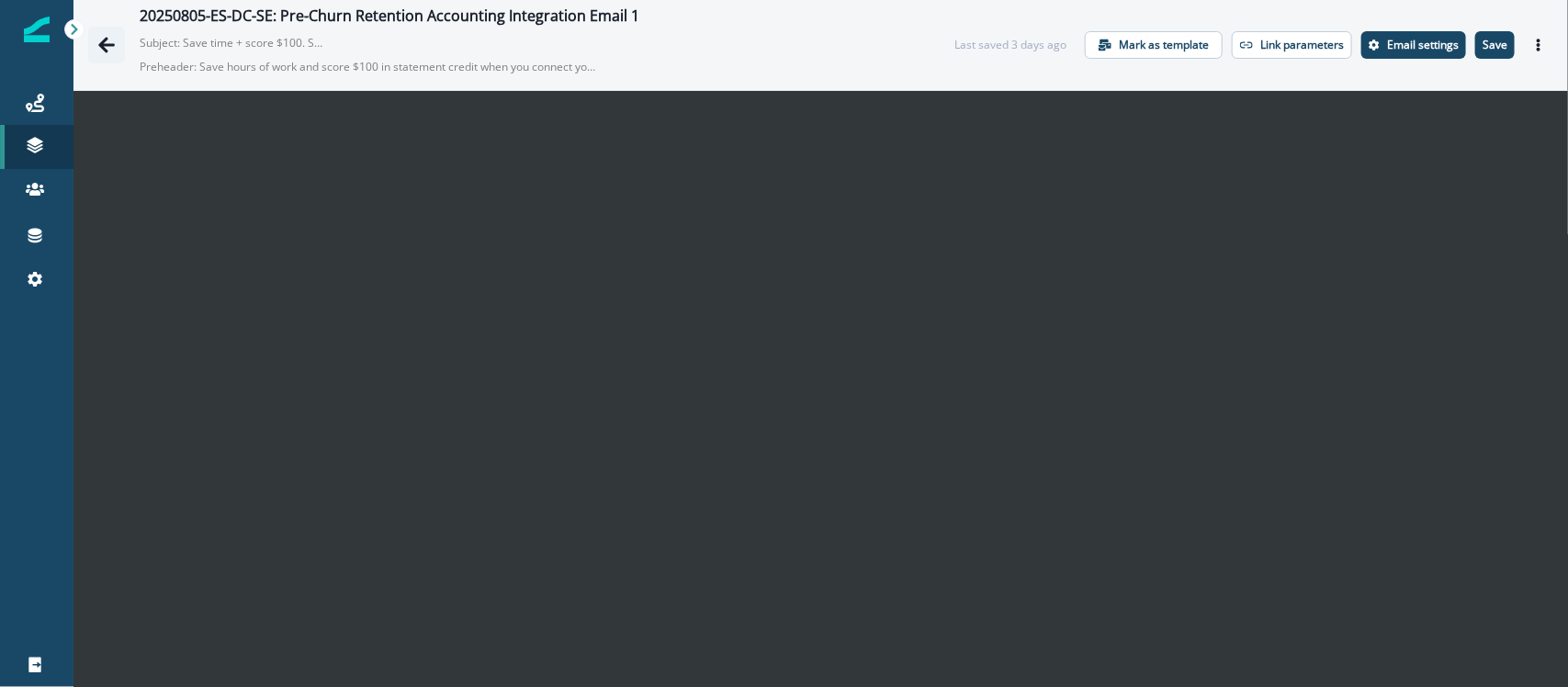 click 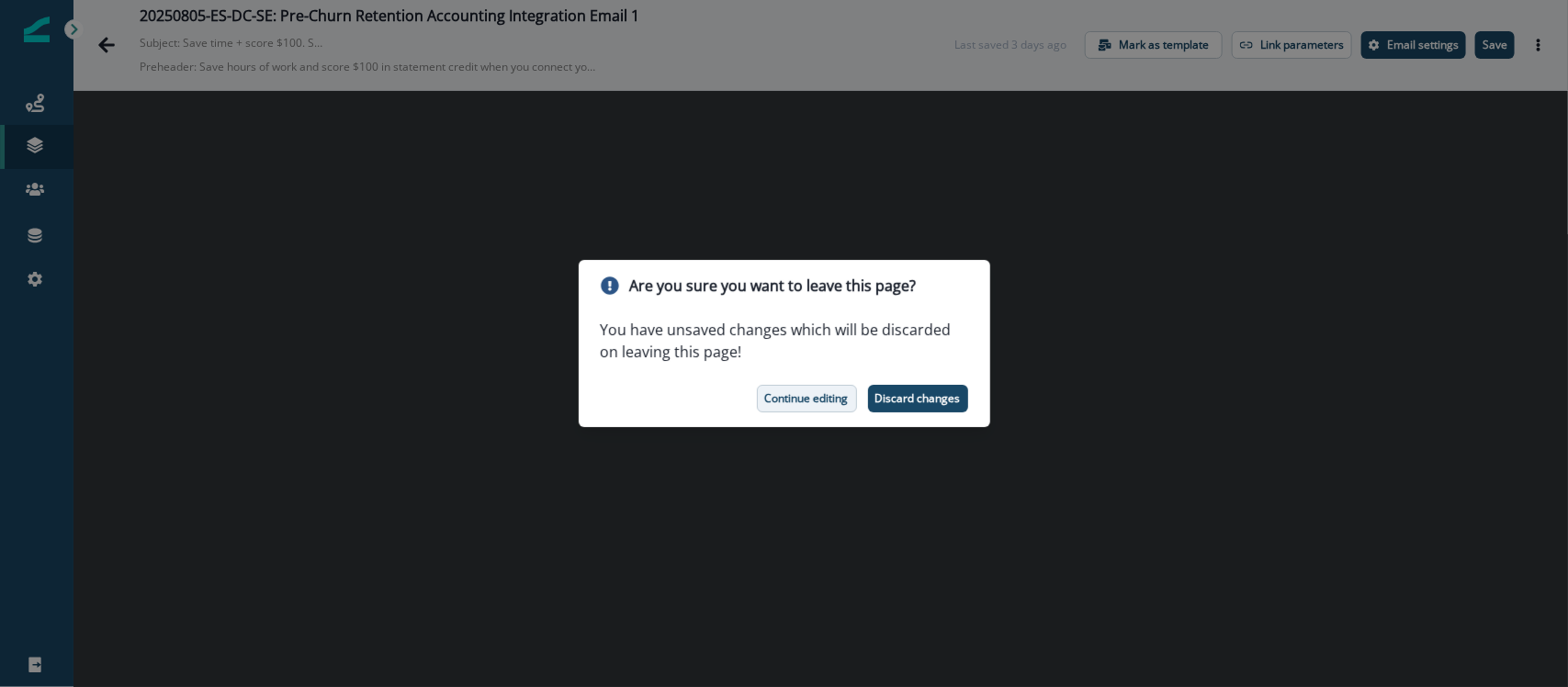click on "Continue editing" at bounding box center [807, 399] 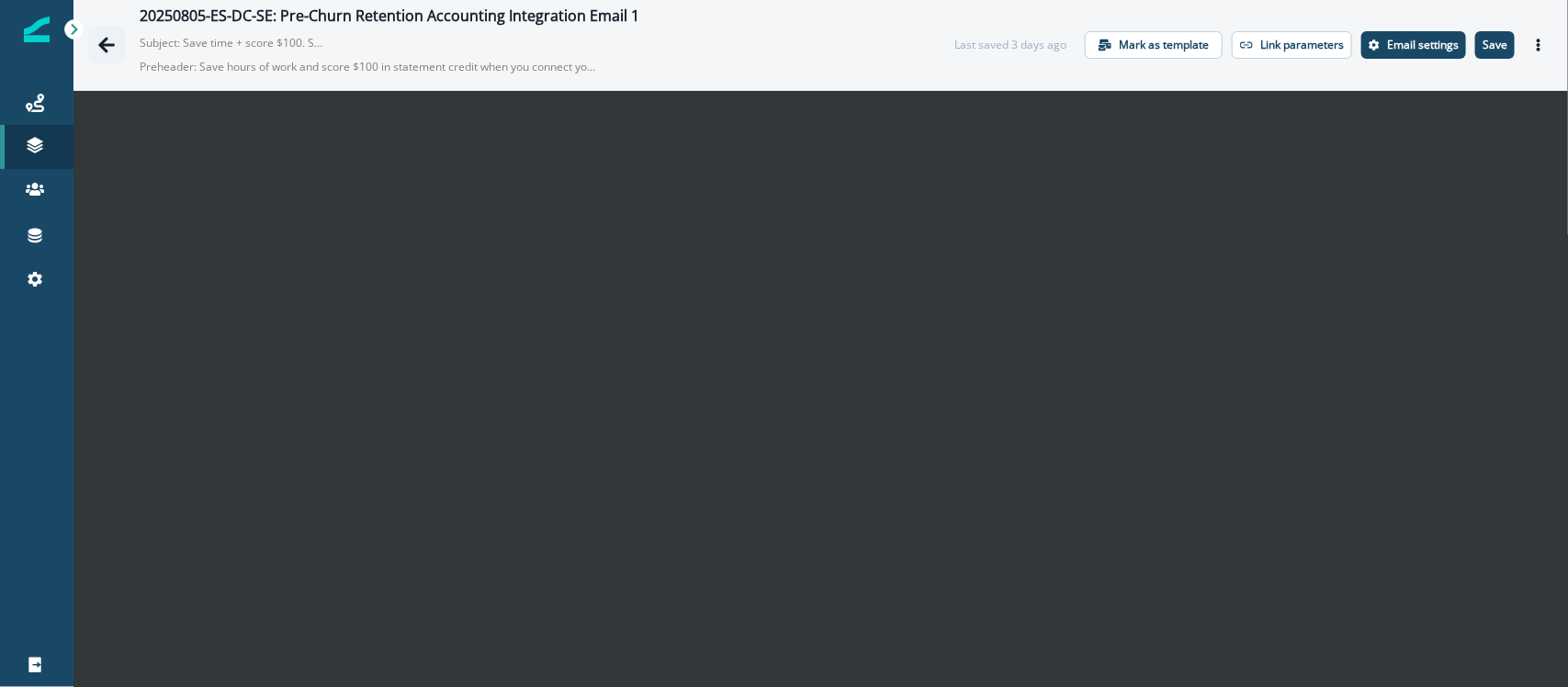 click 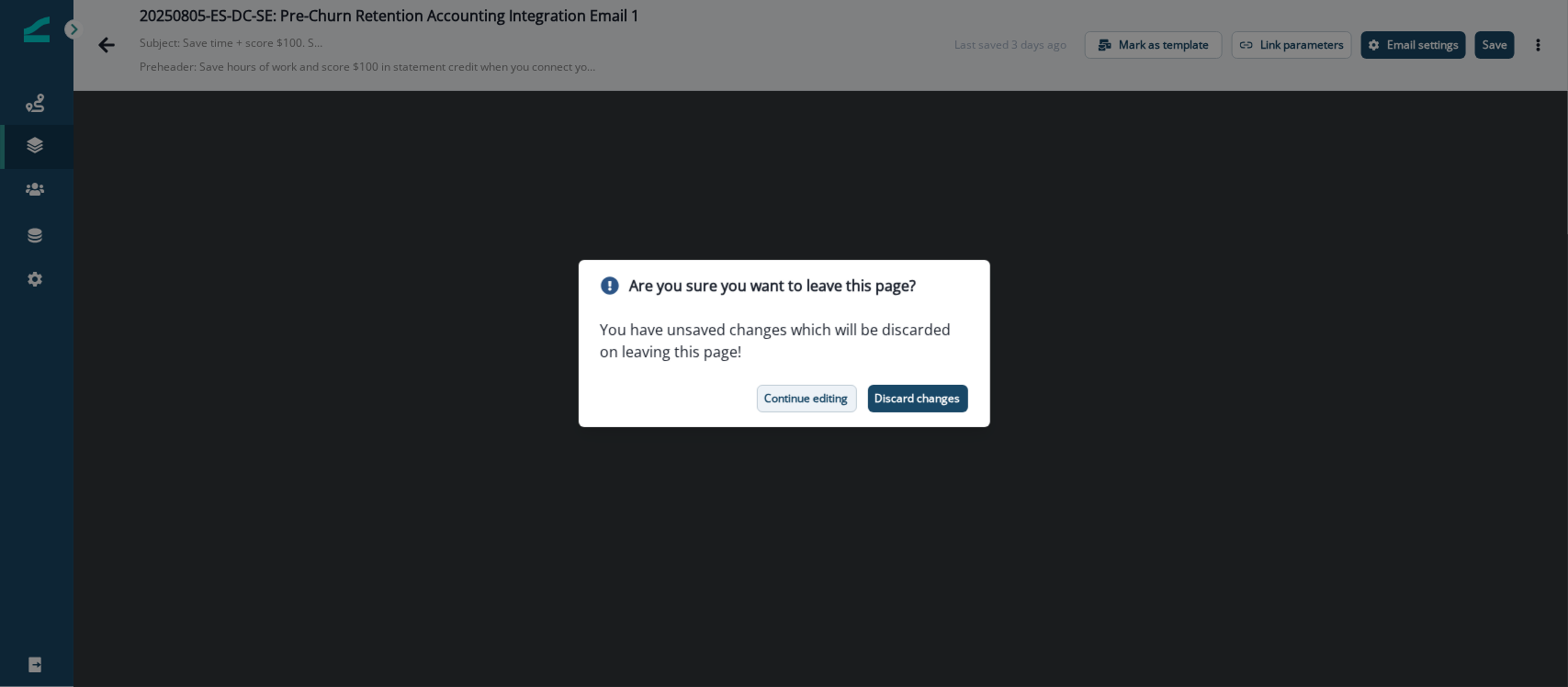 click on "Continue editing" at bounding box center [807, 399] 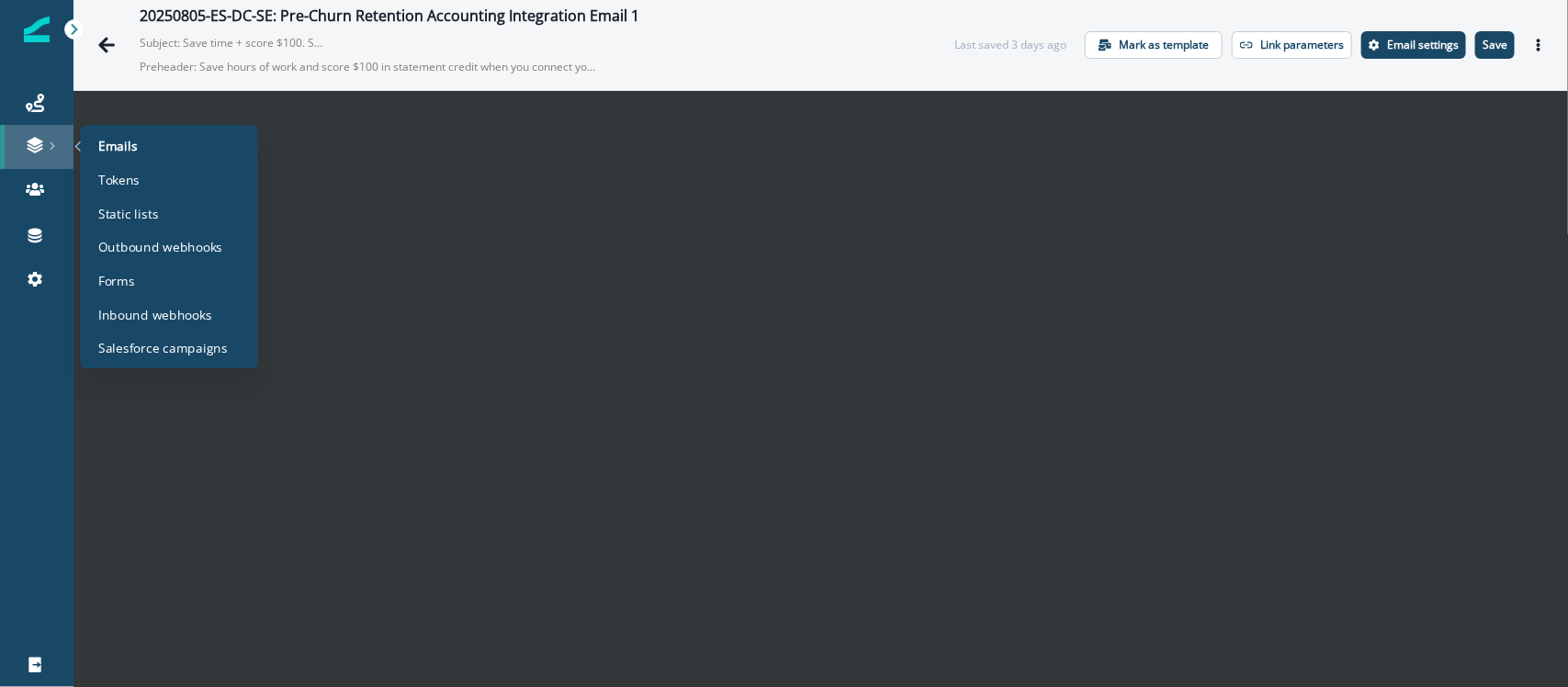 click 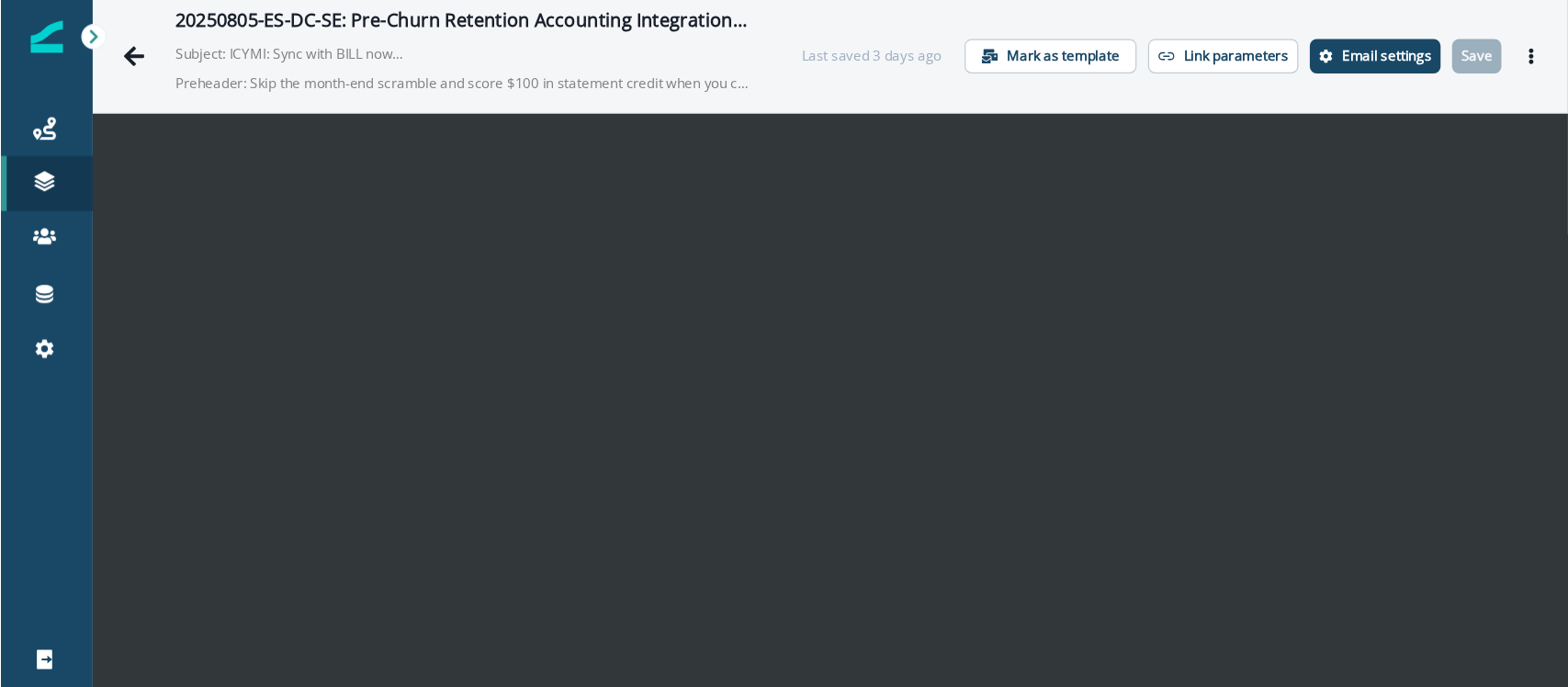 scroll, scrollTop: 0, scrollLeft: 0, axis: both 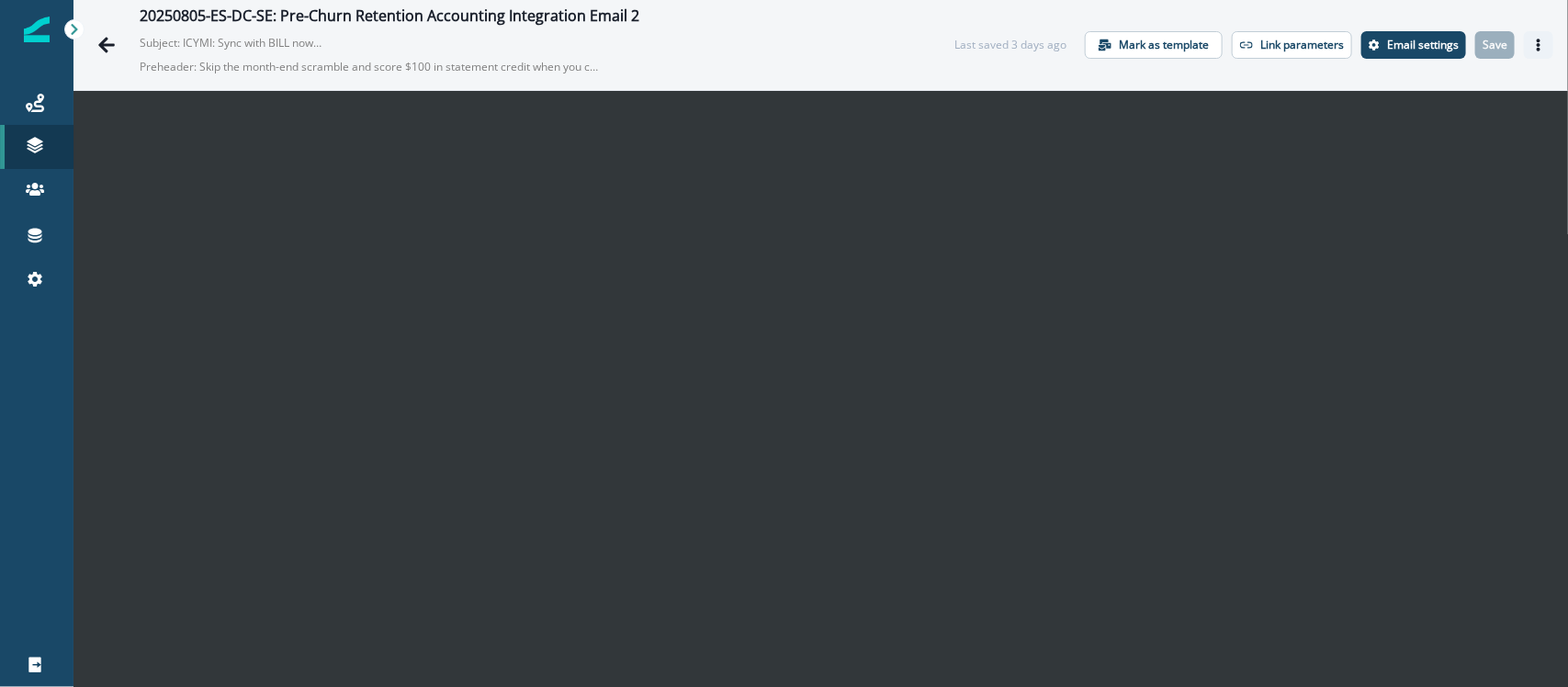 click 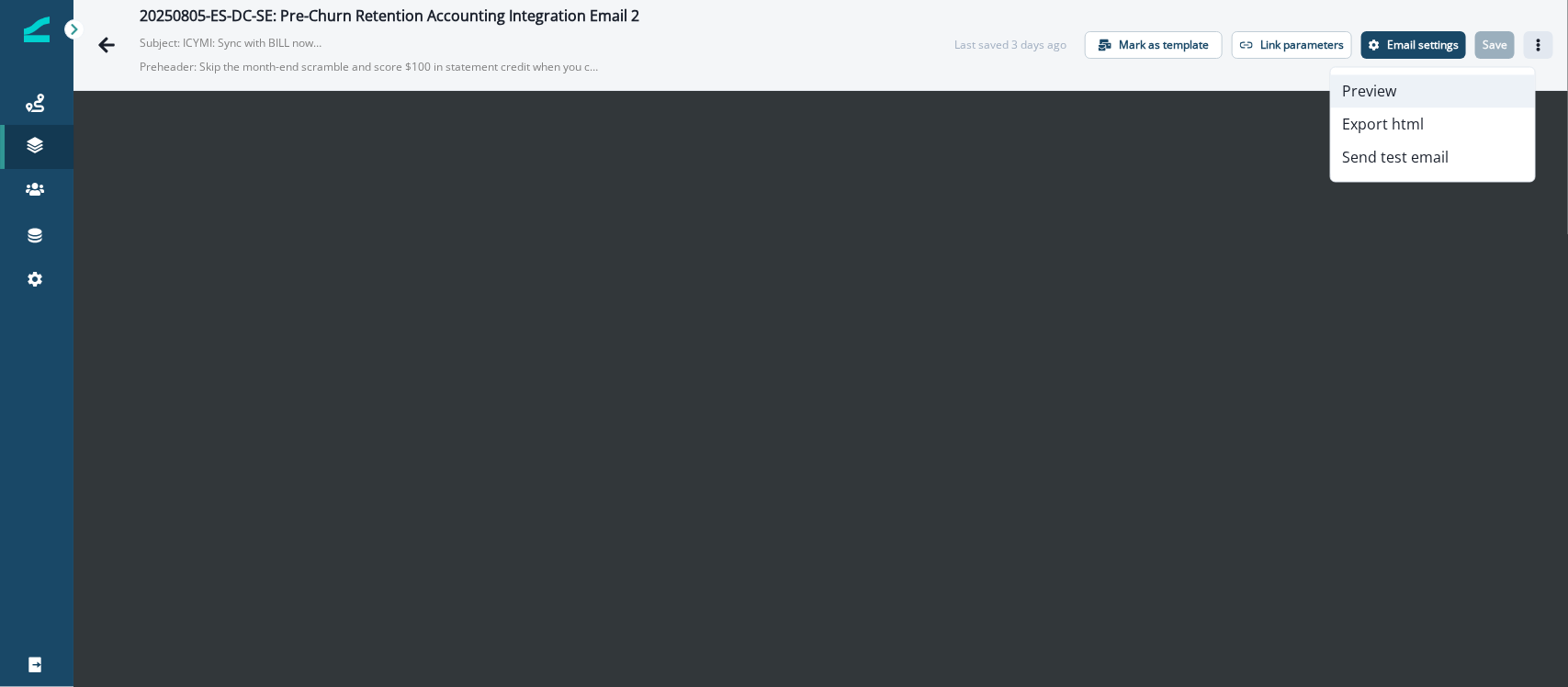 click on "Preview" at bounding box center (1433, 92) 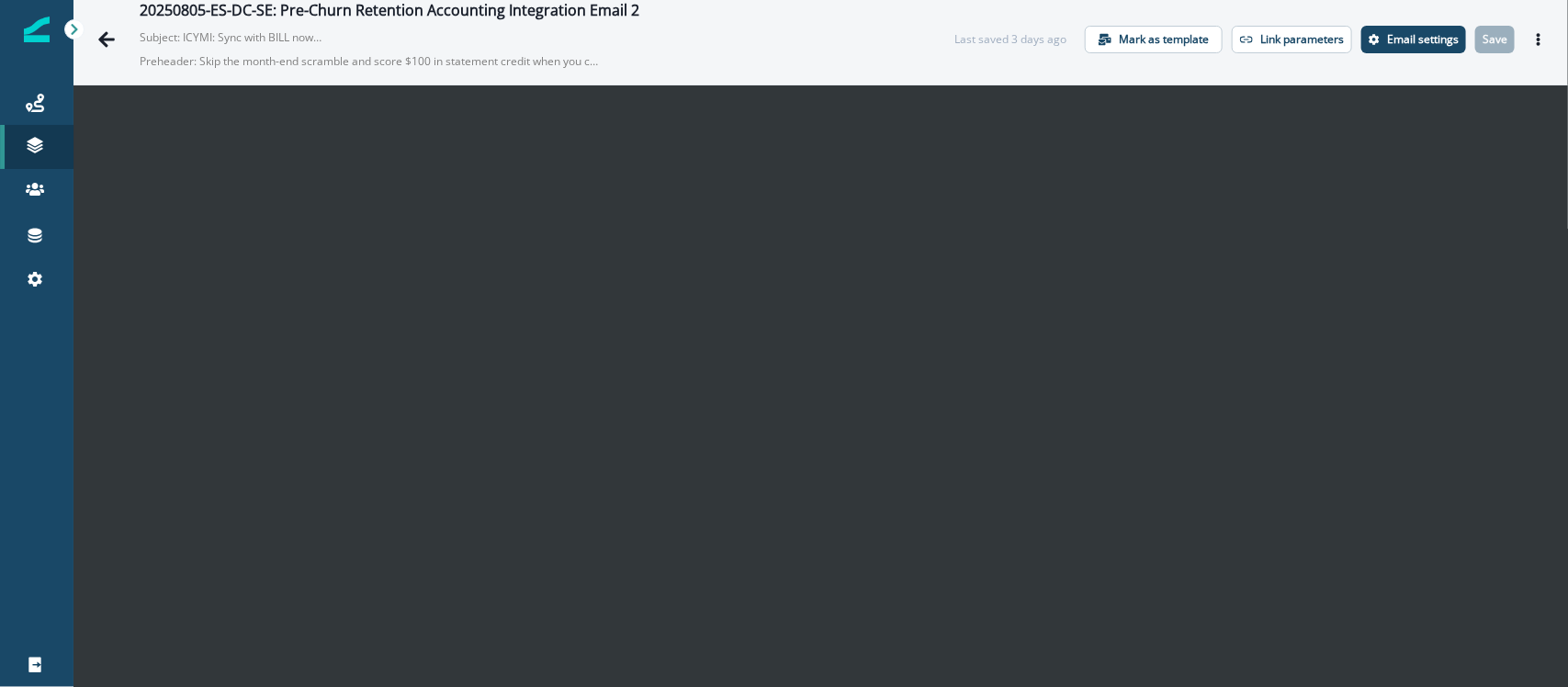 scroll, scrollTop: 0, scrollLeft: 0, axis: both 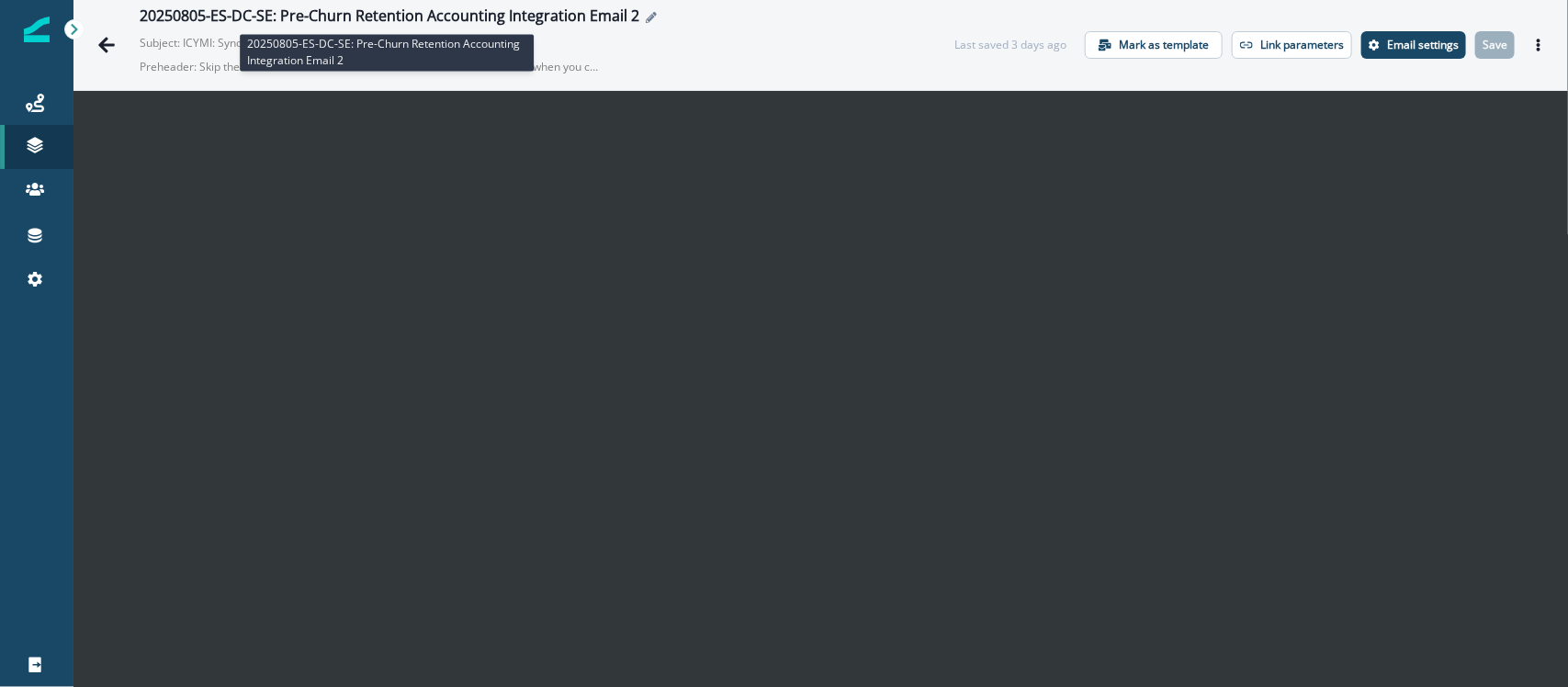 click on "20250805-ES-DC-SE: Pre-Churn Retention Accounting Integration Email 2" at bounding box center (389, 17) 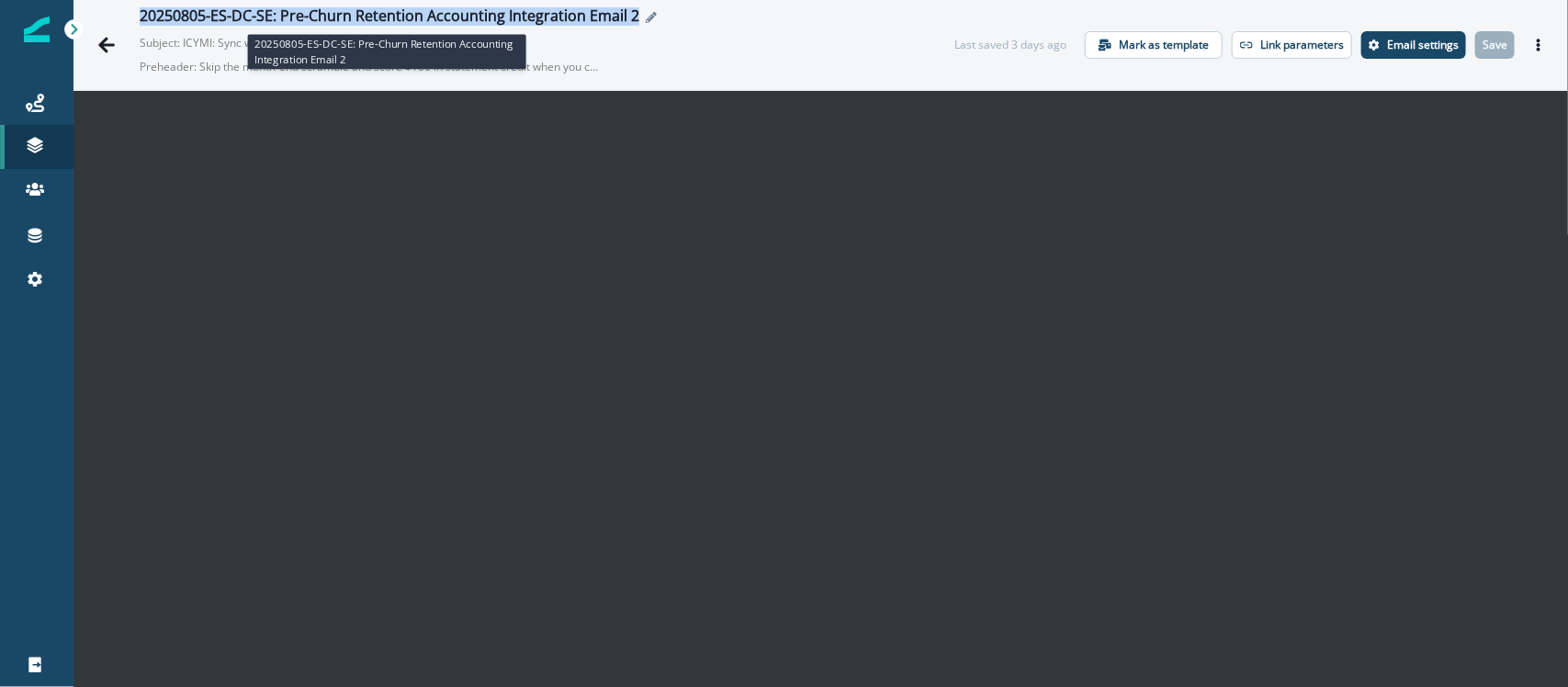 click on "20250805-ES-DC-SE: Pre-Churn Retention Accounting Integration Email 2" at bounding box center [389, 17] 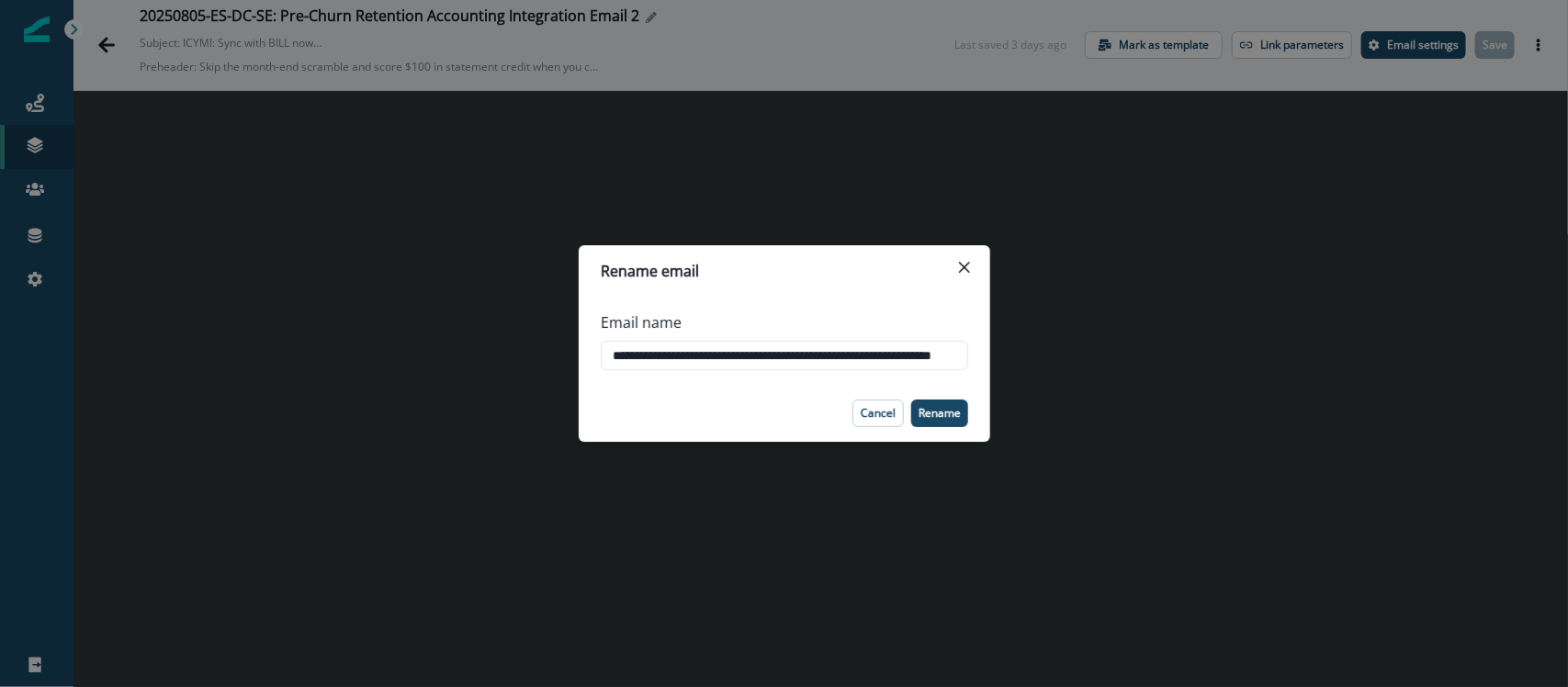 scroll, scrollTop: 0, scrollLeft: 89, axis: horizontal 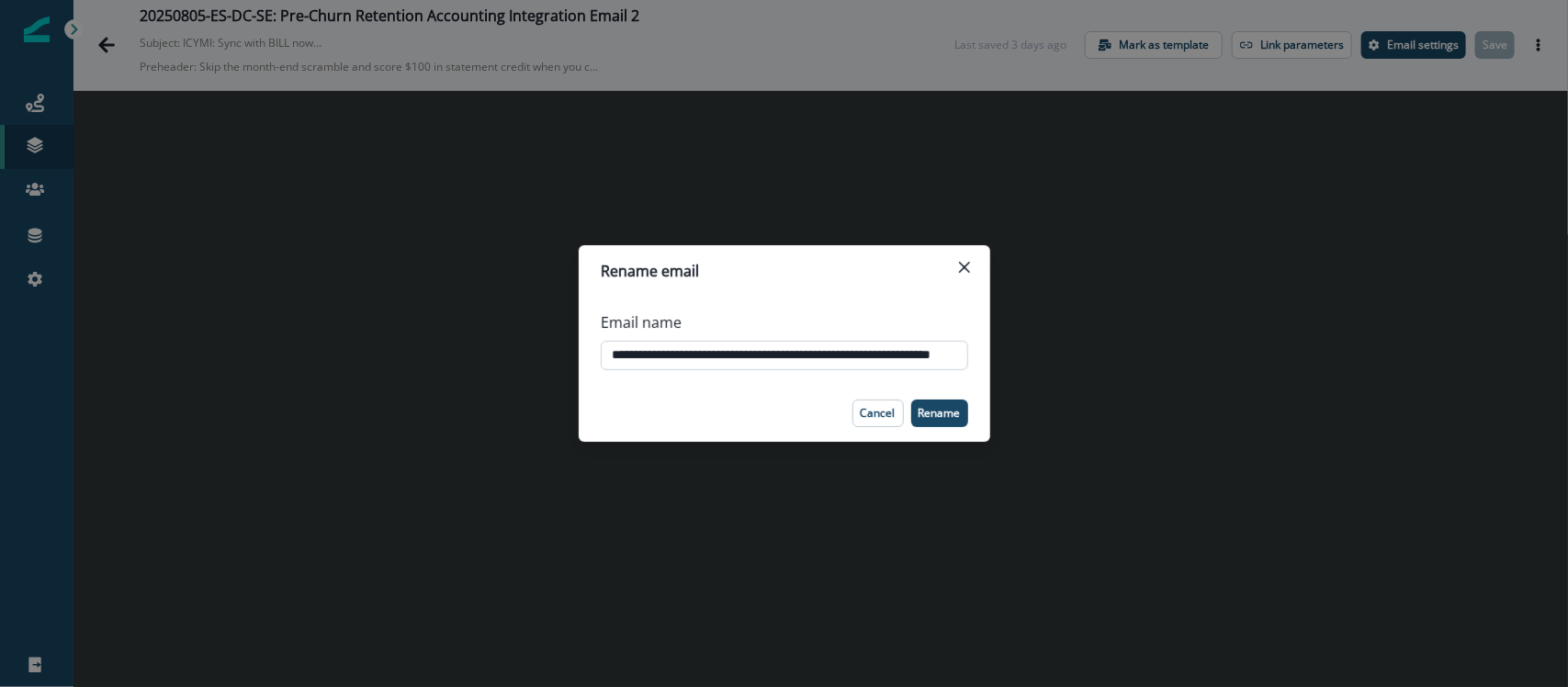 click on "**********" at bounding box center [784, 355] 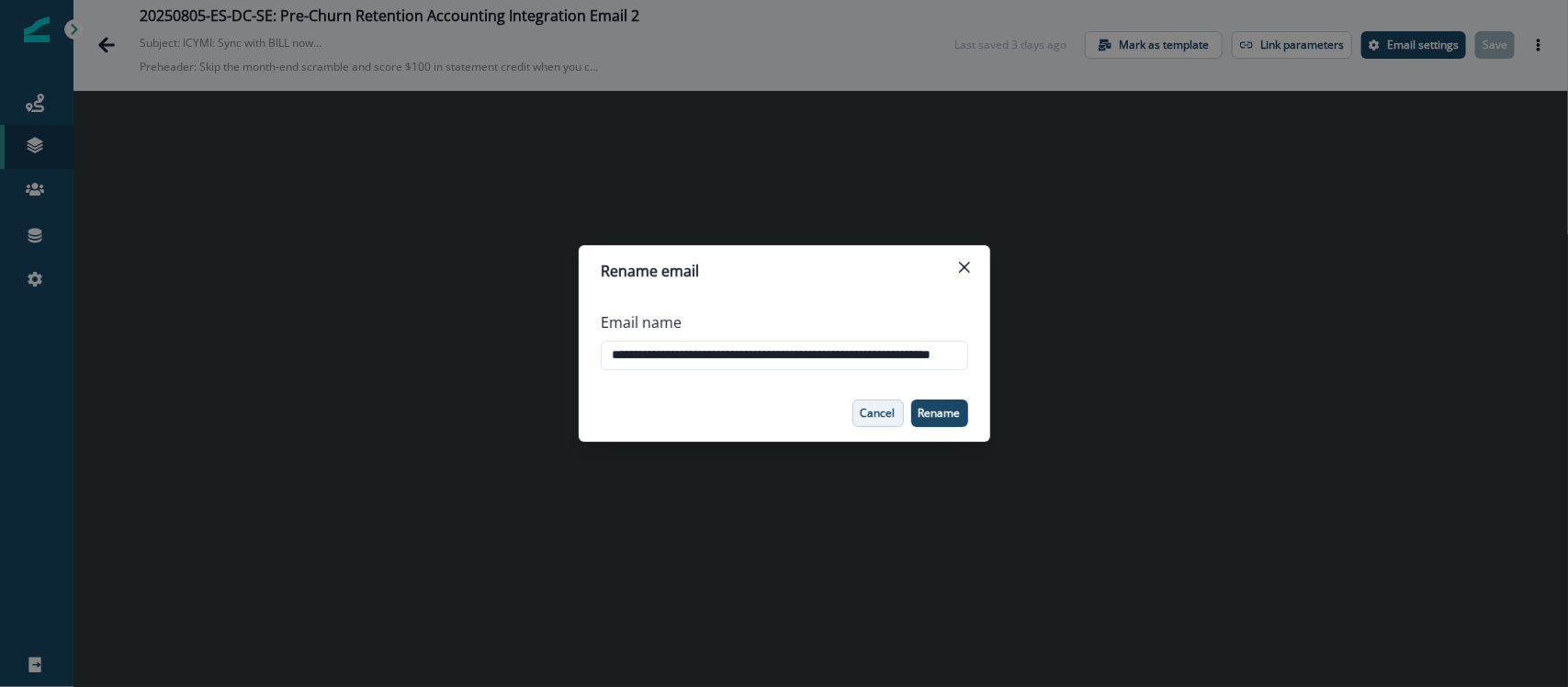 click on "Cancel" at bounding box center (878, 413) 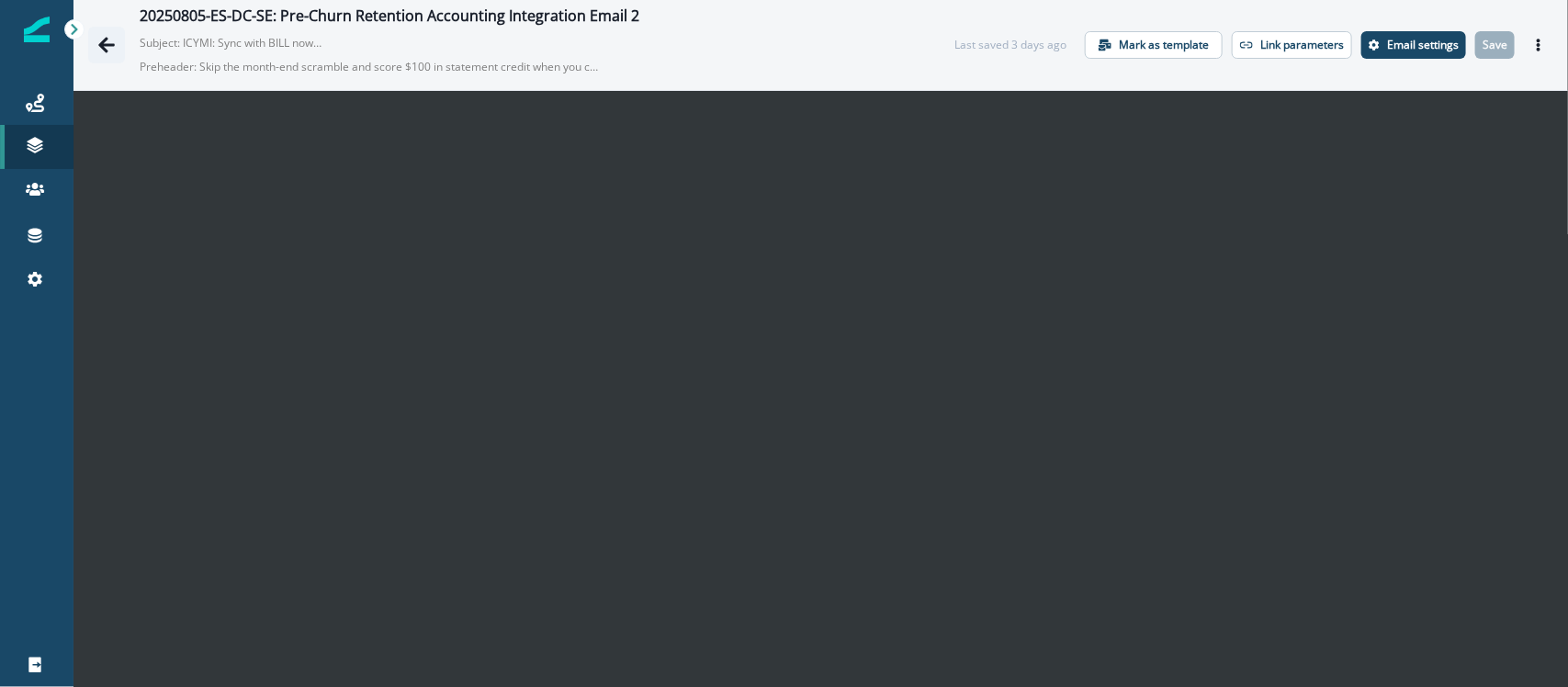 click 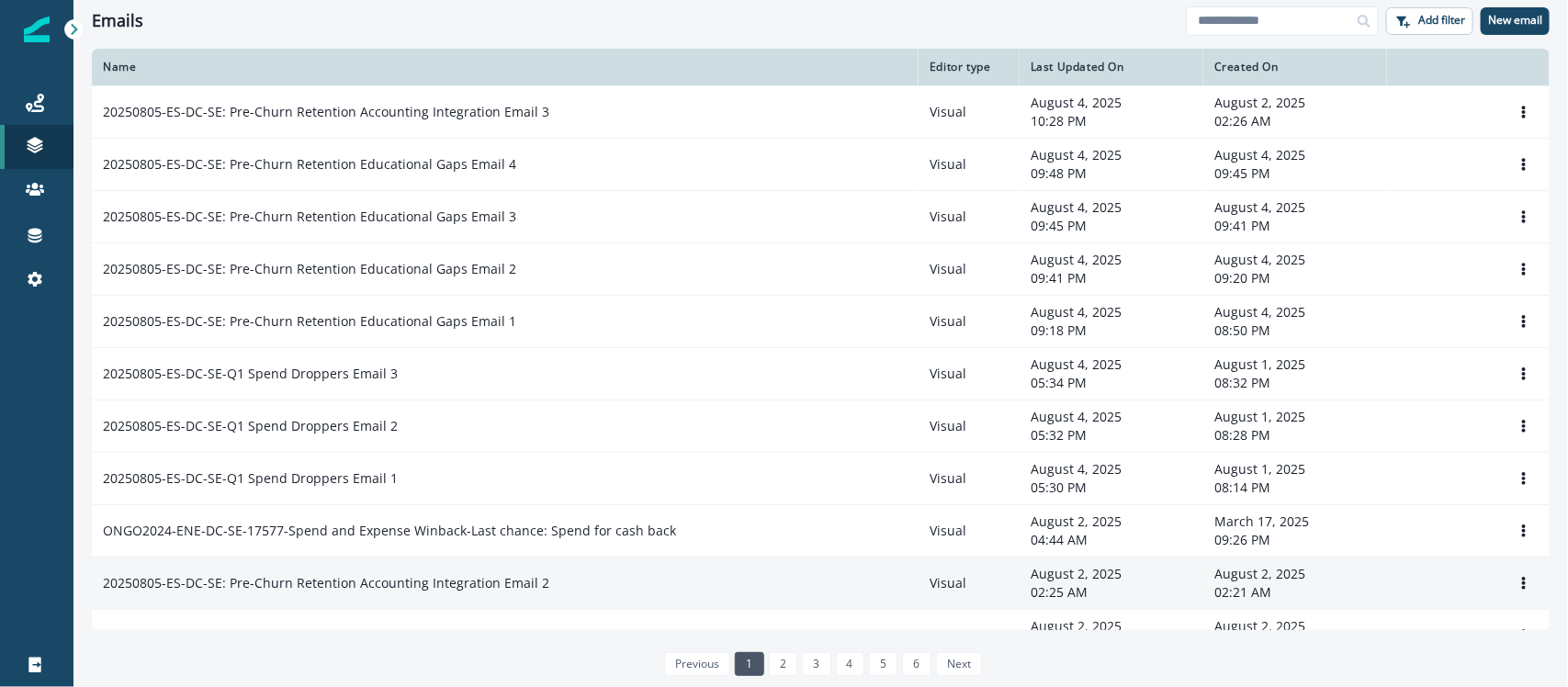 scroll, scrollTop: 115, scrollLeft: 0, axis: vertical 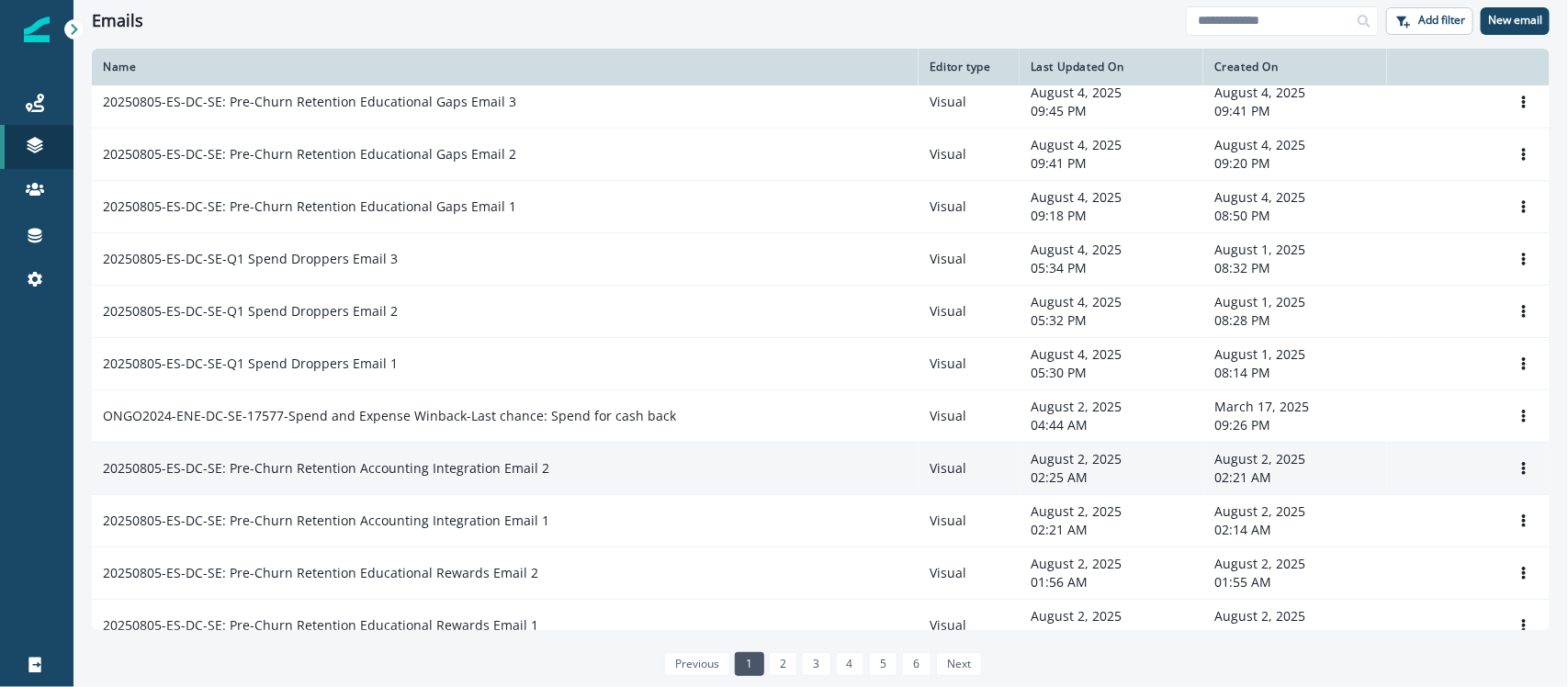 click on "20250805-ES-DC-SE: Pre-Churn Retention Accounting Integration Email 2" at bounding box center [326, 468] 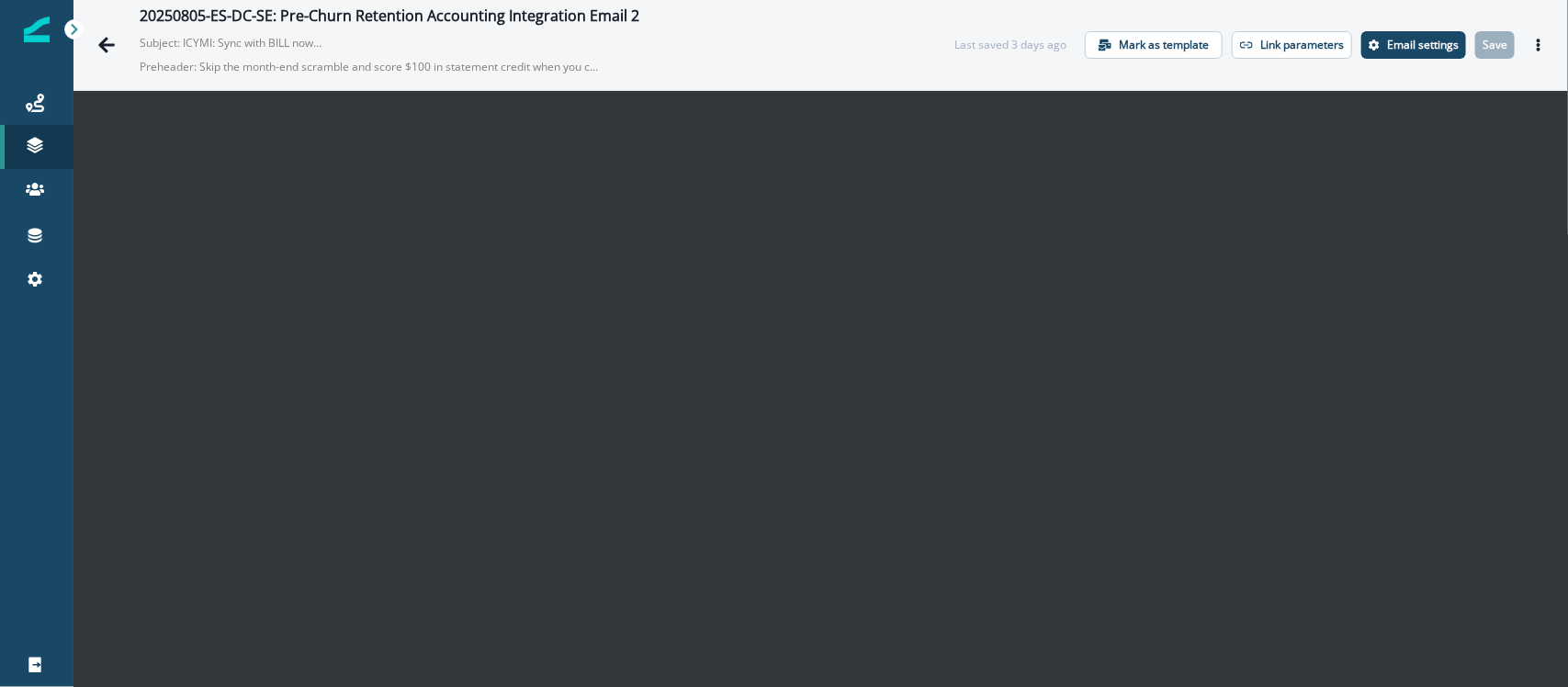 scroll, scrollTop: 26, scrollLeft: 0, axis: vertical 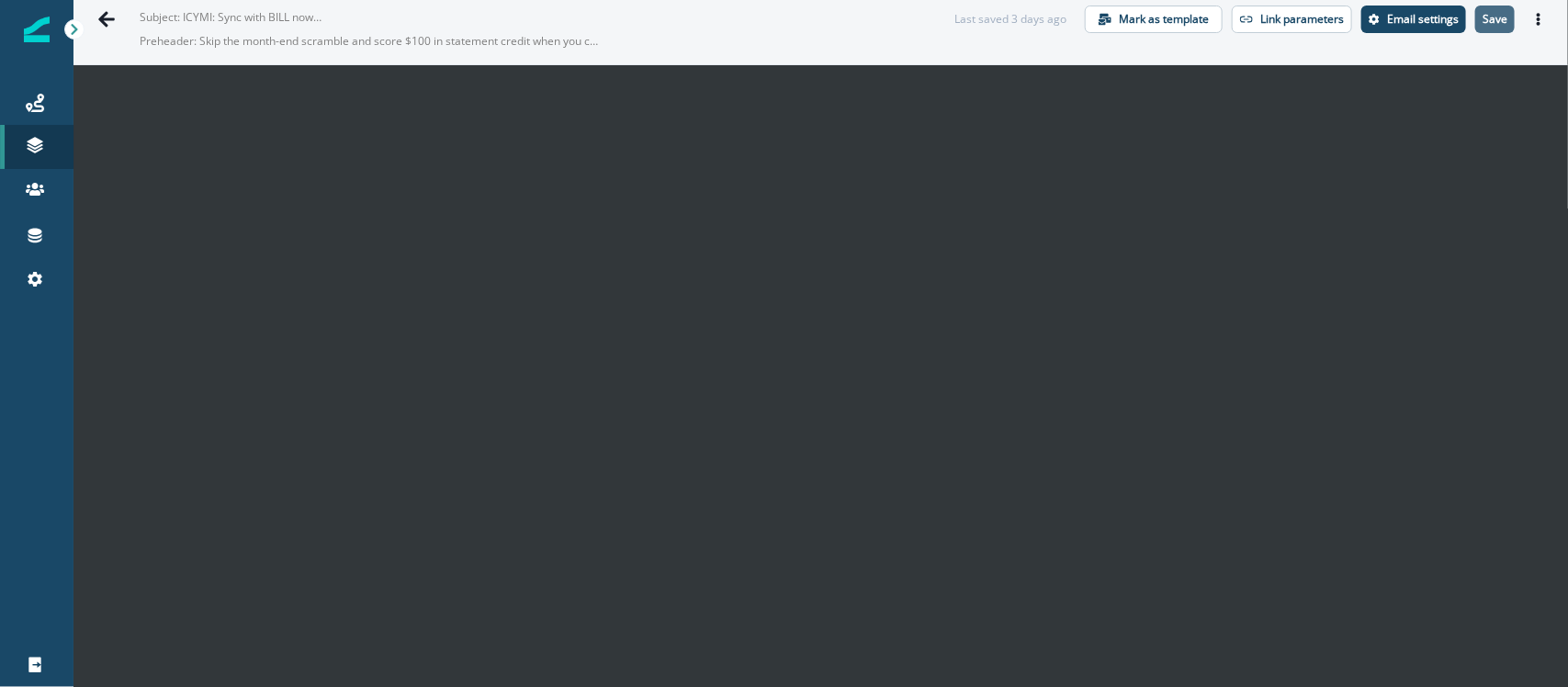 click on "Save" at bounding box center (1495, 19) 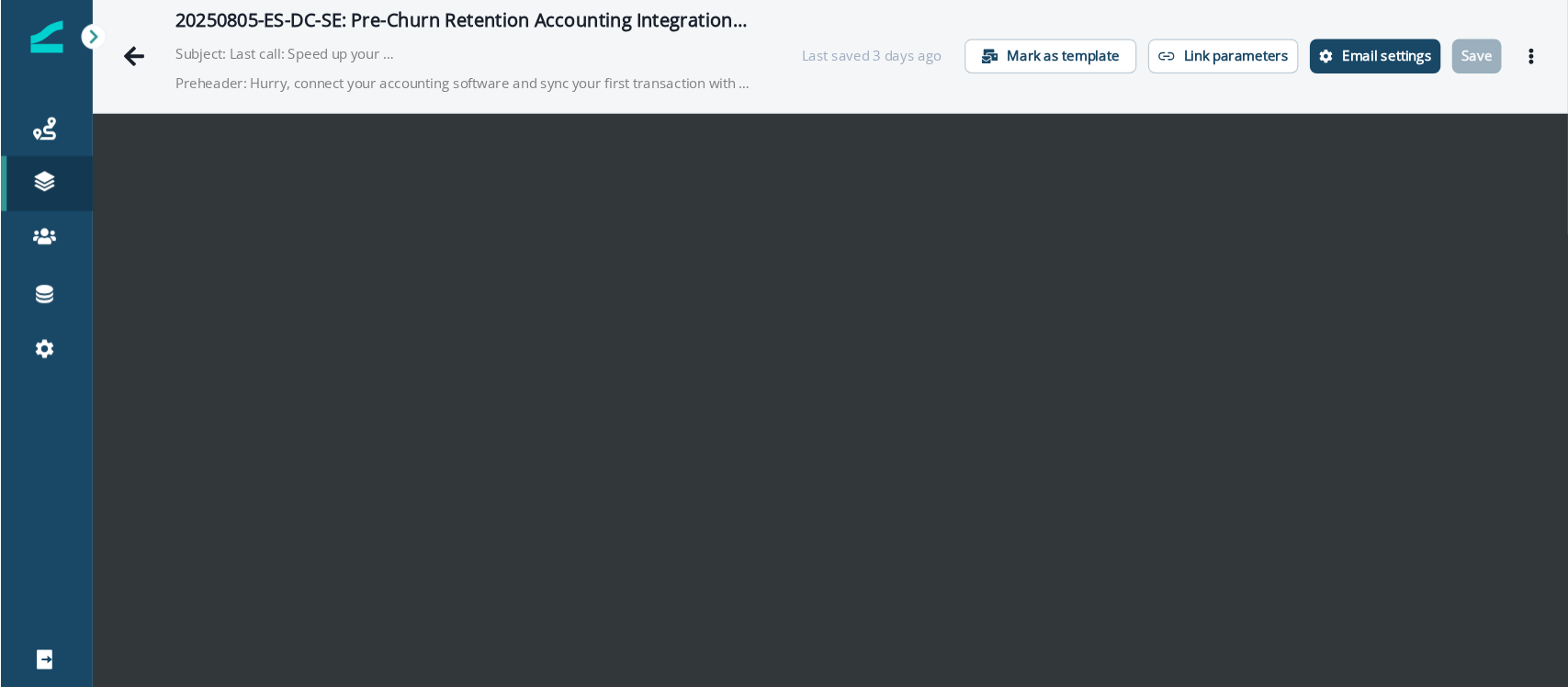 scroll, scrollTop: 0, scrollLeft: 0, axis: both 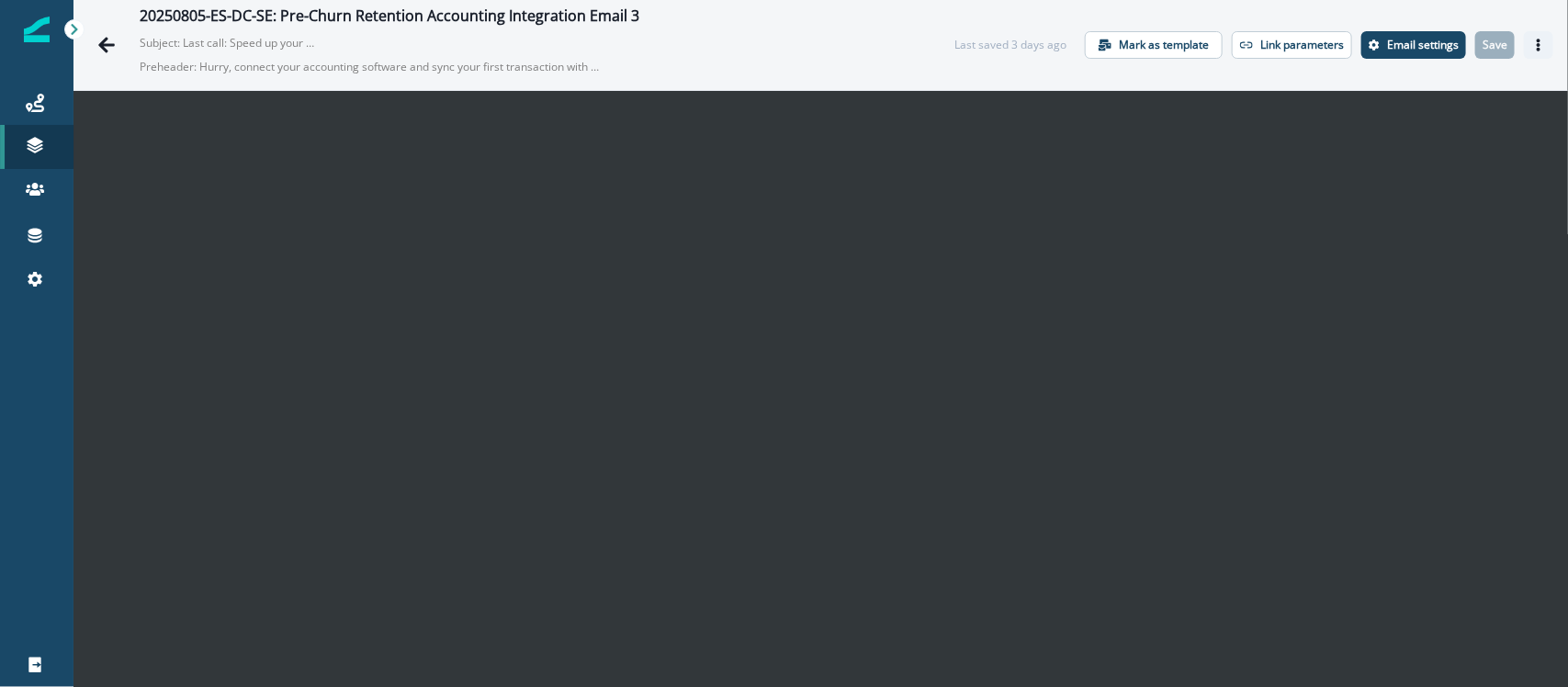 click at bounding box center [1539, 45] 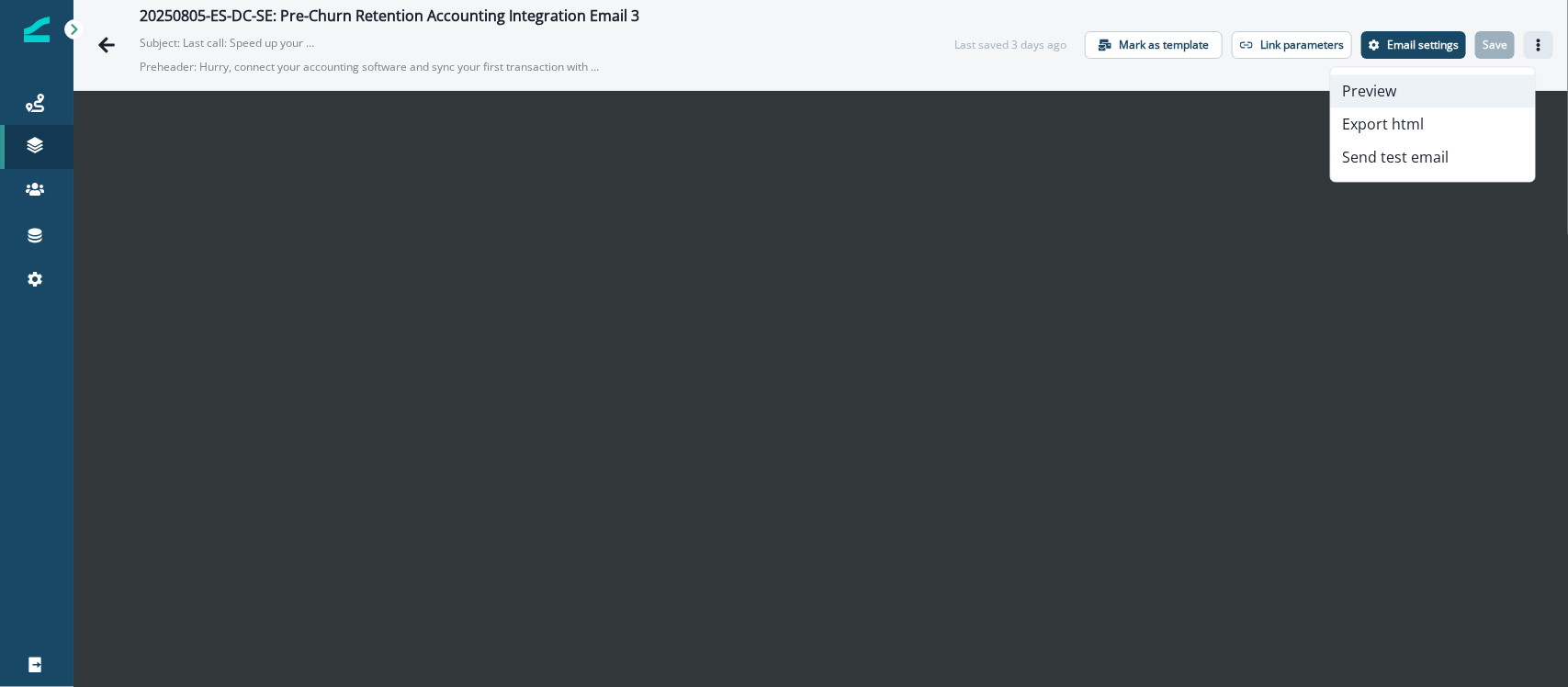 click on "Preview" at bounding box center (1433, 92) 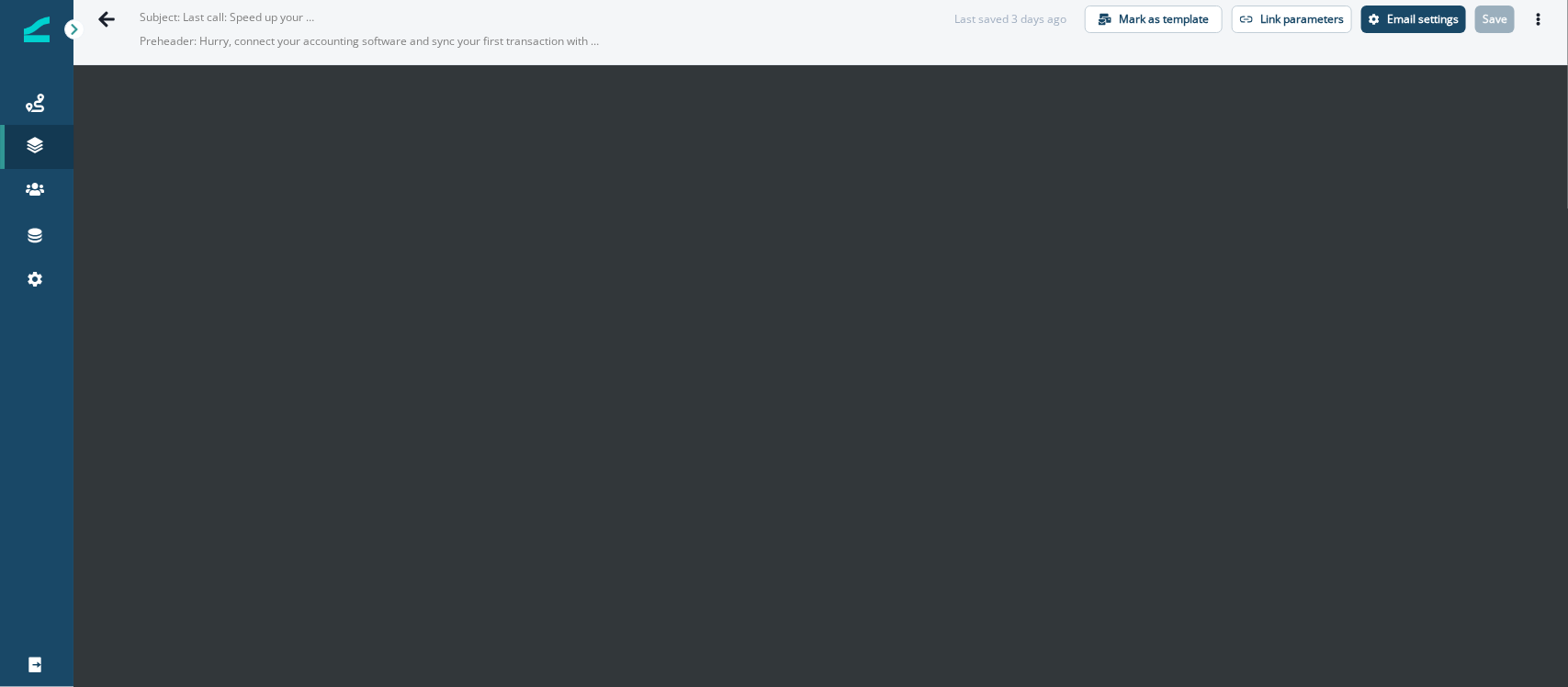 scroll, scrollTop: 0, scrollLeft: 0, axis: both 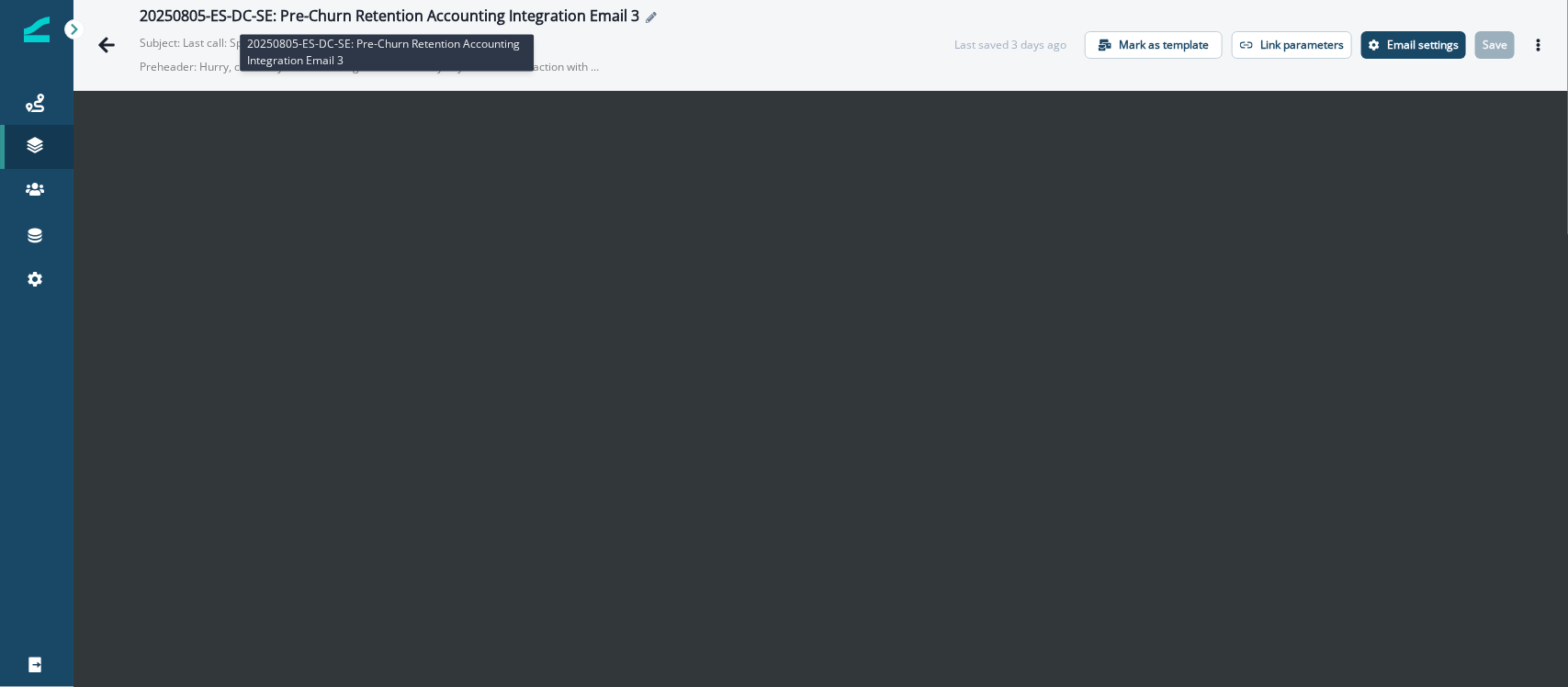 click on "20250805-ES-DC-SE: Pre-Churn Retention Accounting Integration Email 3" at bounding box center [389, 17] 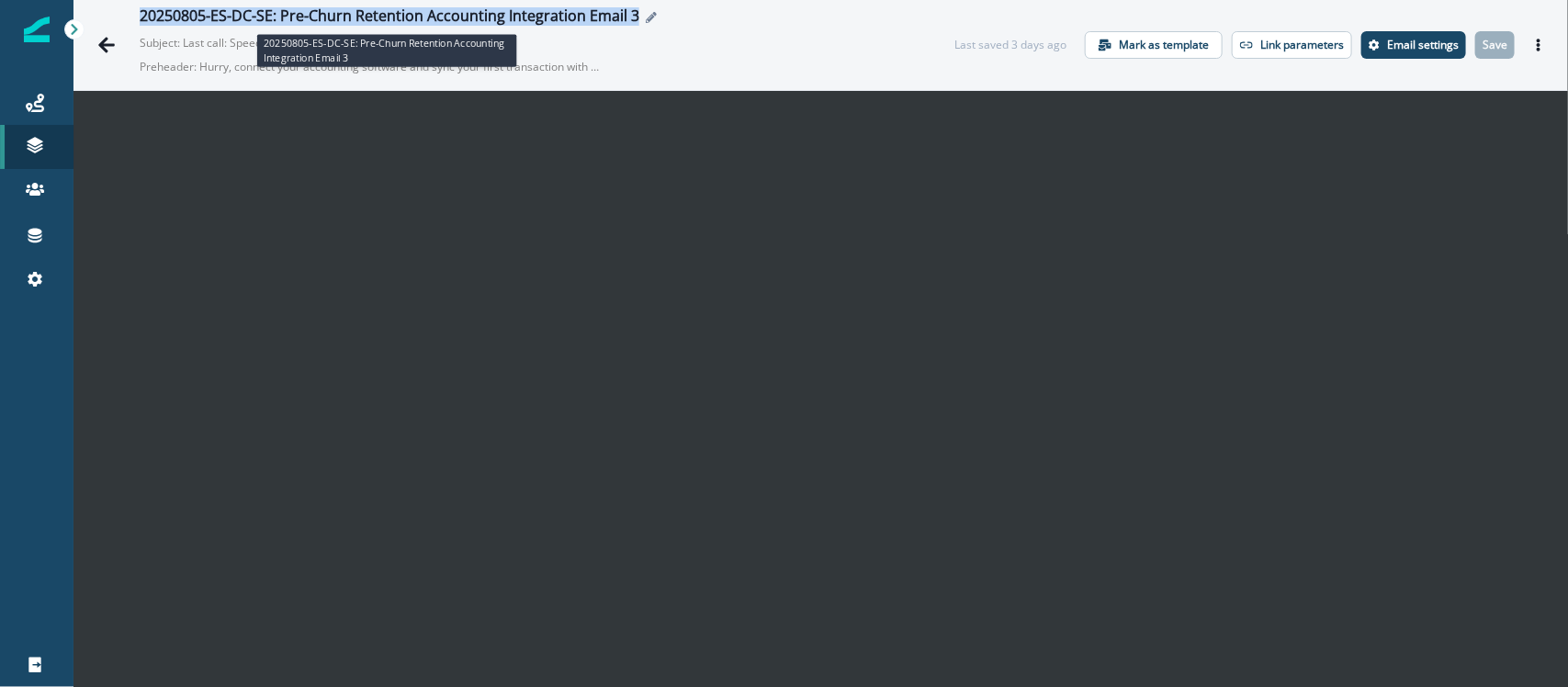 click on "20250805-ES-DC-SE: Pre-Churn Retention Accounting Integration Email 3" at bounding box center [389, 17] 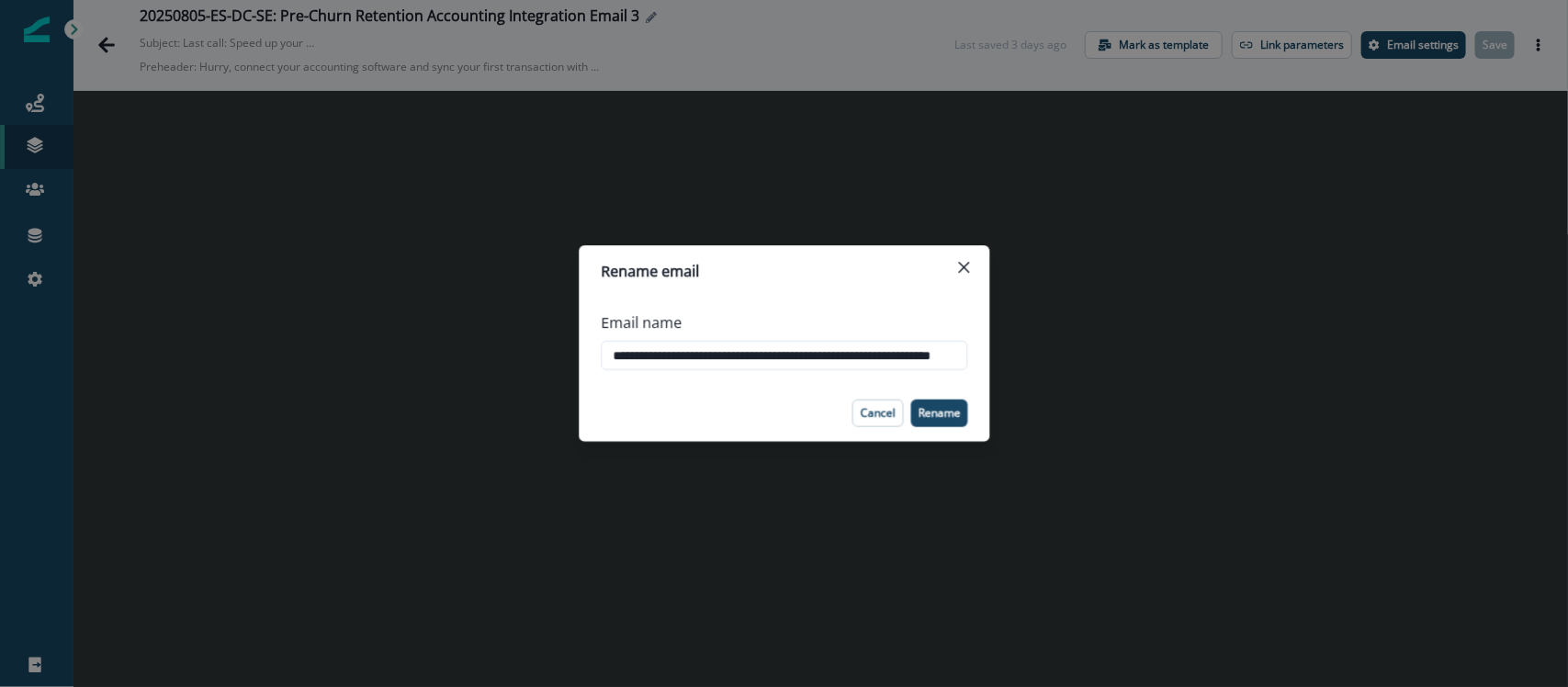 scroll, scrollTop: 0, scrollLeft: 89, axis: horizontal 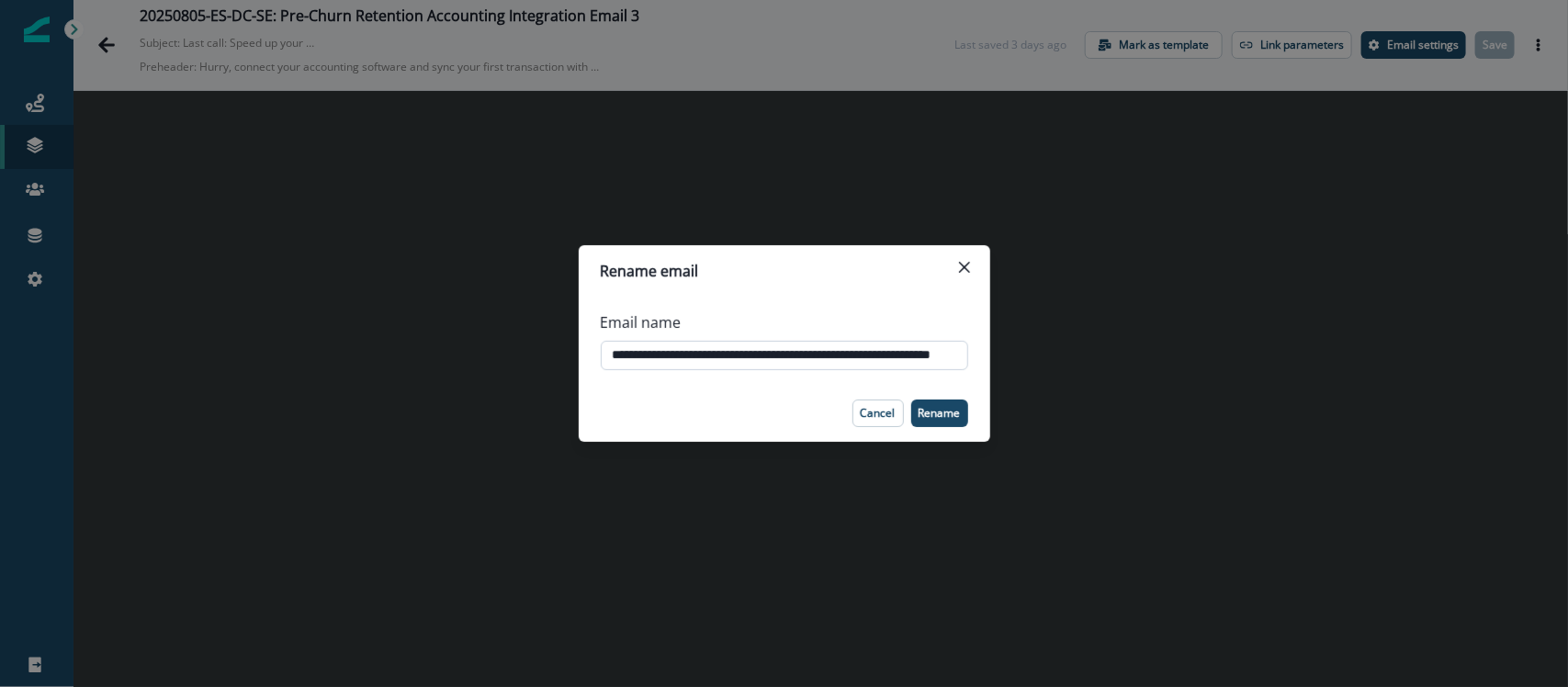 click on "**********" at bounding box center [784, 355] 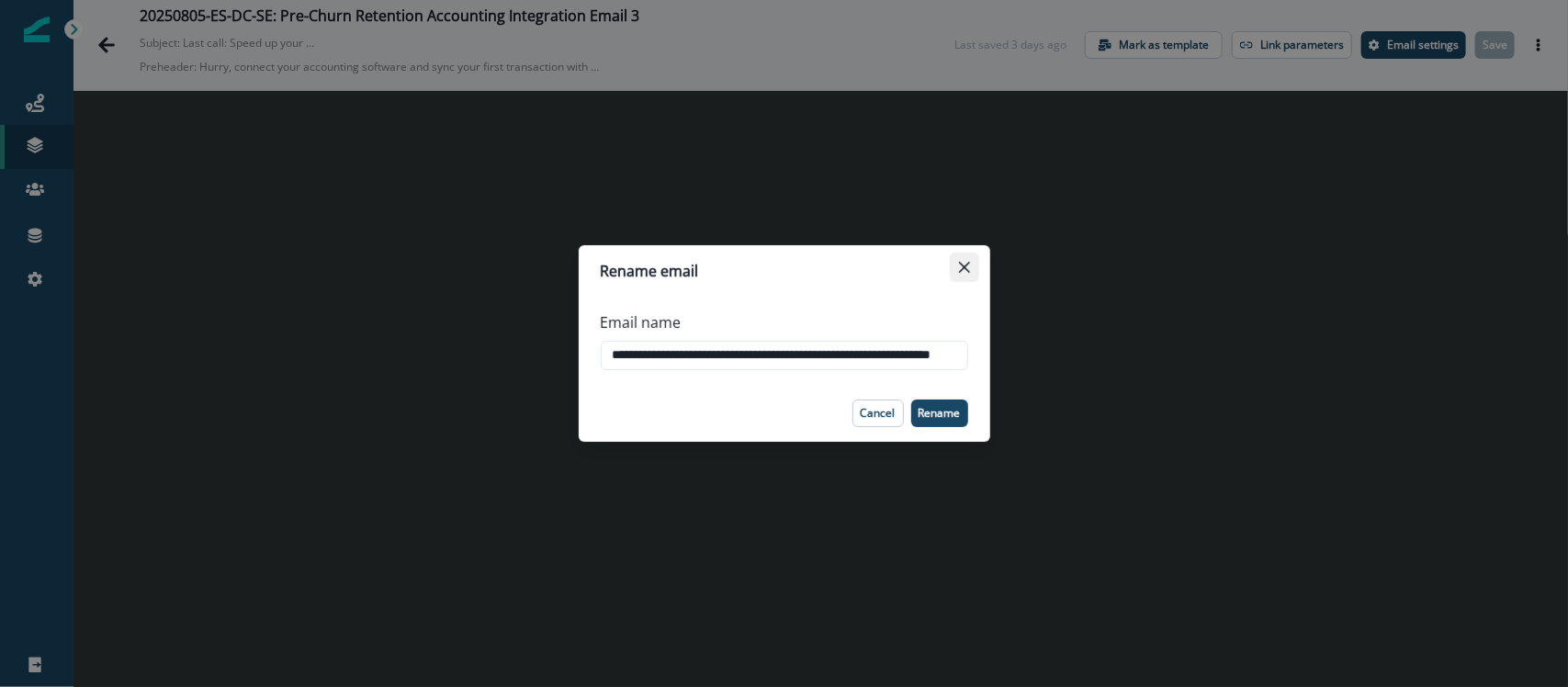 click 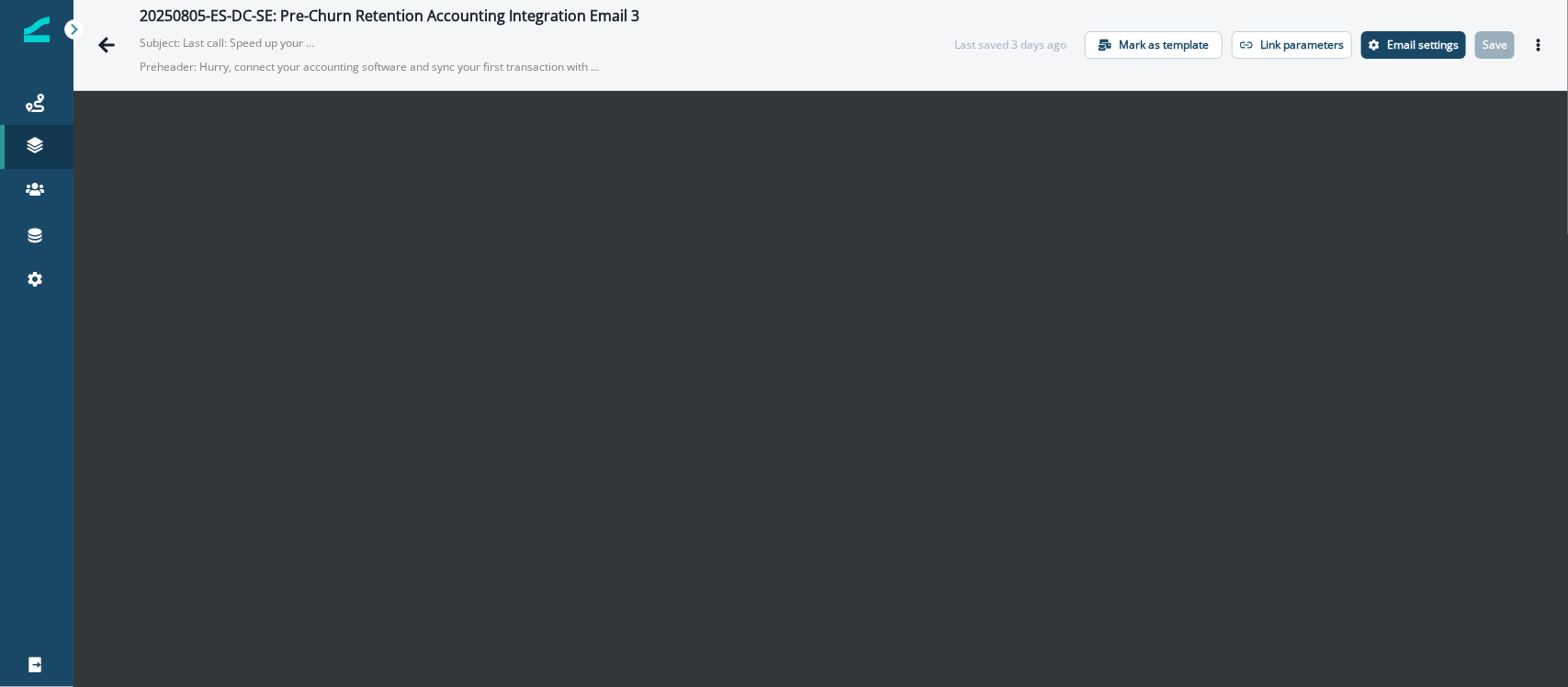 click 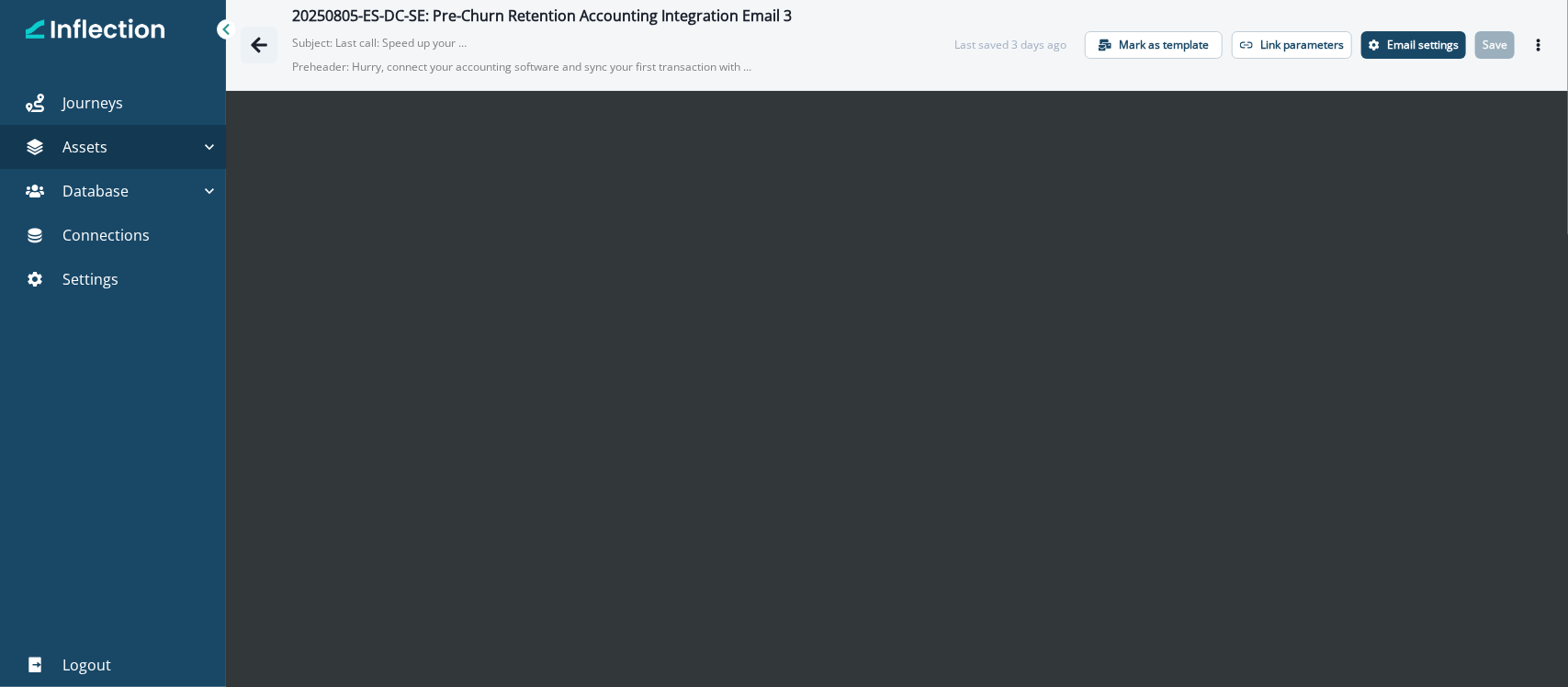 click 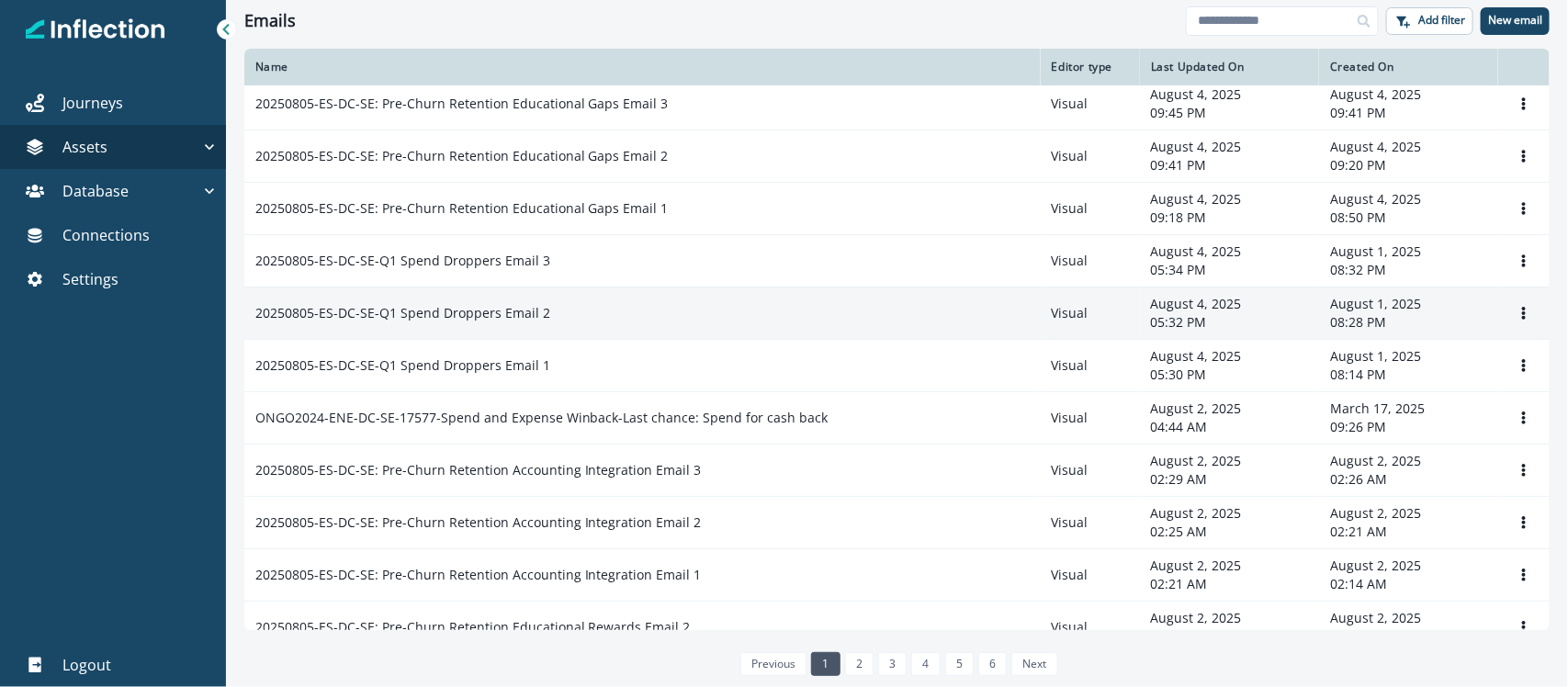 scroll, scrollTop: 115, scrollLeft: 0, axis: vertical 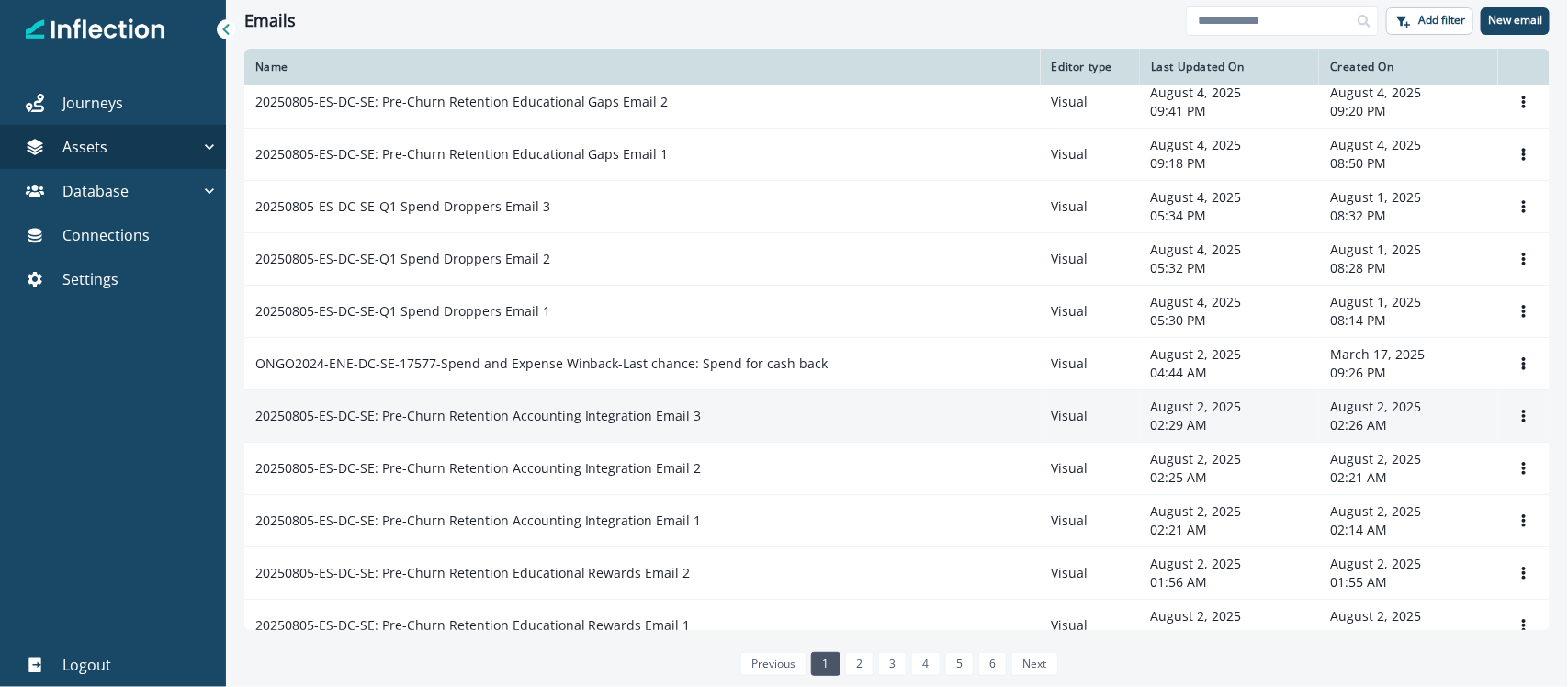 click on "20250805-ES-DC-SE: Pre-Churn Retention Accounting Integration Email 3" at bounding box center [479, 416] 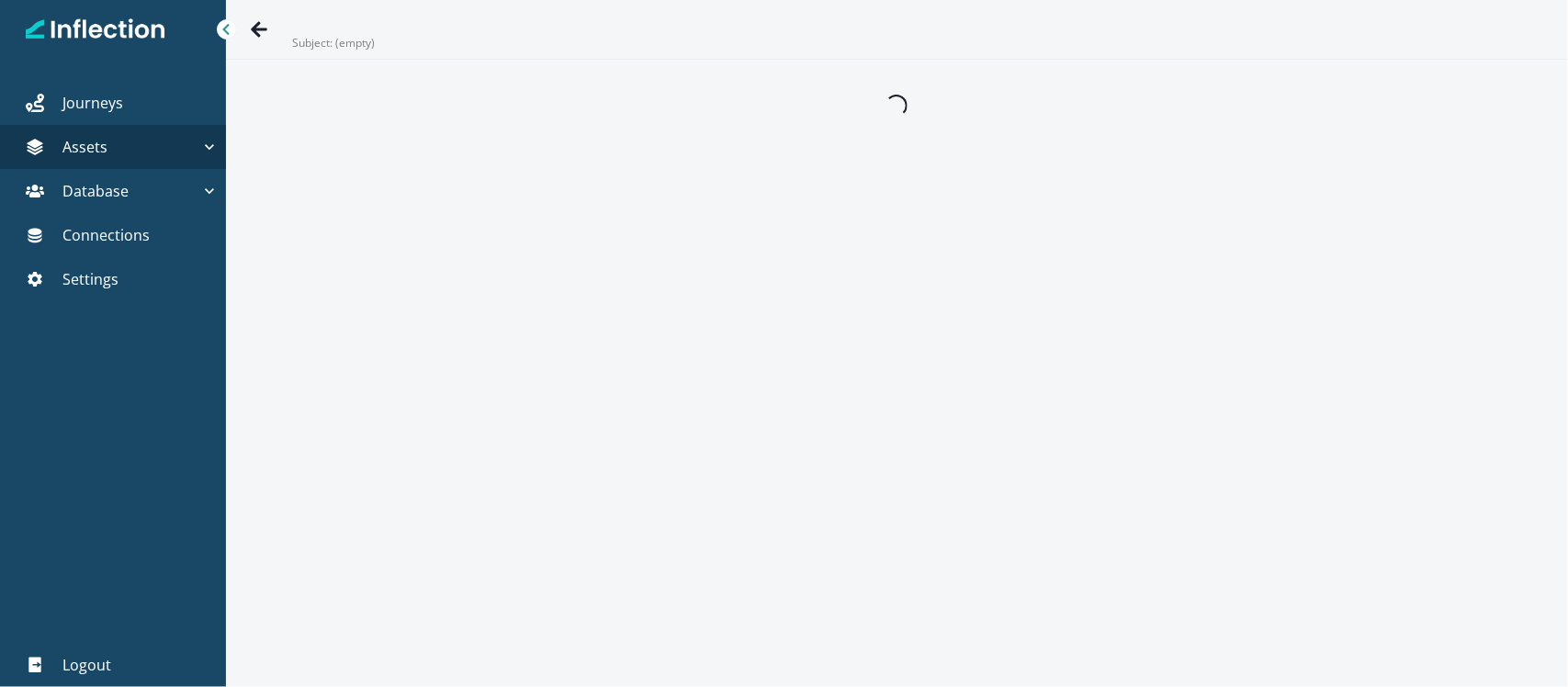 click on "Subject: (empty) Loading..." at bounding box center (897, 344) 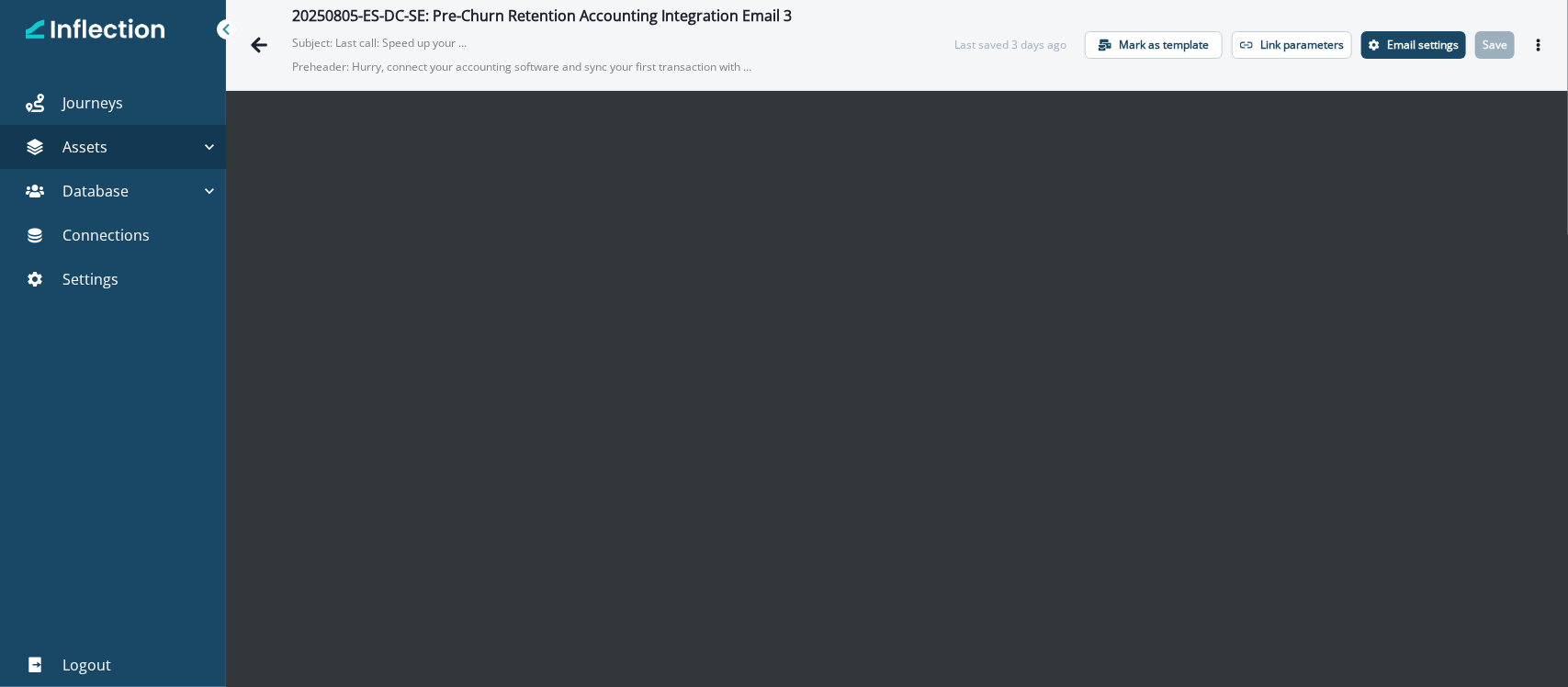 scroll, scrollTop: 26, scrollLeft: 0, axis: vertical 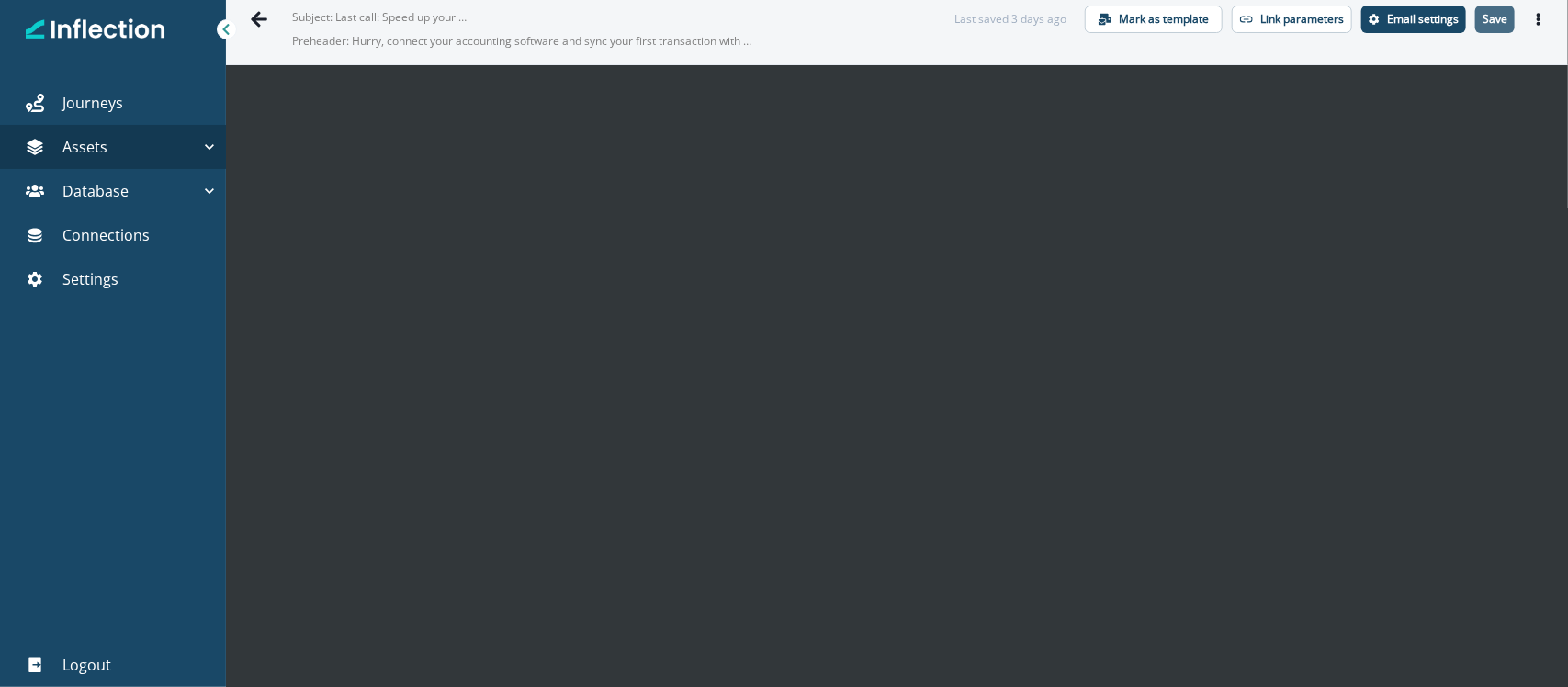 click on "Save" at bounding box center [1495, 19] 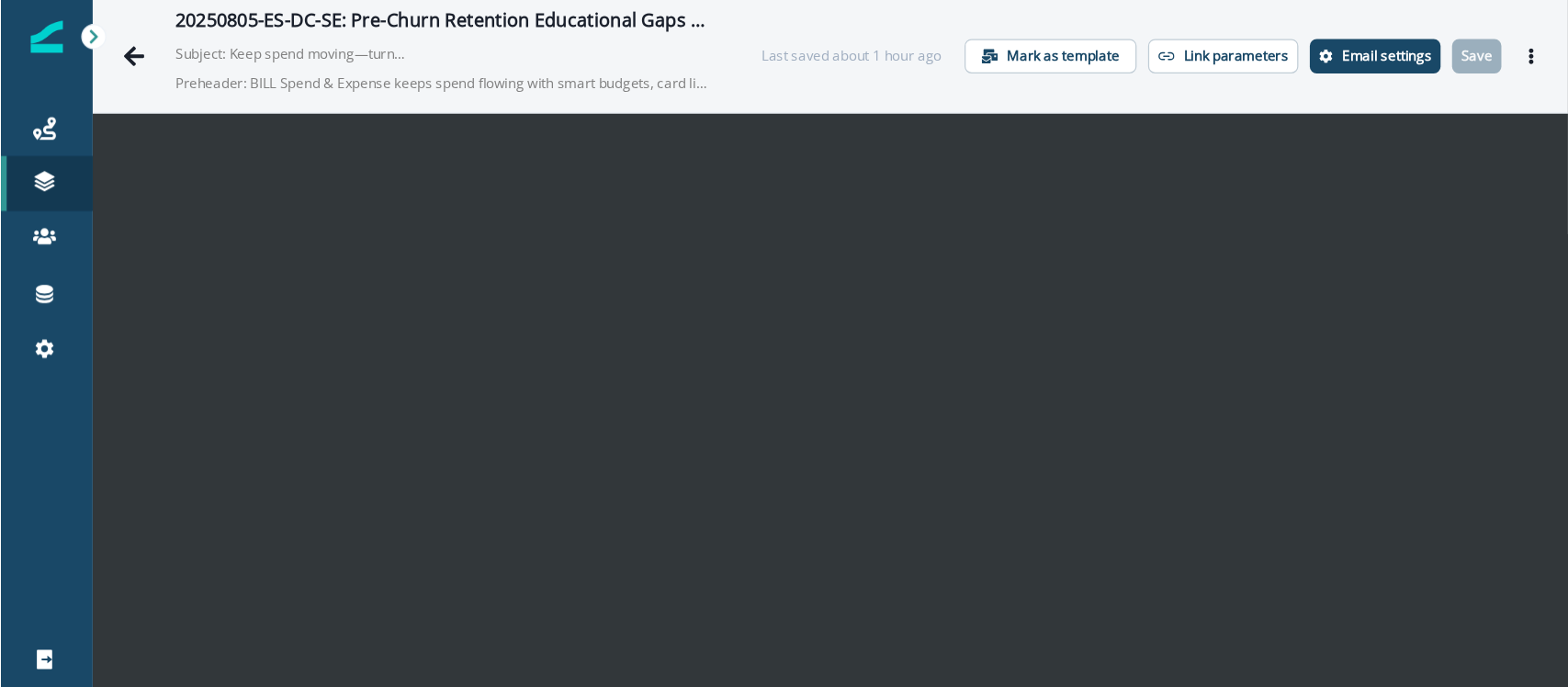 scroll, scrollTop: 0, scrollLeft: 0, axis: both 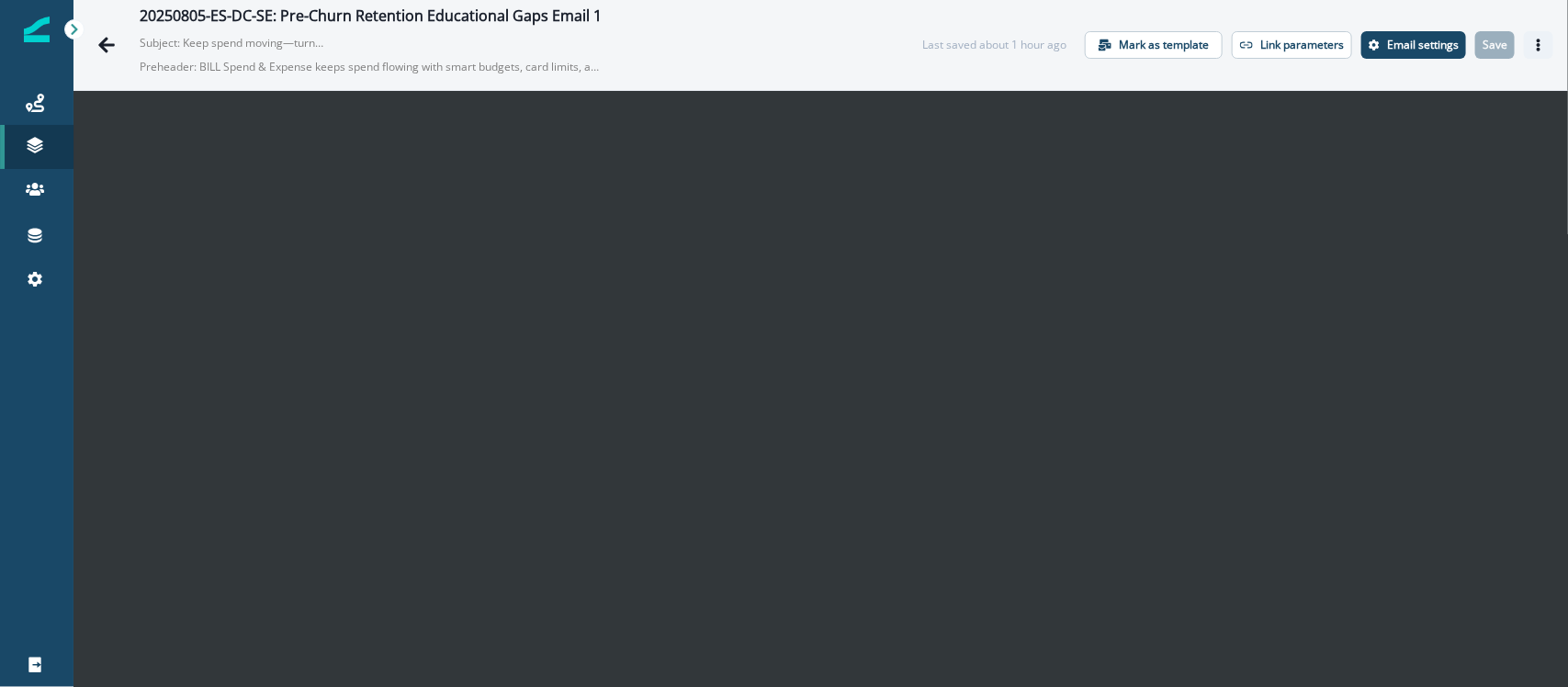 click 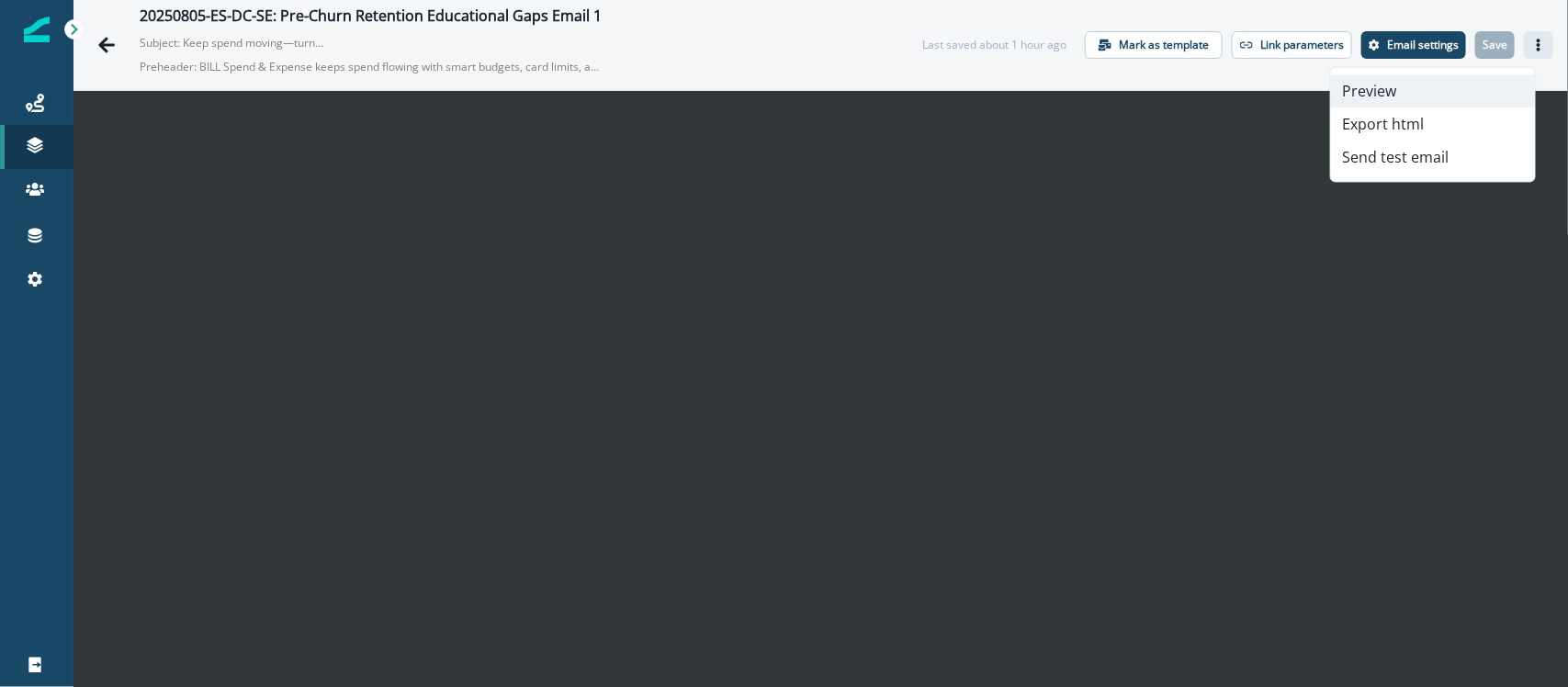 click on "Preview" at bounding box center (1433, 92) 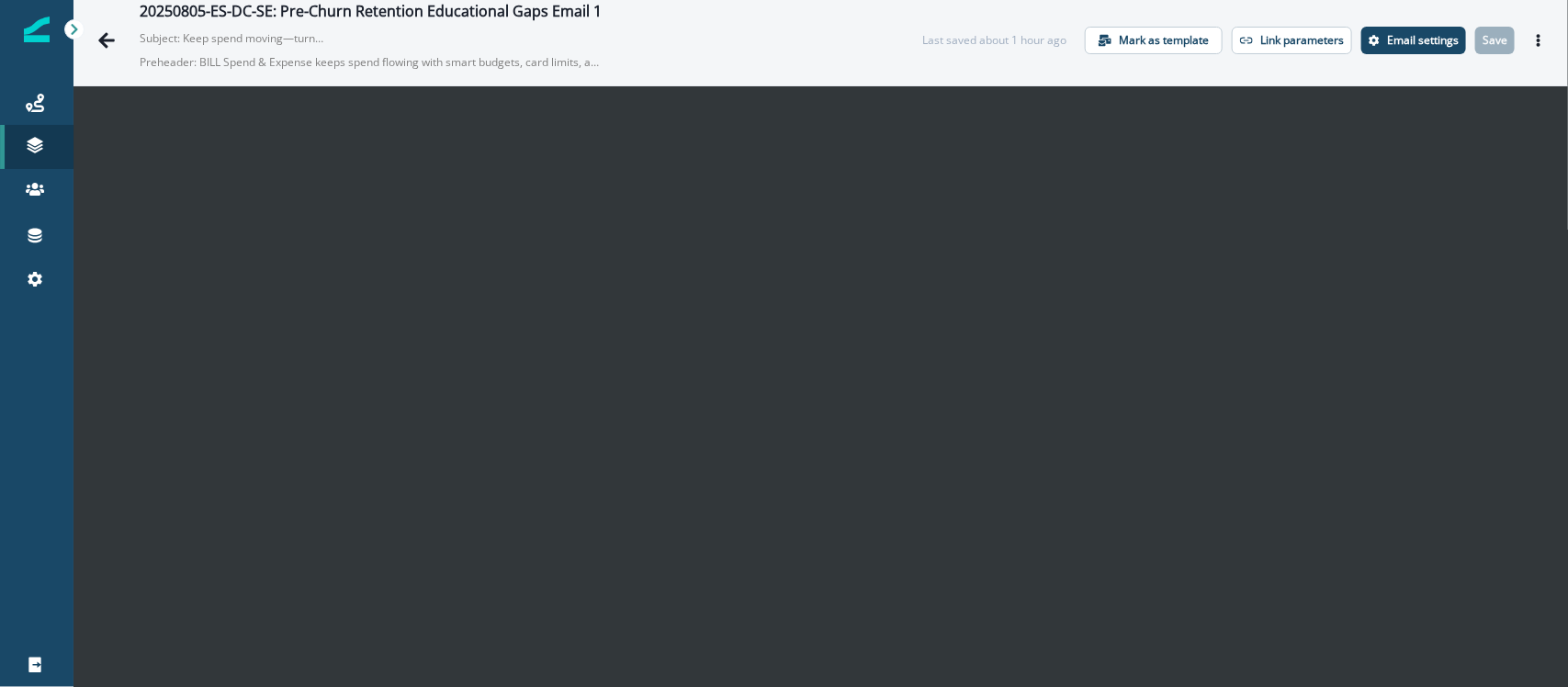 scroll, scrollTop: 0, scrollLeft: 0, axis: both 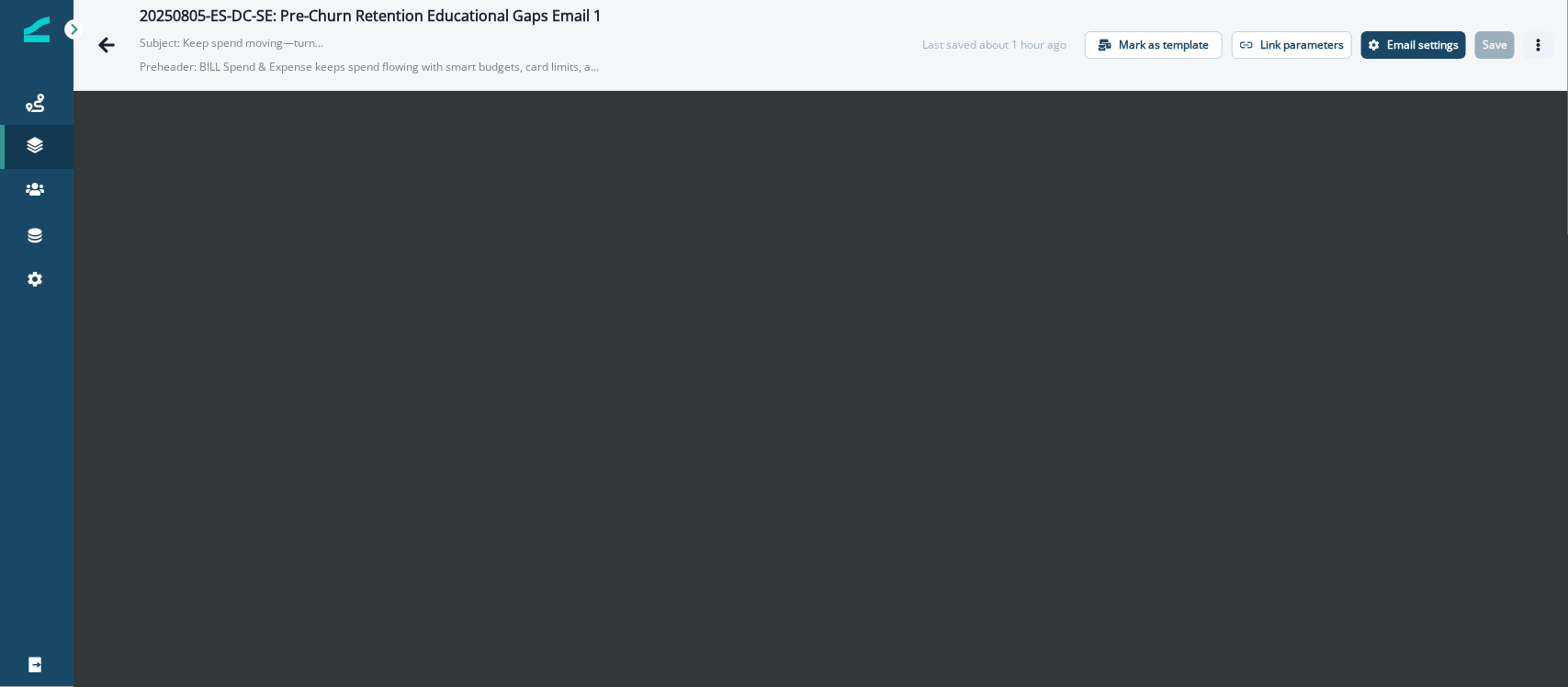click at bounding box center (1539, 45) 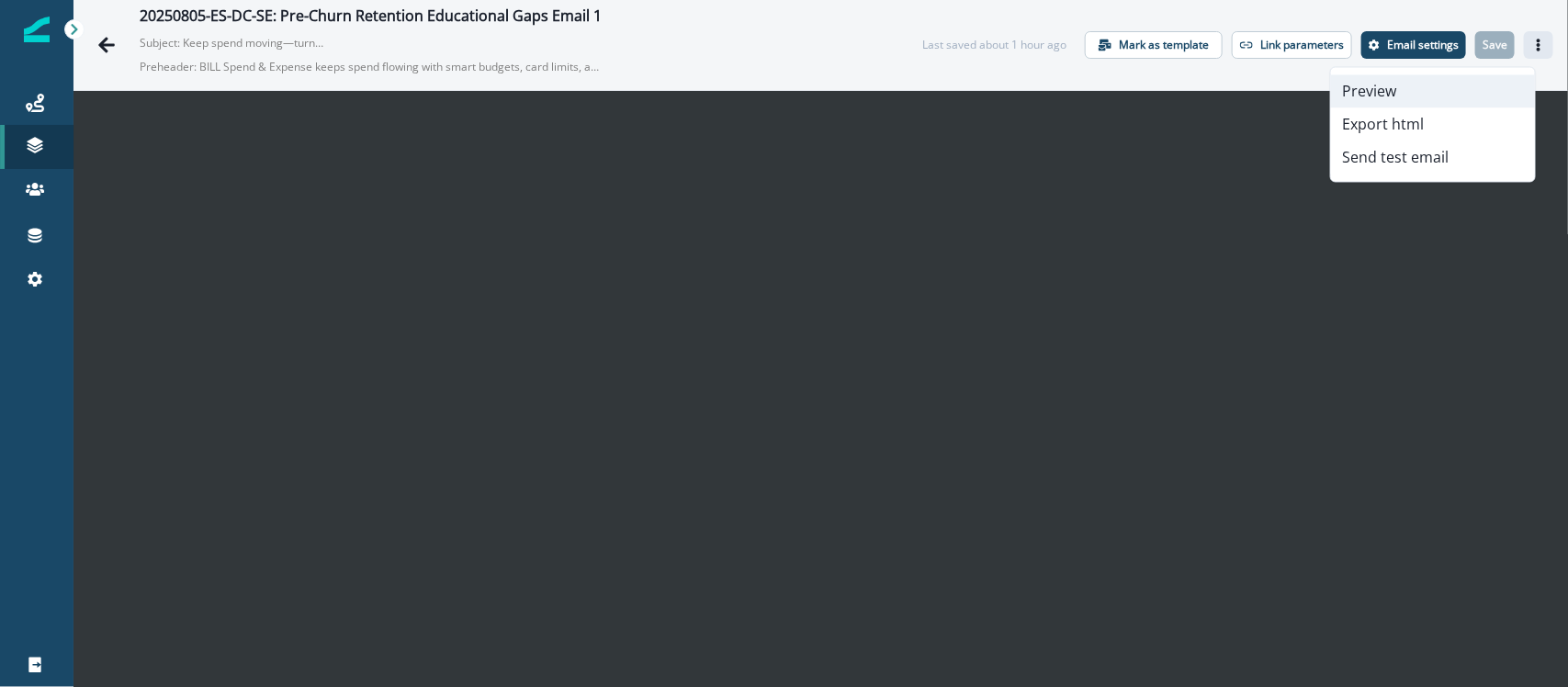 click on "Preview" at bounding box center [1433, 92] 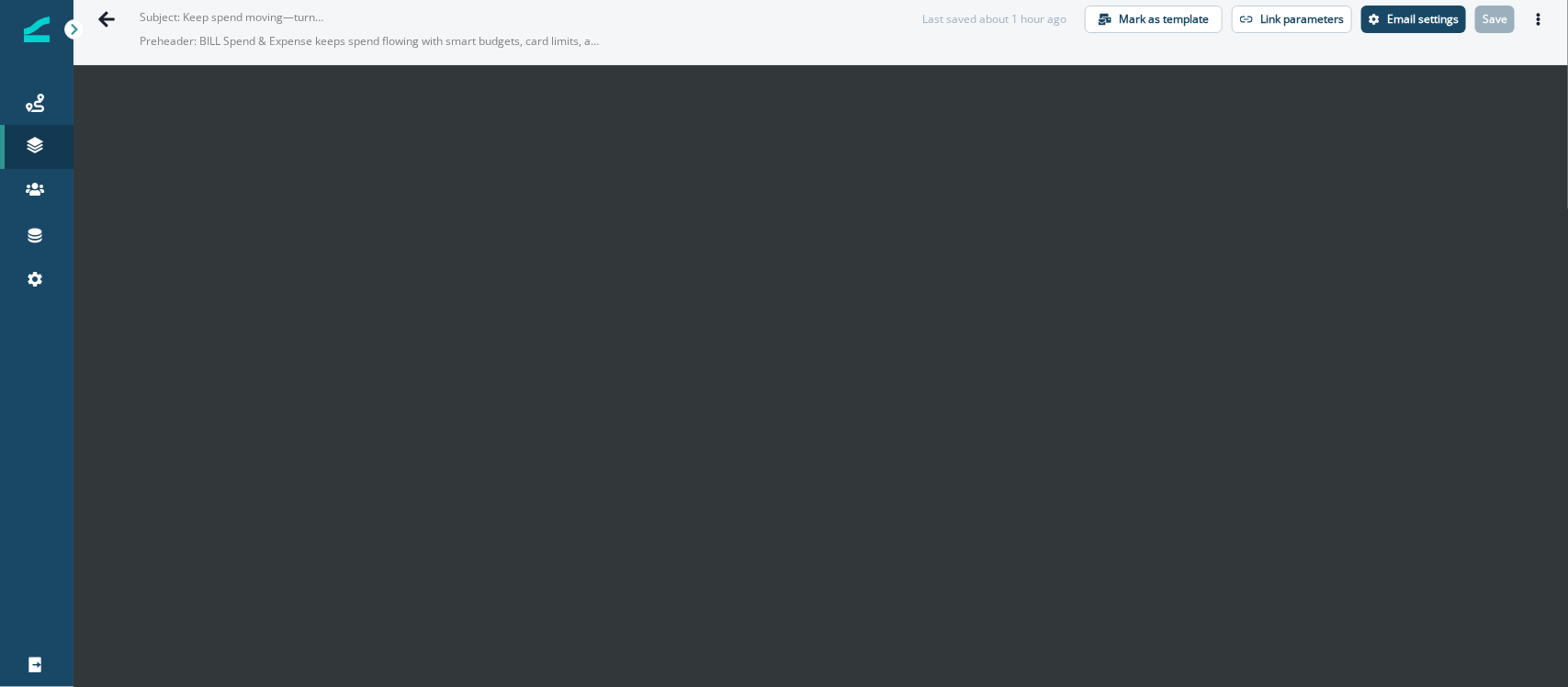 scroll, scrollTop: 0, scrollLeft: 0, axis: both 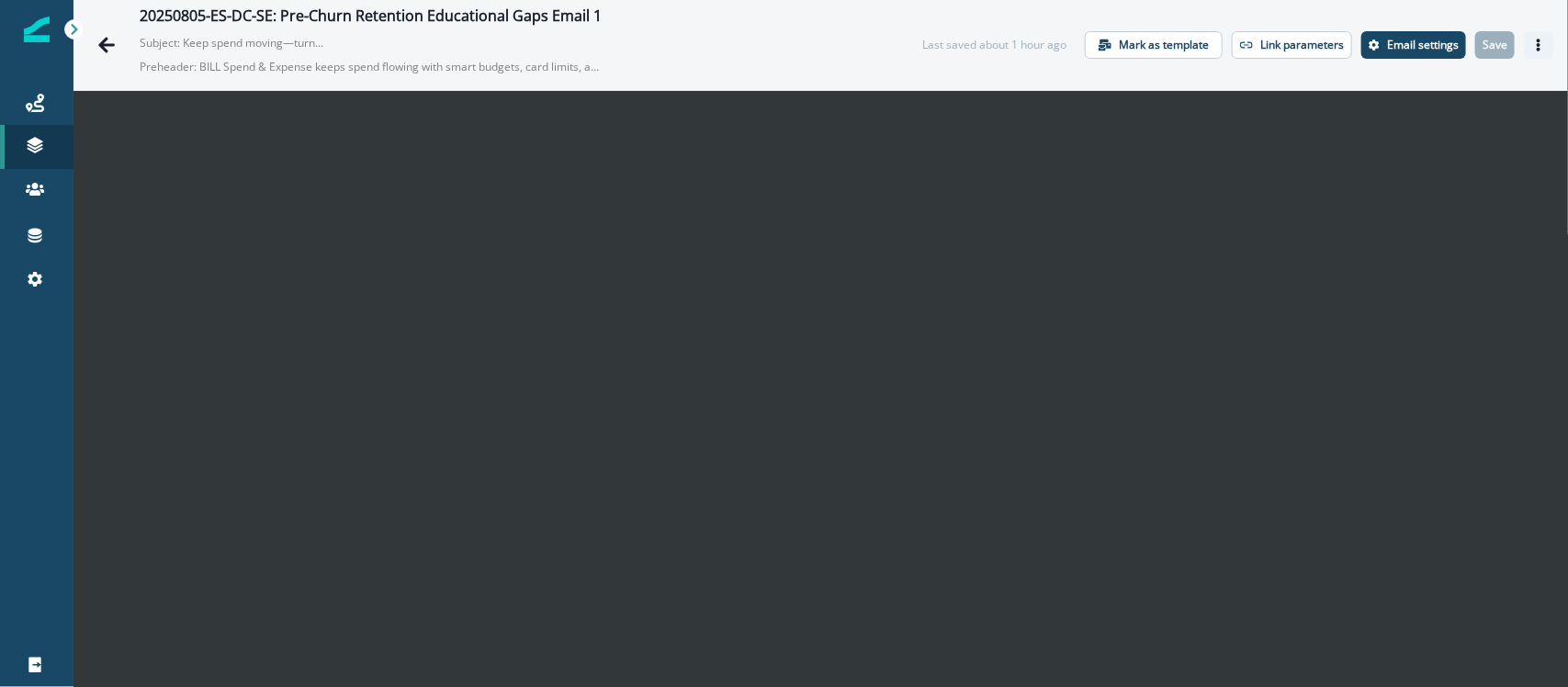 click 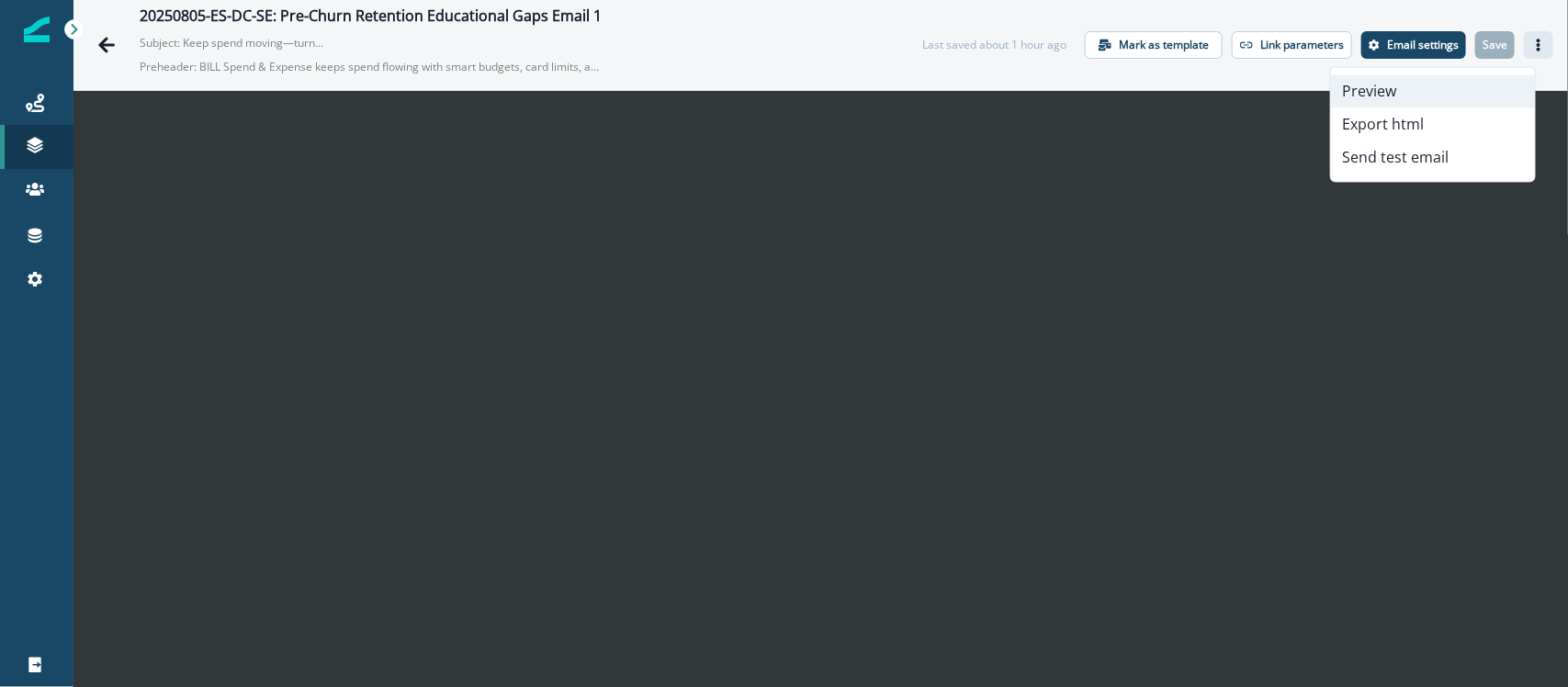 click on "Preview" at bounding box center (1433, 92) 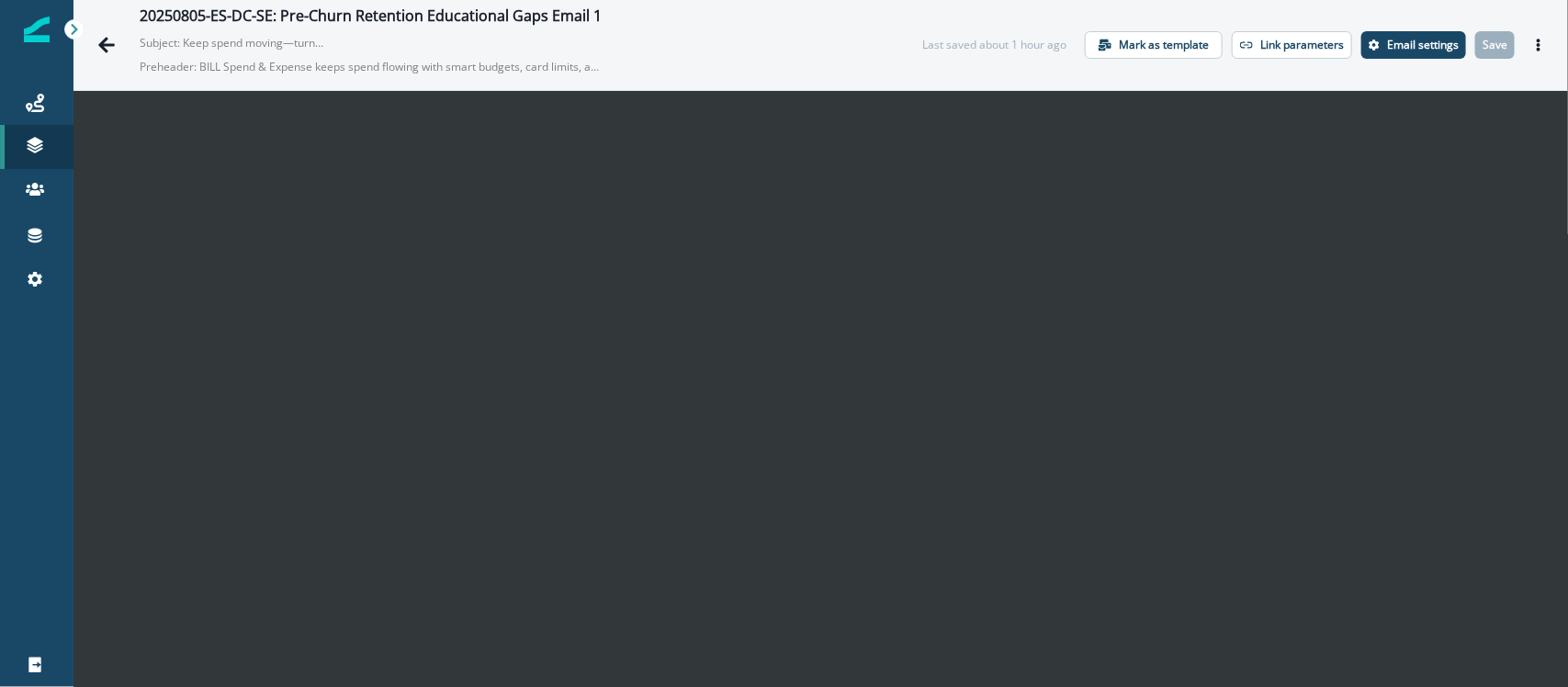 scroll, scrollTop: 26, scrollLeft: 0, axis: vertical 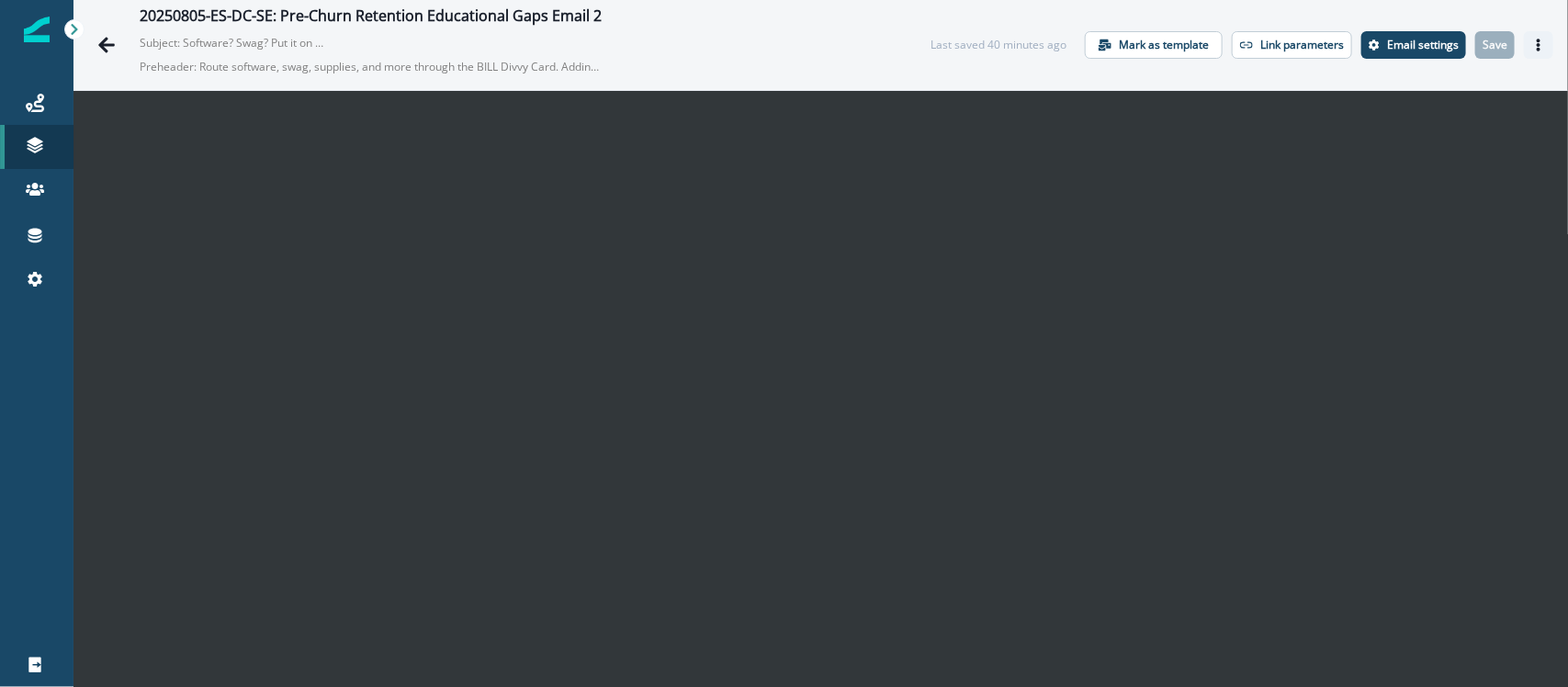 click at bounding box center (1539, 45) 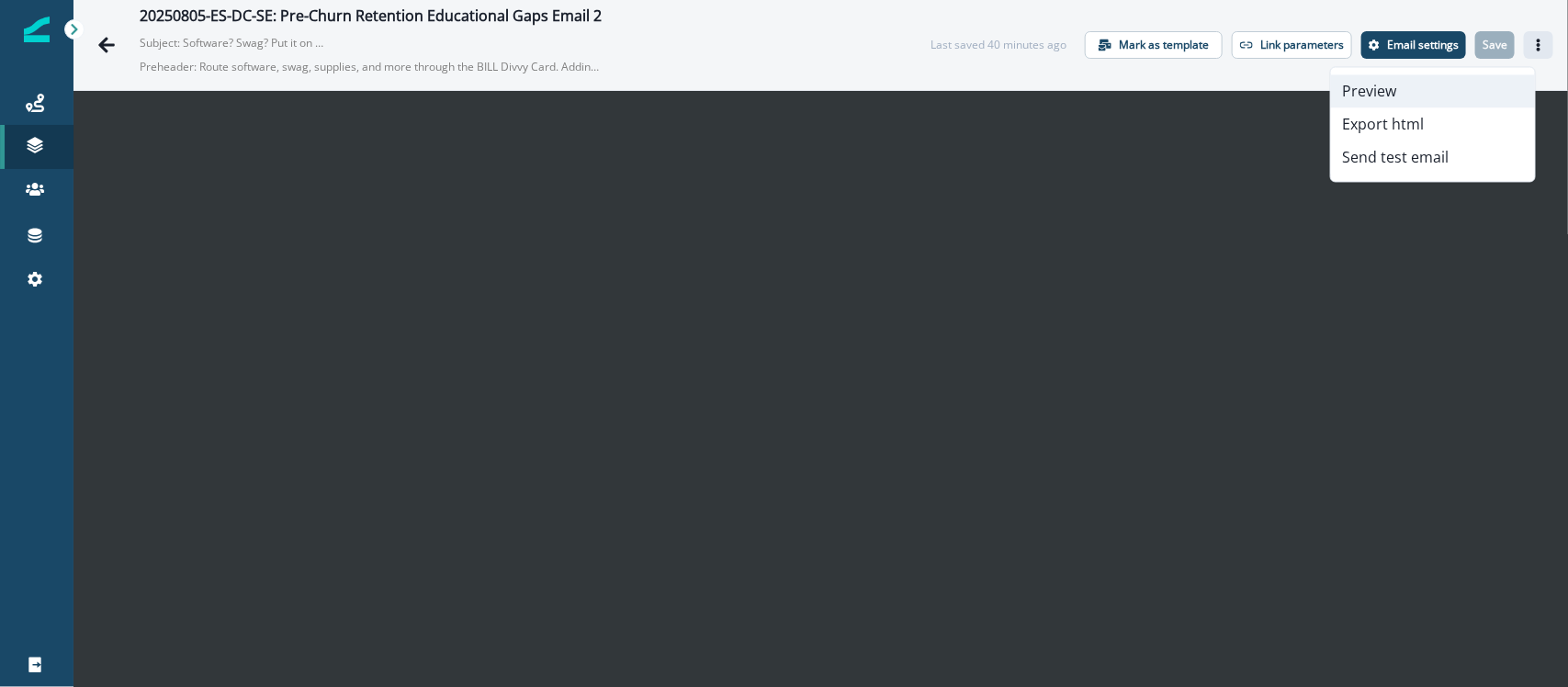 click on "Preview" at bounding box center (1433, 92) 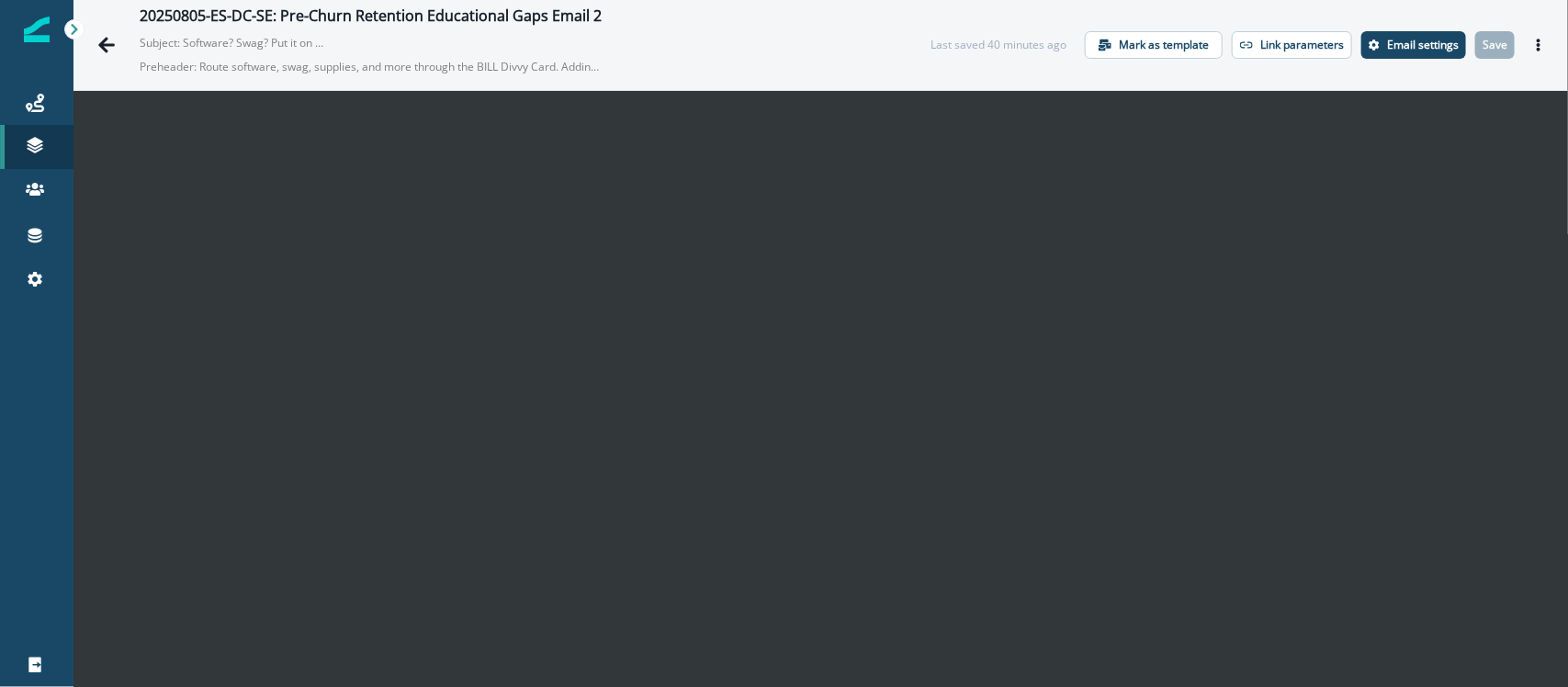 scroll, scrollTop: 26, scrollLeft: 0, axis: vertical 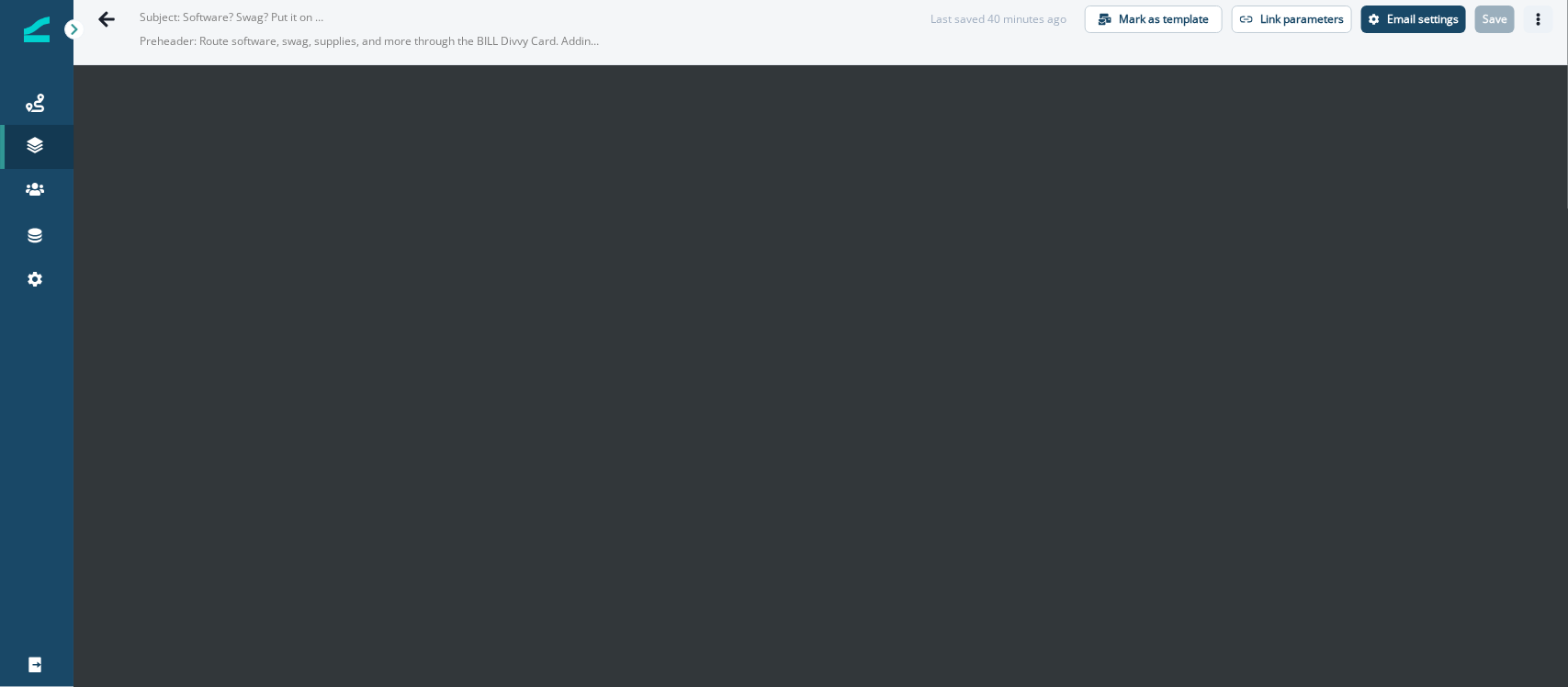 drag, startPoint x: 1521, startPoint y: 28, endPoint x: 1509, endPoint y: 29, distance: 12.041595 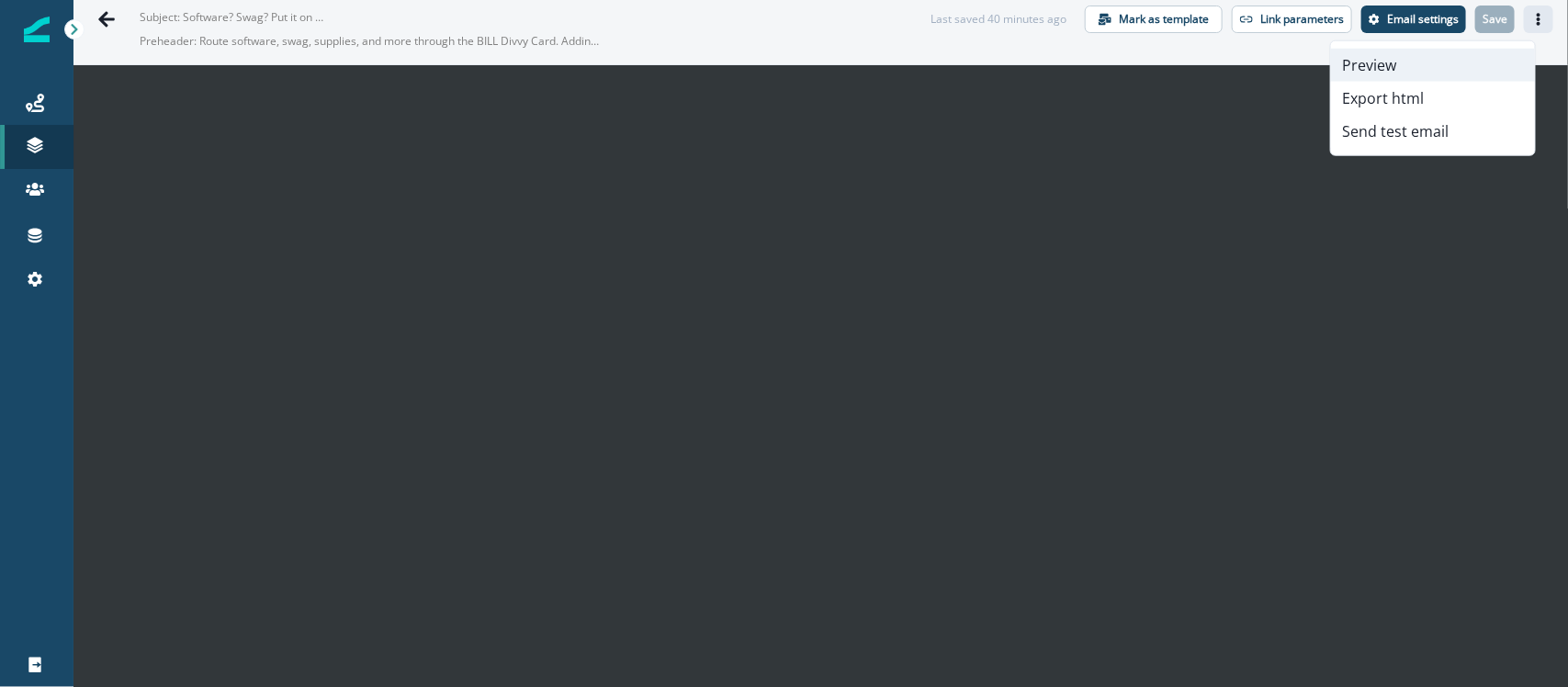 click on "Preview" at bounding box center [1433, 65] 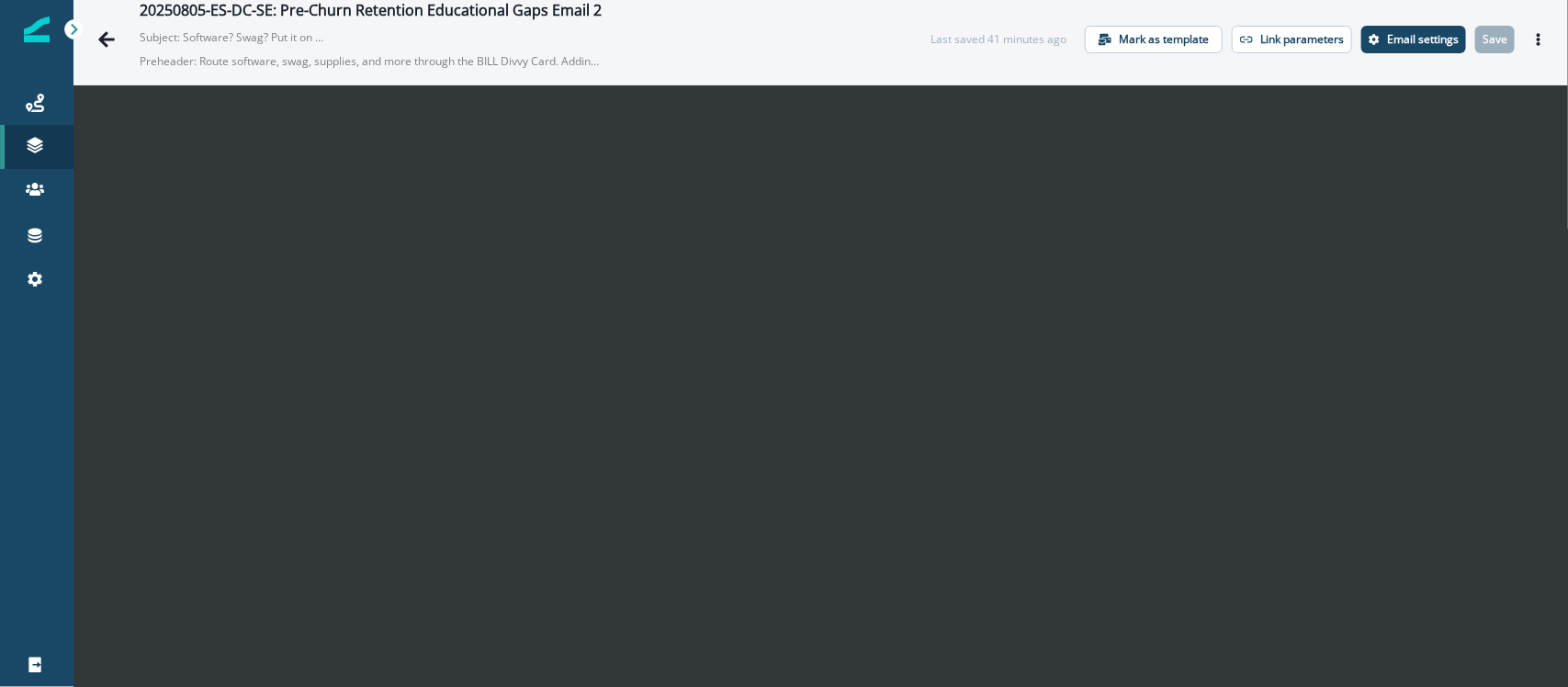 scroll, scrollTop: 0, scrollLeft: 0, axis: both 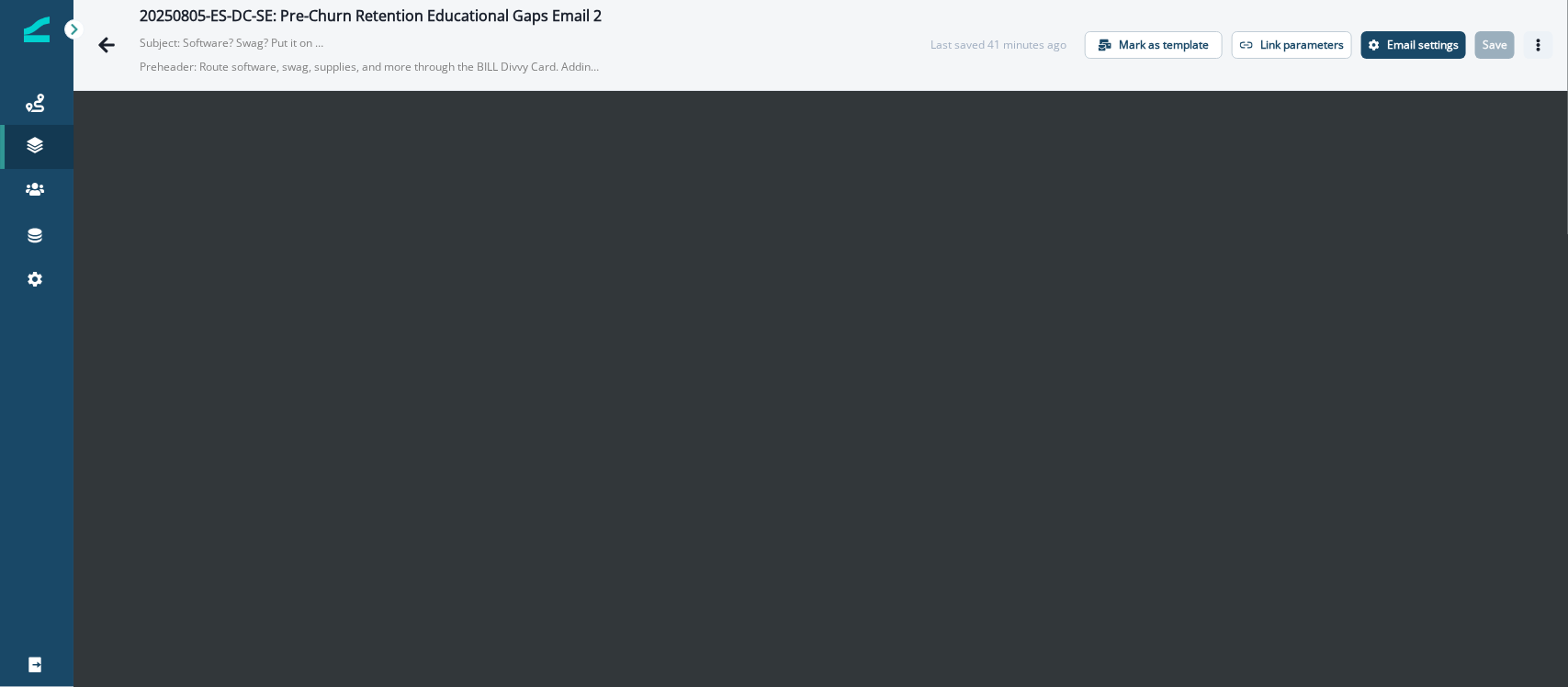 click at bounding box center [1539, 45] 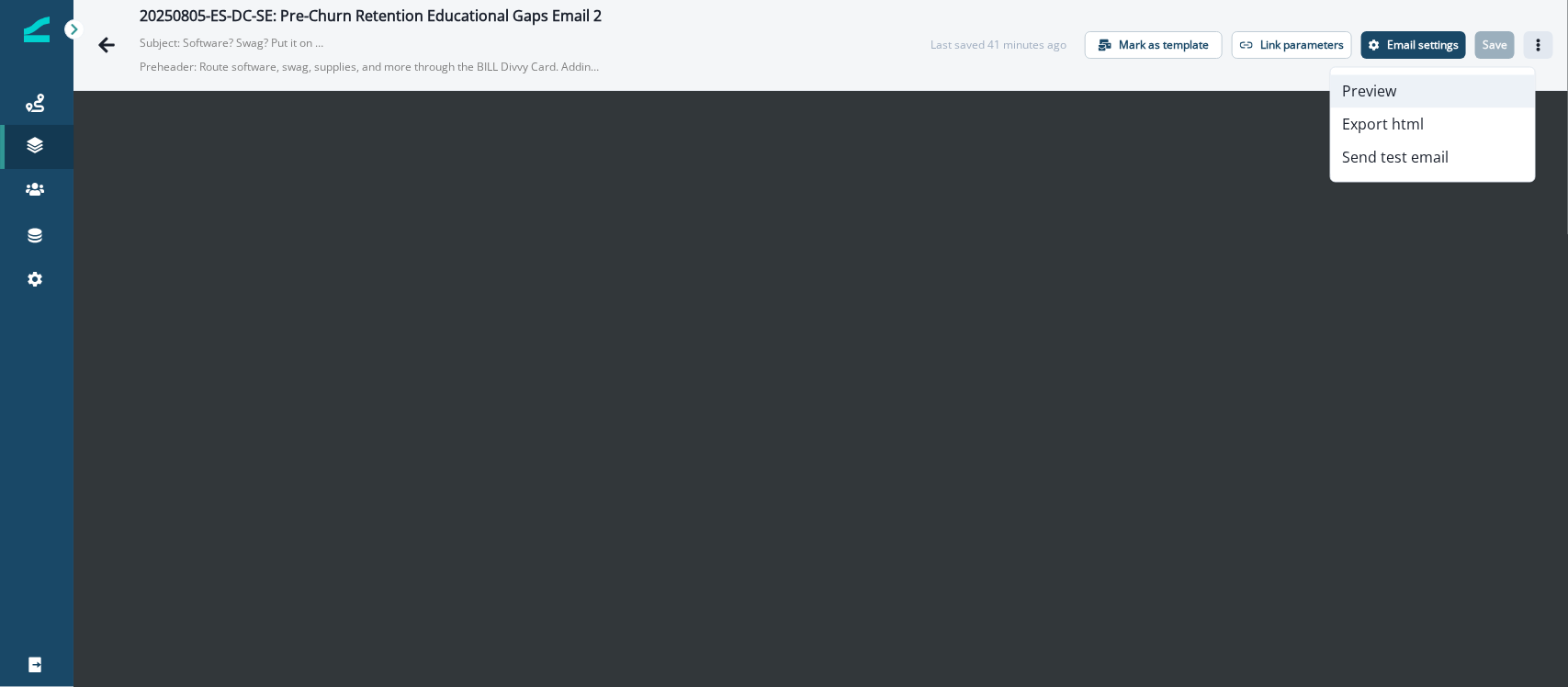 click on "Preview" at bounding box center [1433, 92] 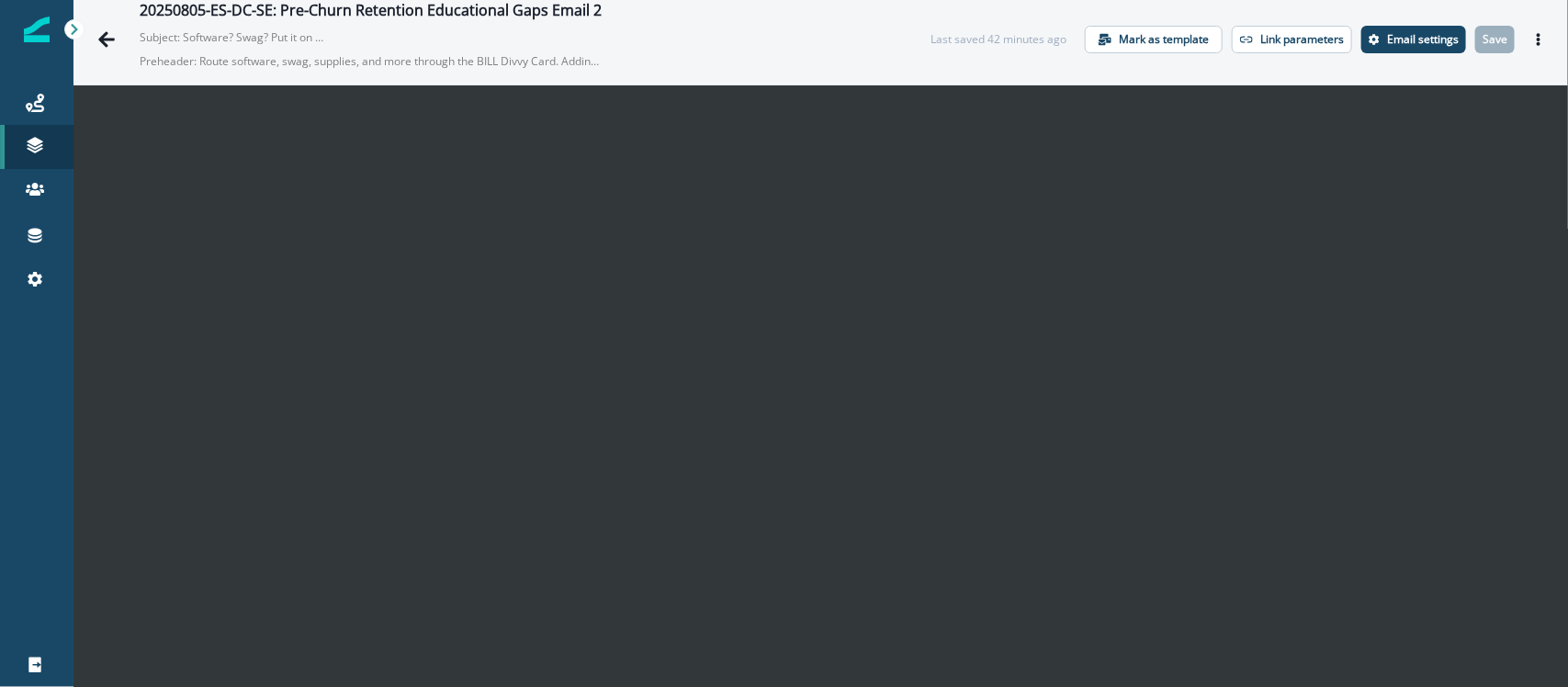 scroll, scrollTop: 0, scrollLeft: 0, axis: both 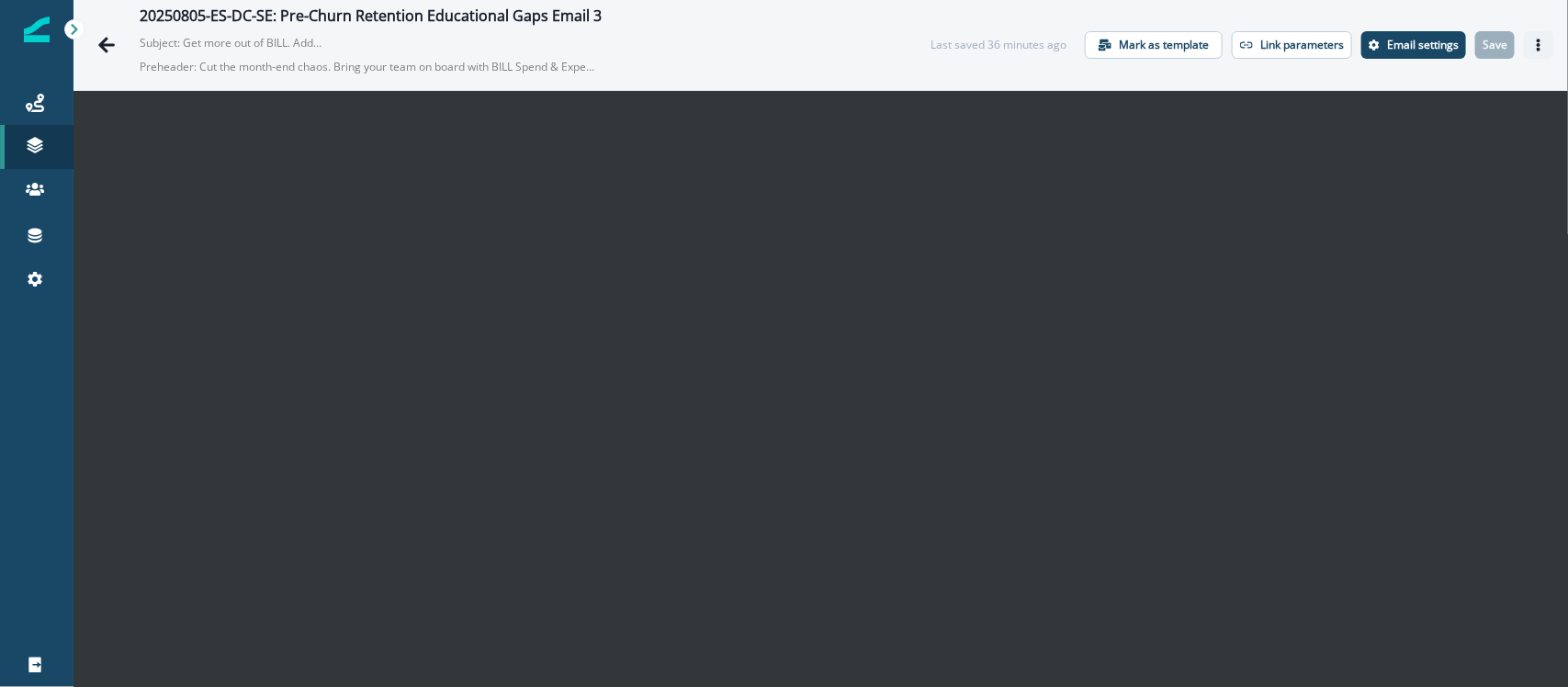 click 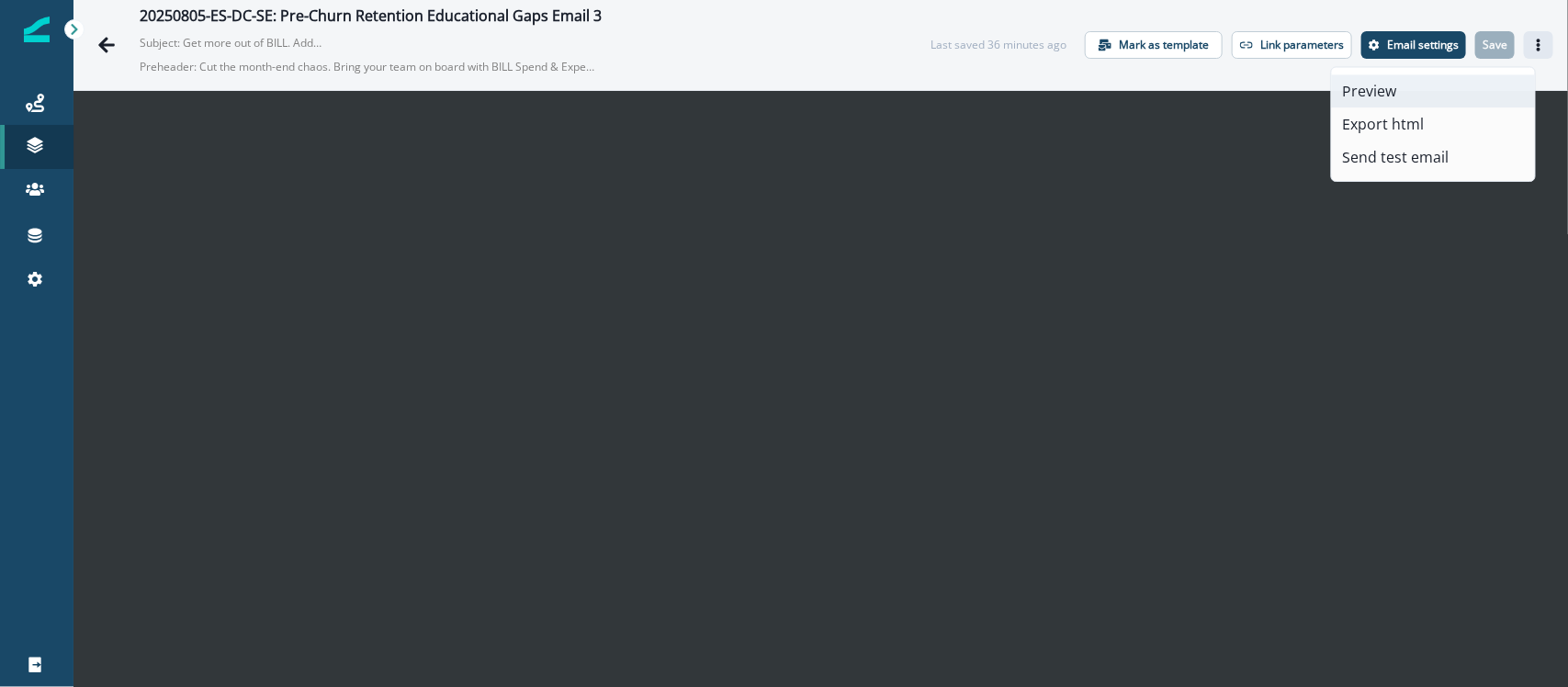 click on "Preview" at bounding box center [1433, 91] 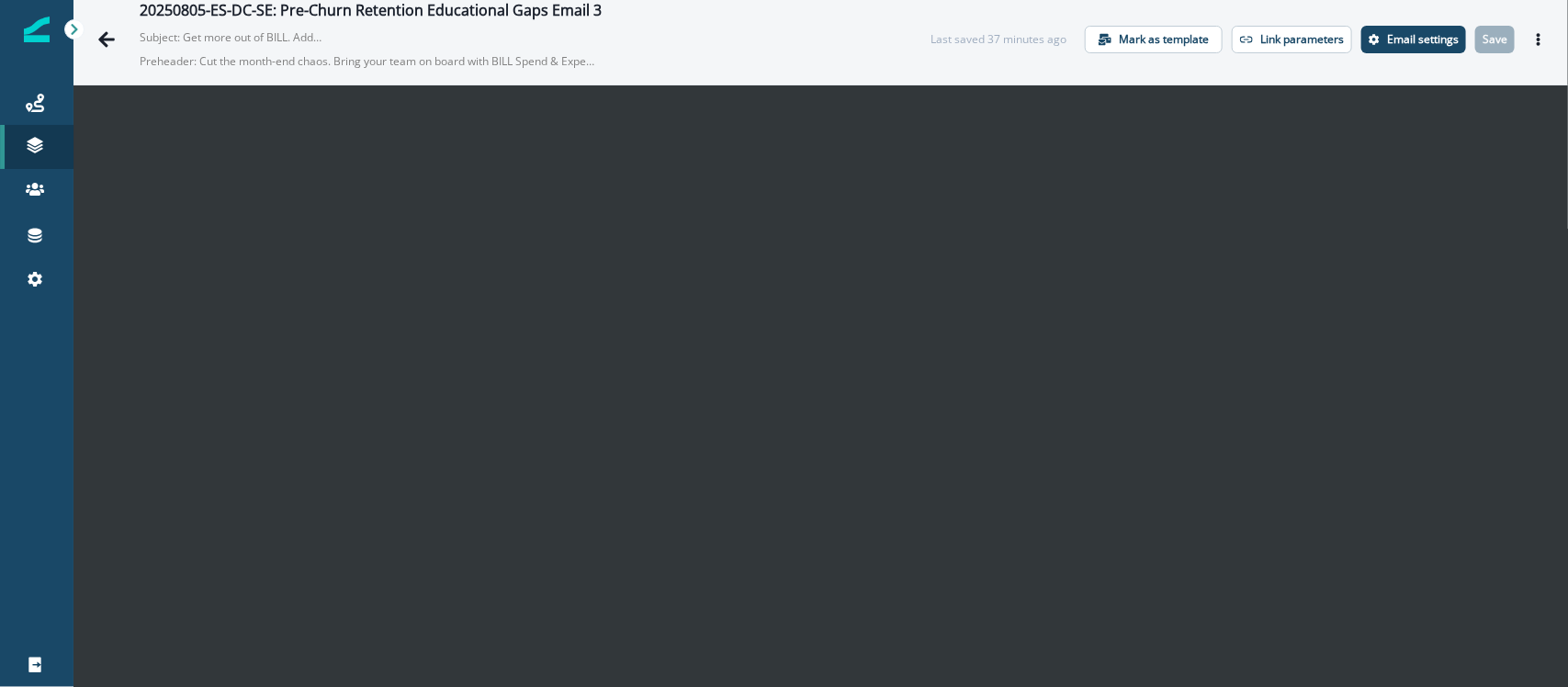 scroll, scrollTop: 0, scrollLeft: 0, axis: both 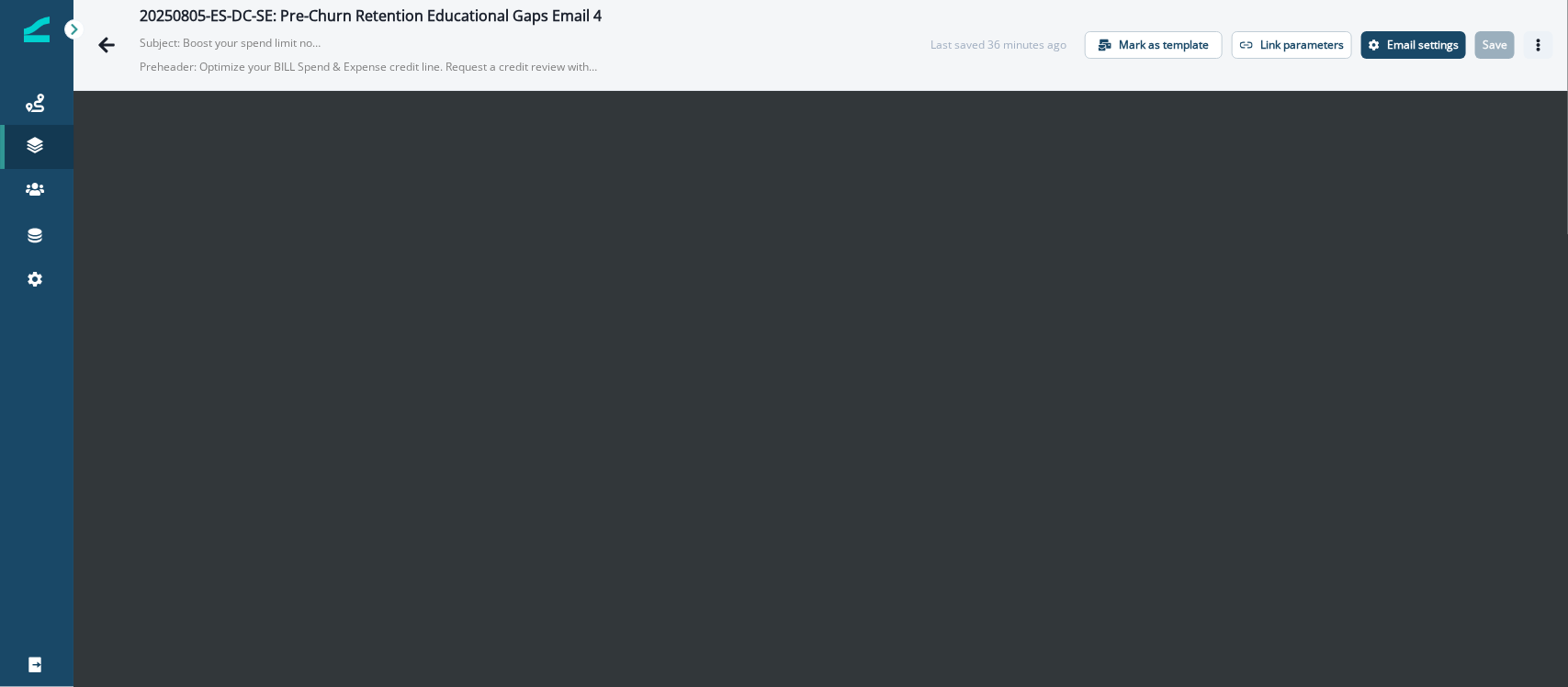 click 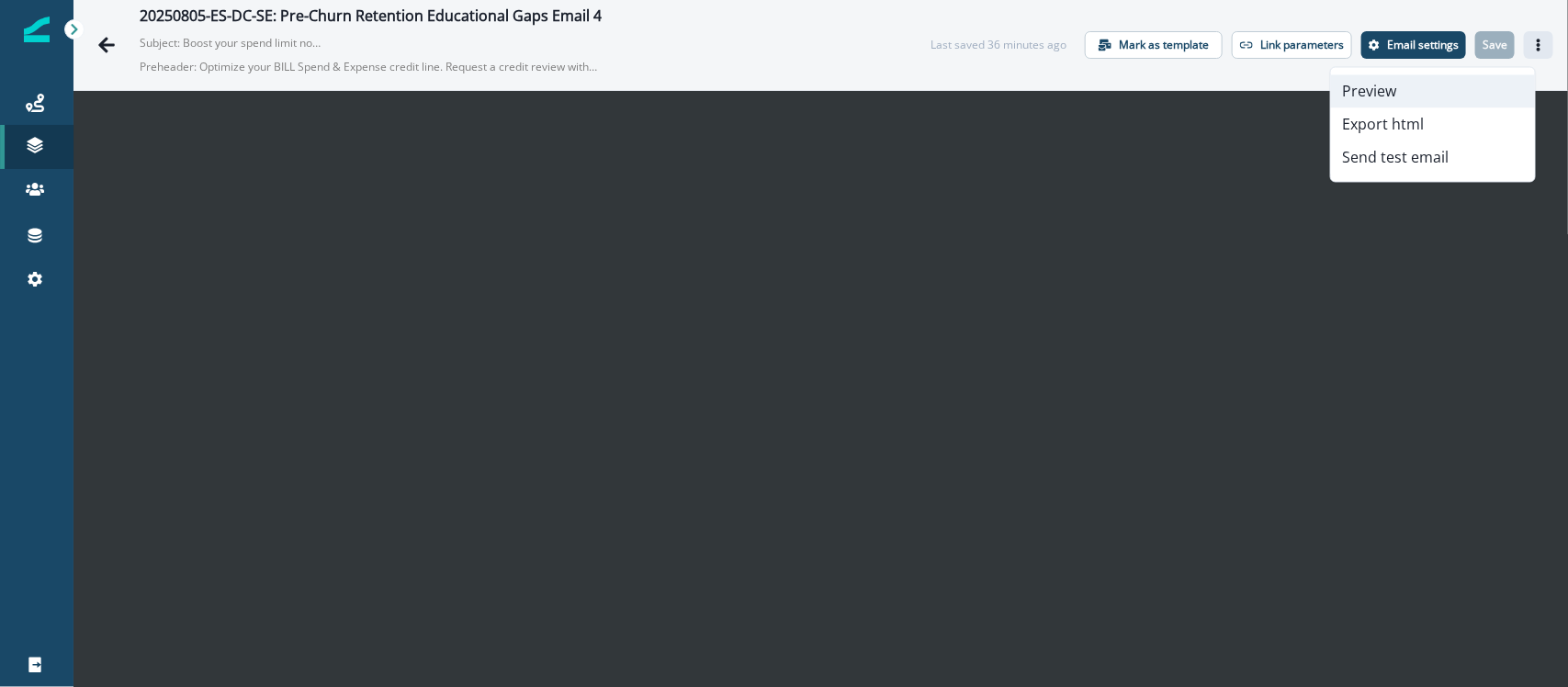click on "Preview" at bounding box center (1433, 92) 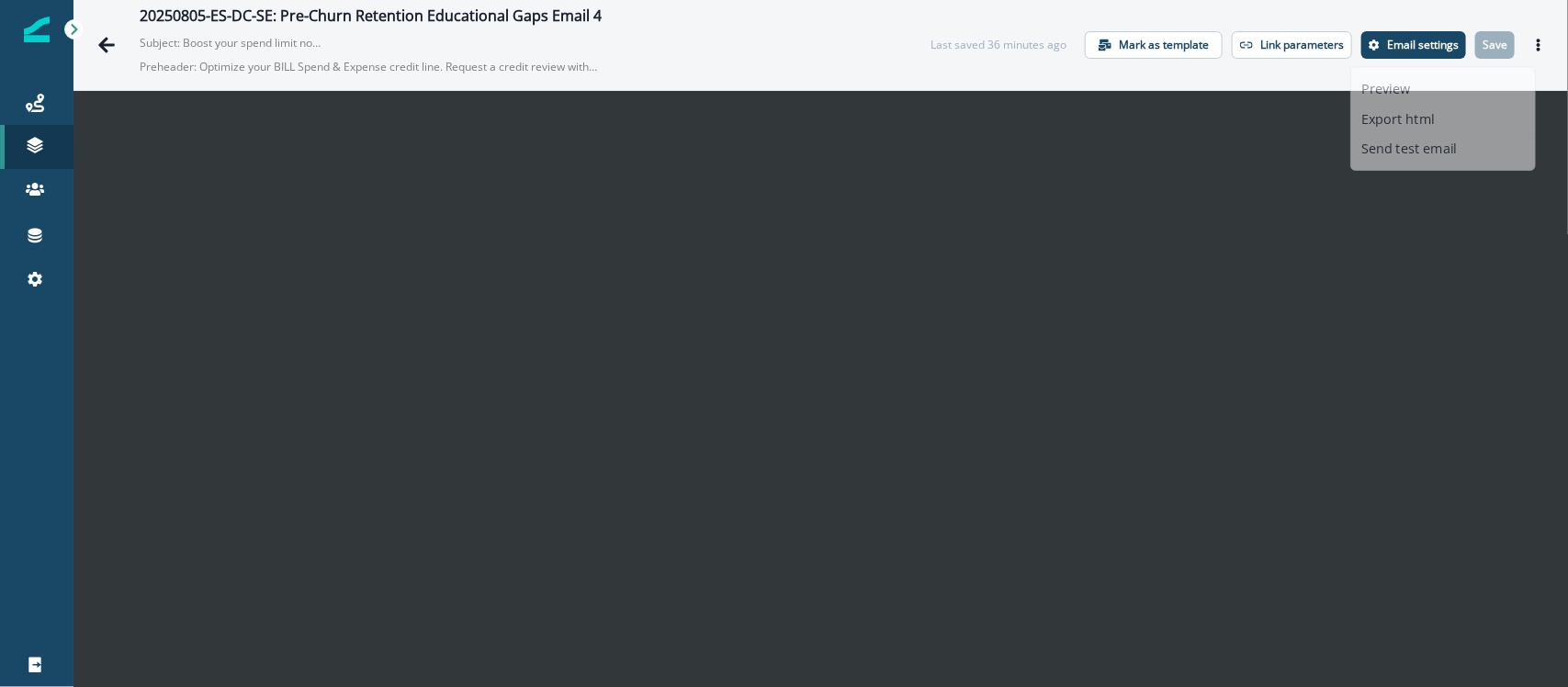 scroll, scrollTop: 26, scrollLeft: 0, axis: vertical 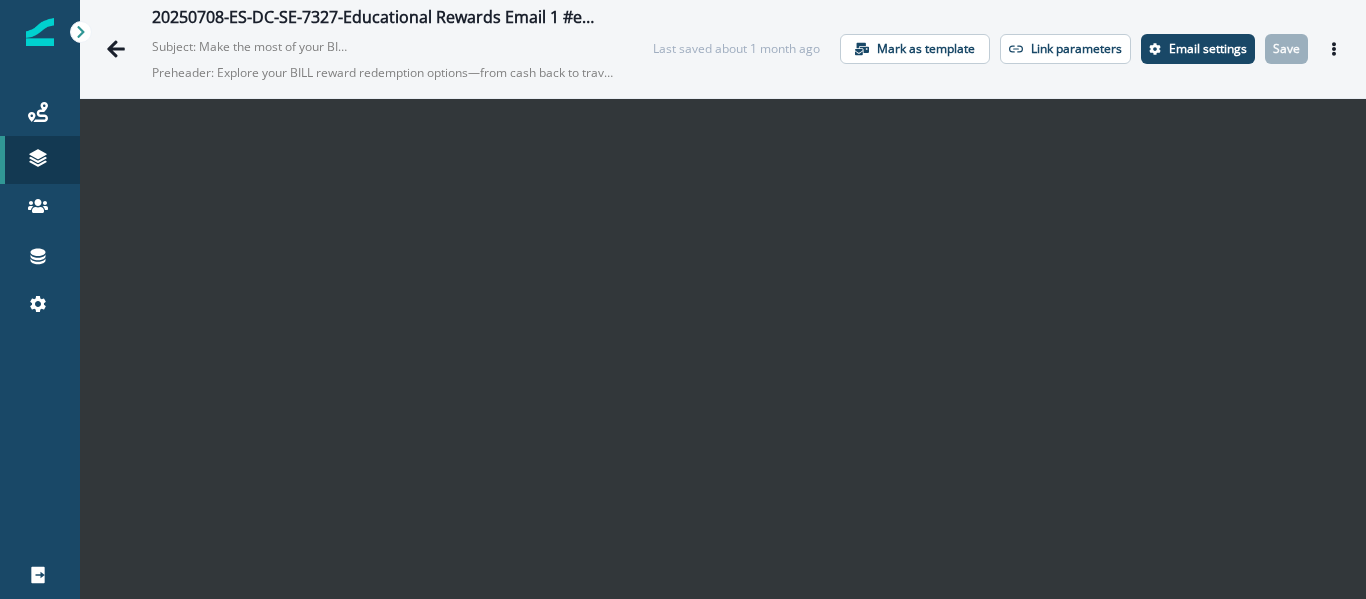 click on "Preheader: Explore your BILL reward redemption options—from cash back to travel—with tips on how to stretch your points further and benefit your business." at bounding box center [382, 73] 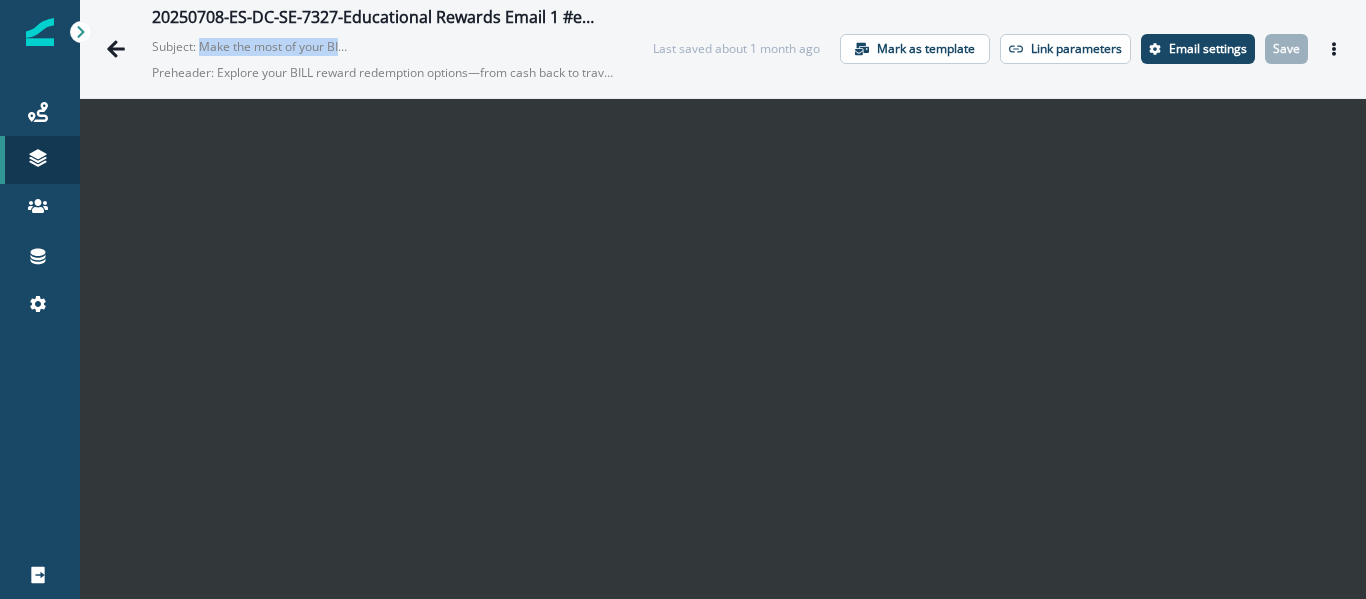 drag, startPoint x: 200, startPoint y: 39, endPoint x: 355, endPoint y: 35, distance: 155.0516 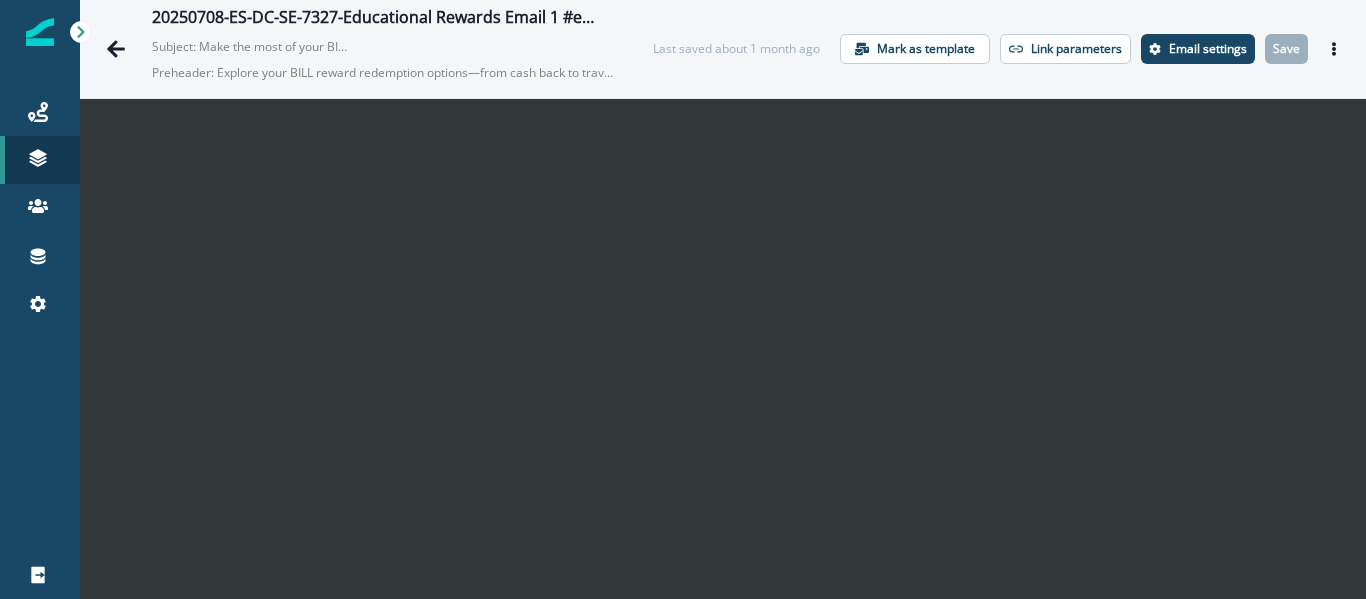 click on "20250708-ES-DC-SE-7327-Educational Rewards Email 1 #emailblast Subject: Make the most of your BILL rewards 💡💰 Preheader: Explore your BILL reward redemption options—from cash back to travel—with tips on how to stretch your points further and benefit your business." at bounding box center [382, 49] 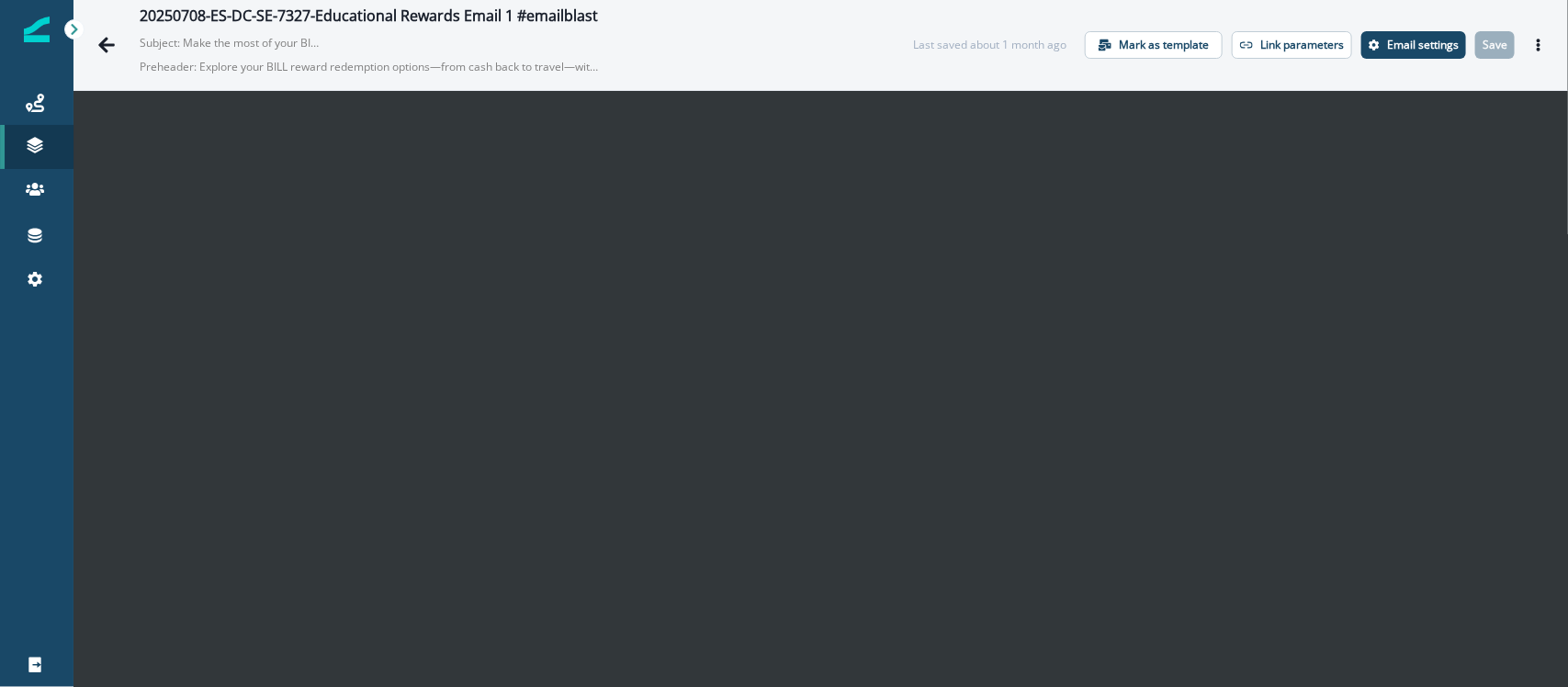 click on "Subject: Make the most of your BILL rewards 💡💰" at bounding box center (231, 39) 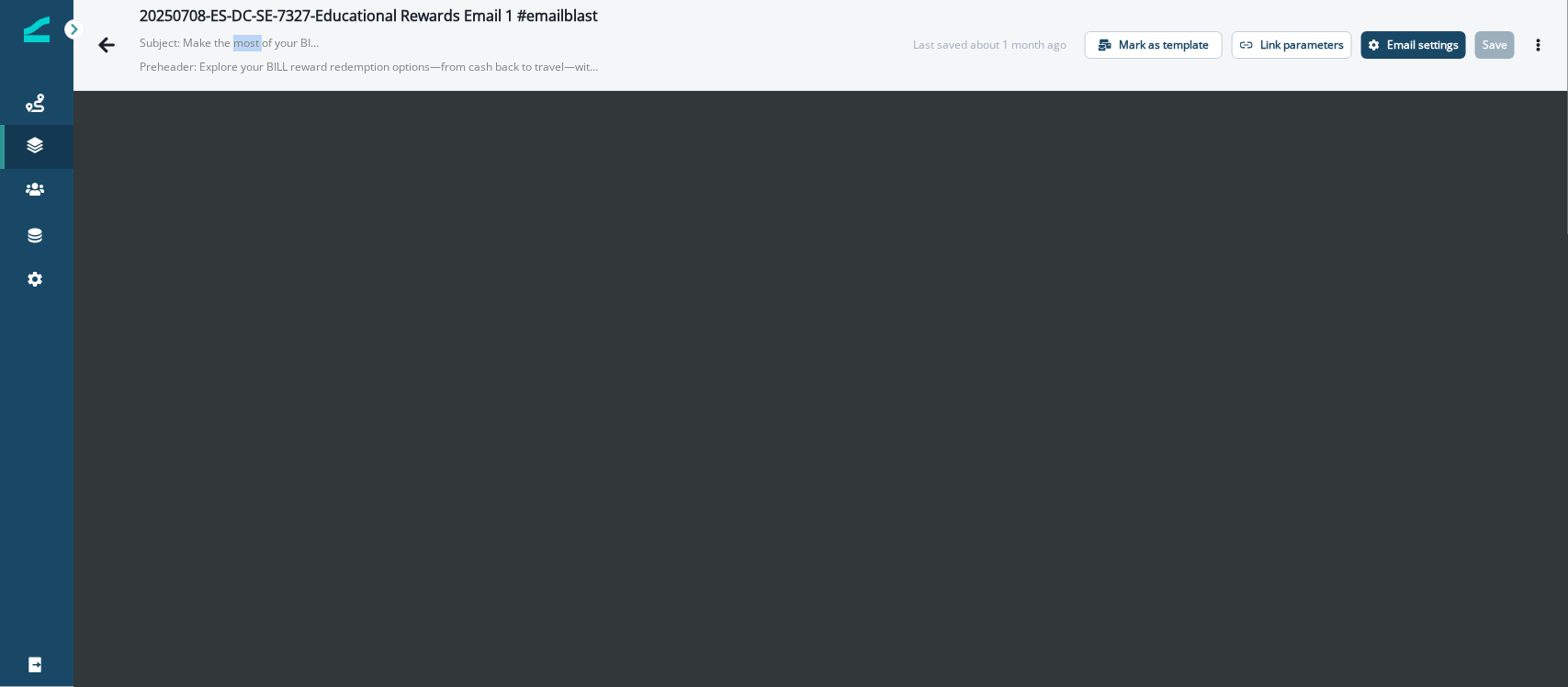 click on "Subject: Make the most of your BILL rewards 💡💰" at bounding box center (231, 39) 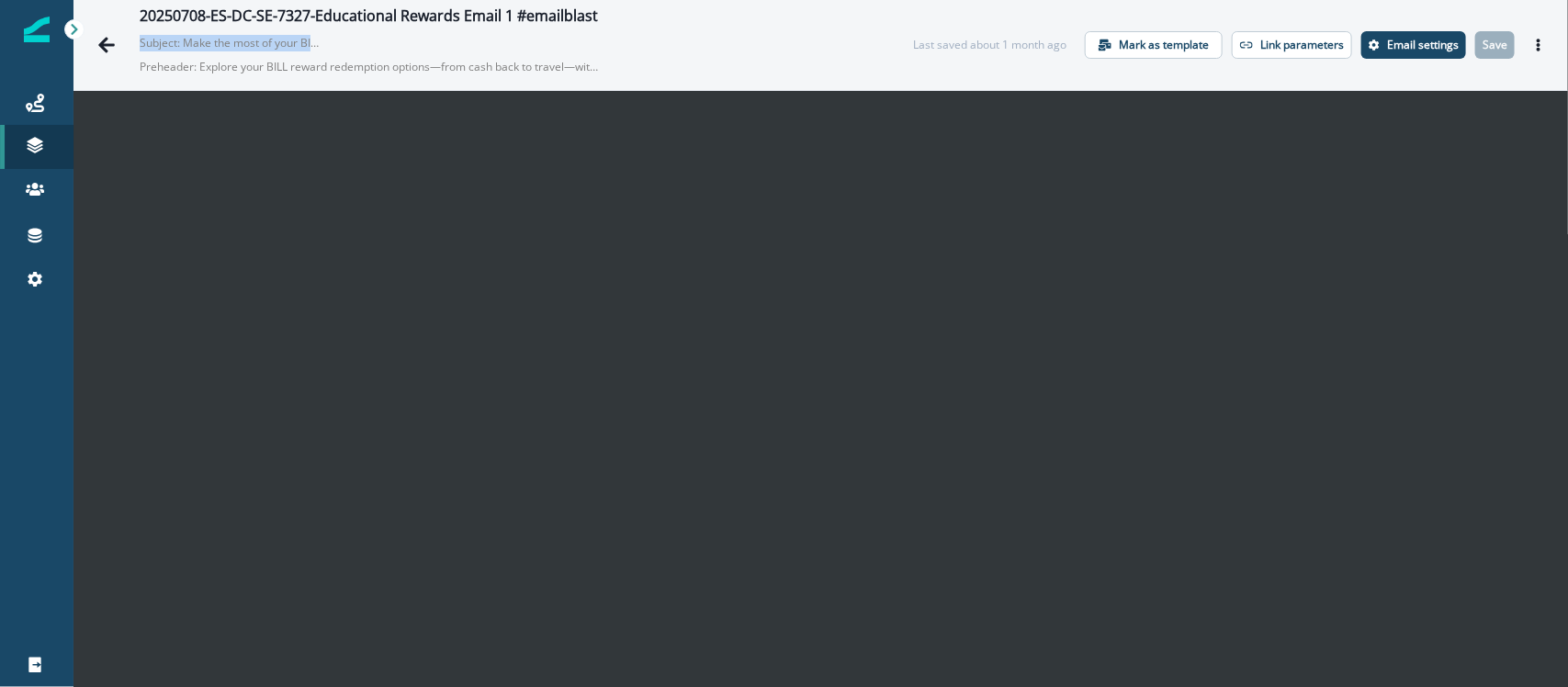 click on "Subject: Make the most of your BILL rewards 💡💰" at bounding box center [231, 39] 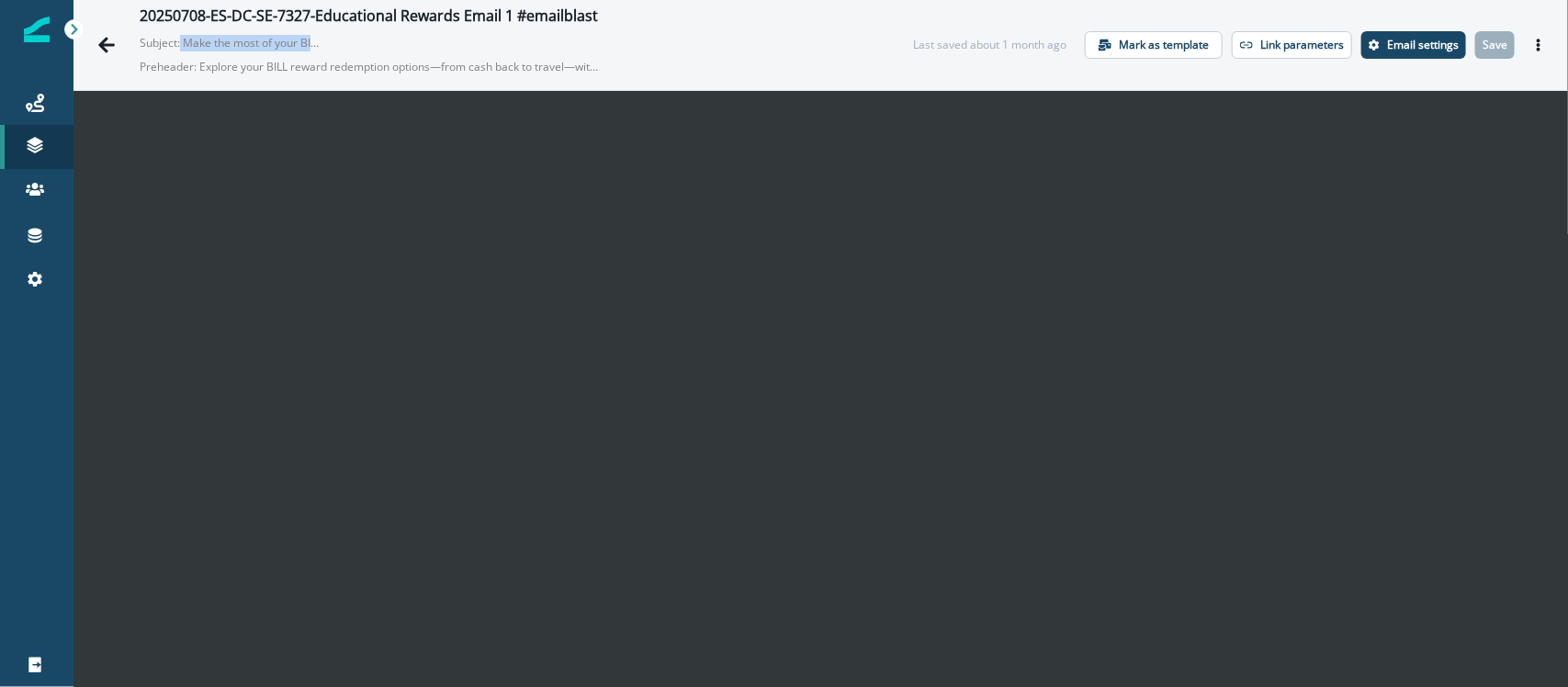 drag, startPoint x: 181, startPoint y: 39, endPoint x: 322, endPoint y: 39, distance: 141 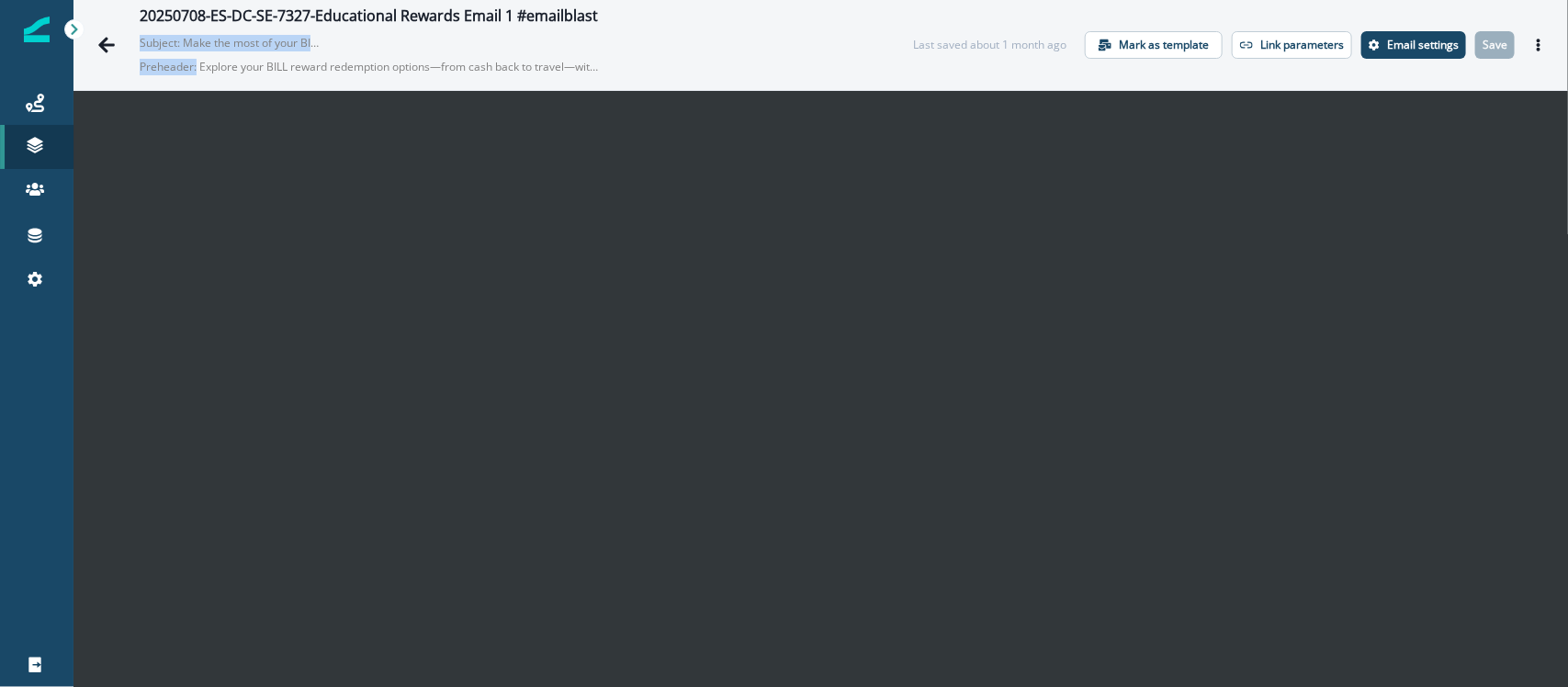 drag, startPoint x: 196, startPoint y: 65, endPoint x: 643, endPoint y: 61, distance: 447.0179 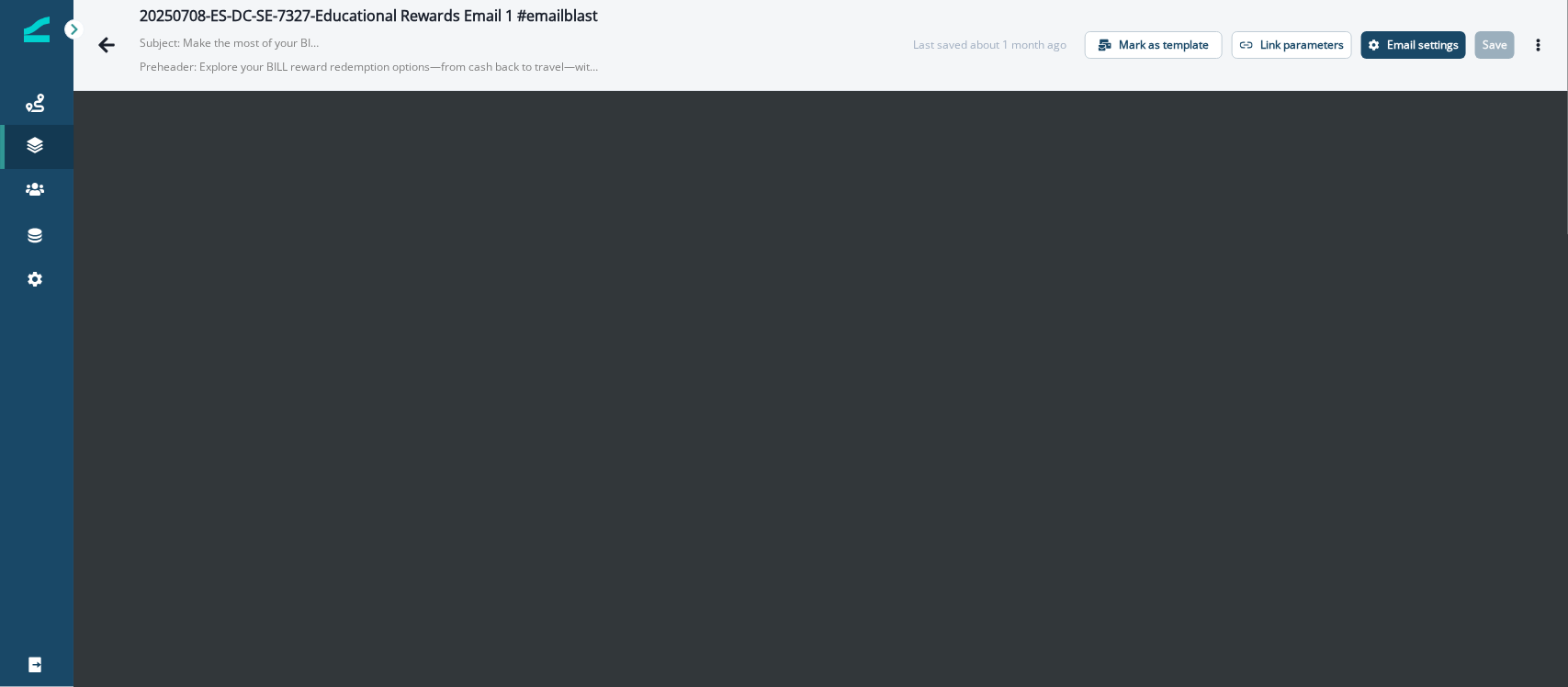 click on "20250708-ES-DC-SE-7327-Educational Rewards Email 1 #emailblast Subject: Make the most of your BILL rewards 💡💰 Preheader: Explore your BILL reward redemption options—from cash back to travel—with tips on how to stretch your points further and benefit your business." at bounding box center [508, 45] 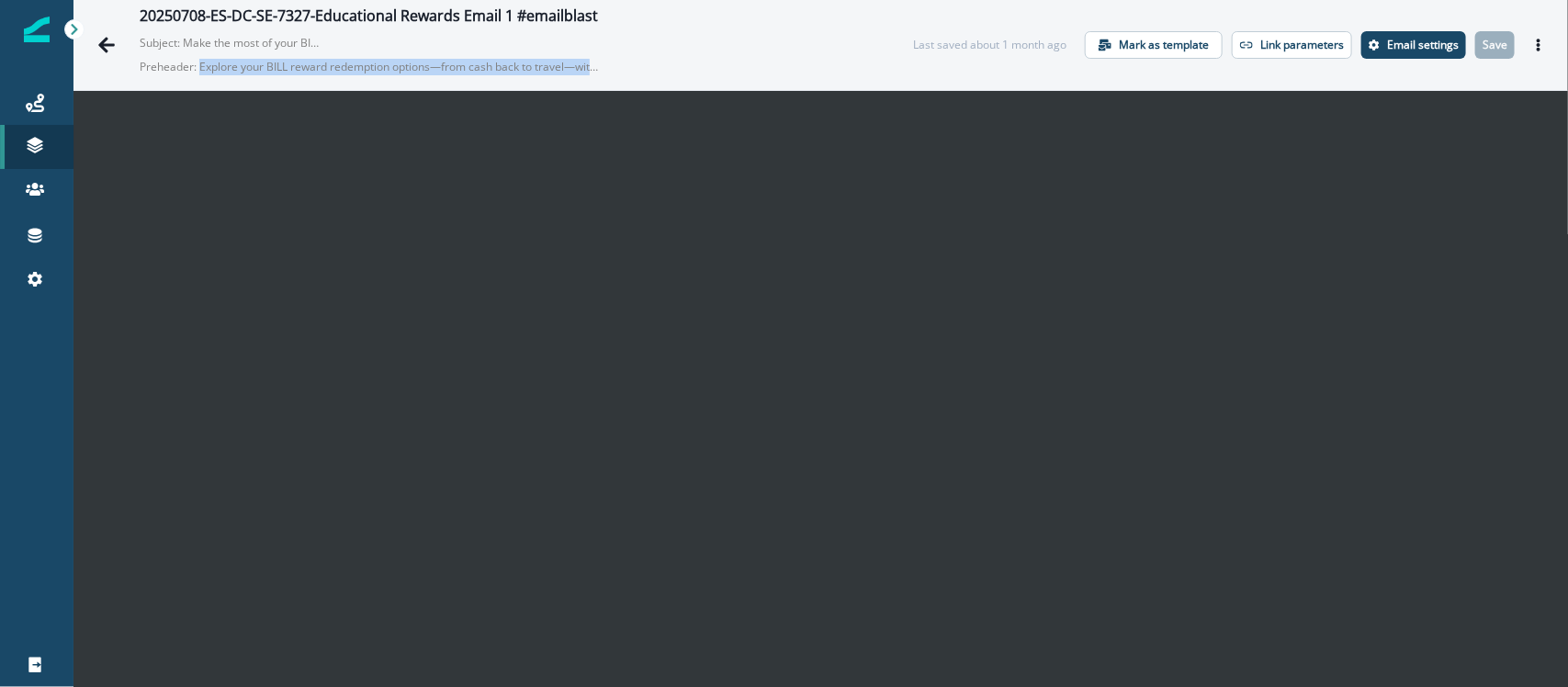 drag, startPoint x: 199, startPoint y: 65, endPoint x: 608, endPoint y: 64, distance: 409.00122 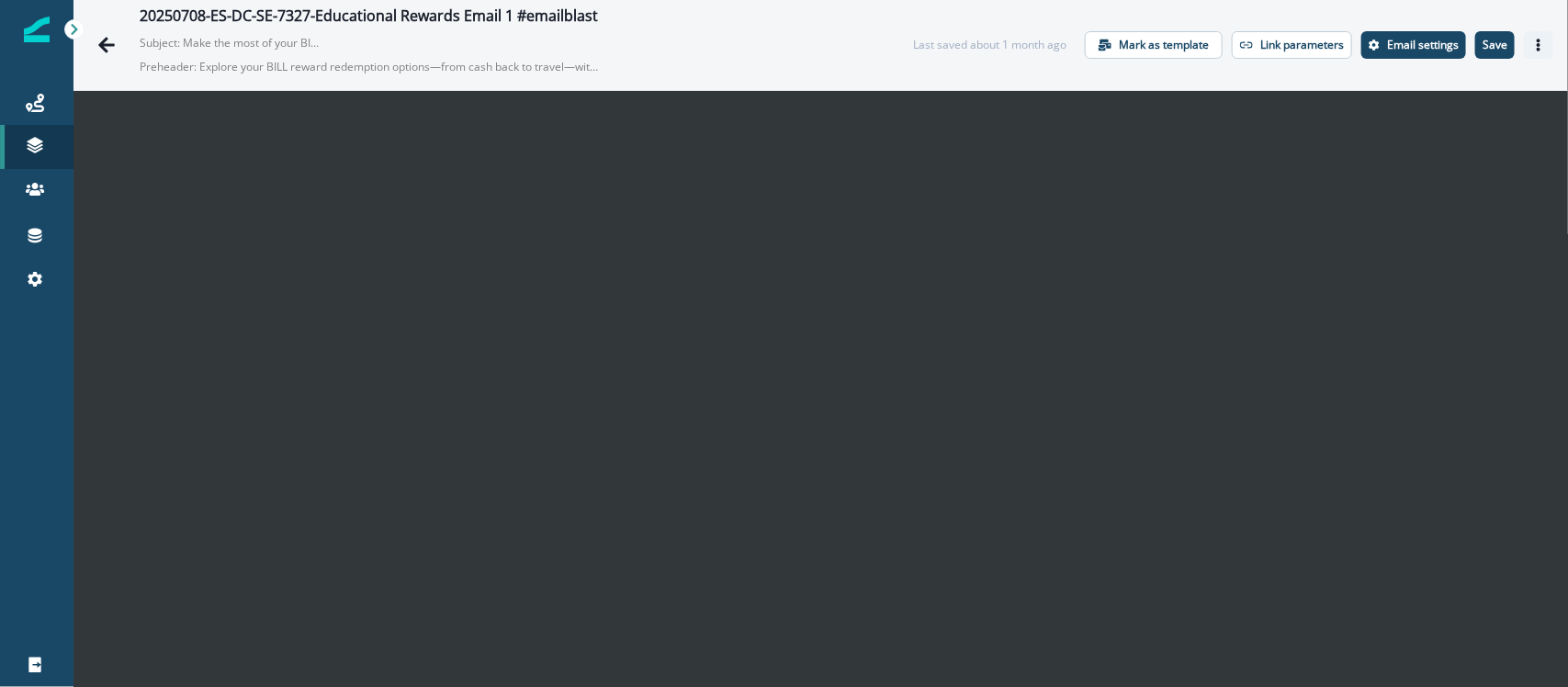 click at bounding box center [1539, 45] 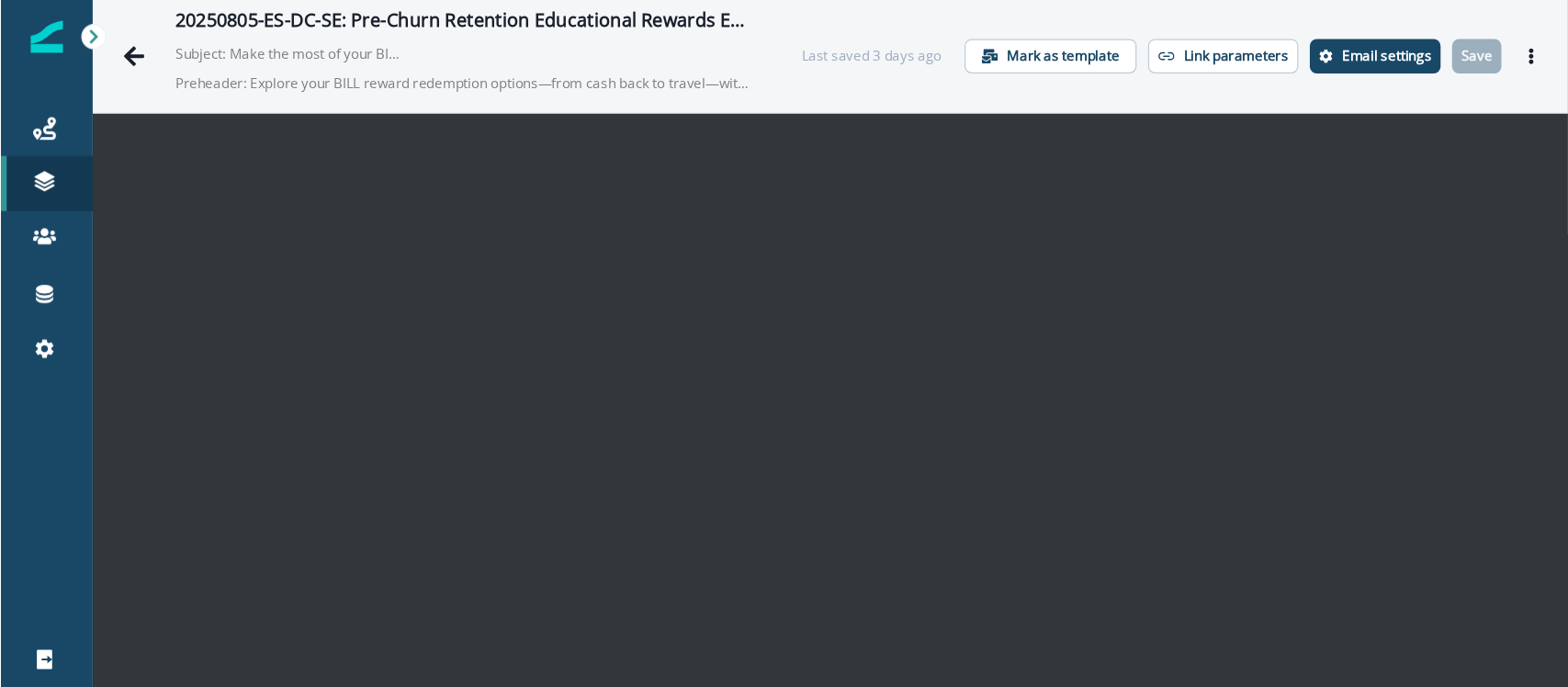scroll, scrollTop: 0, scrollLeft: 0, axis: both 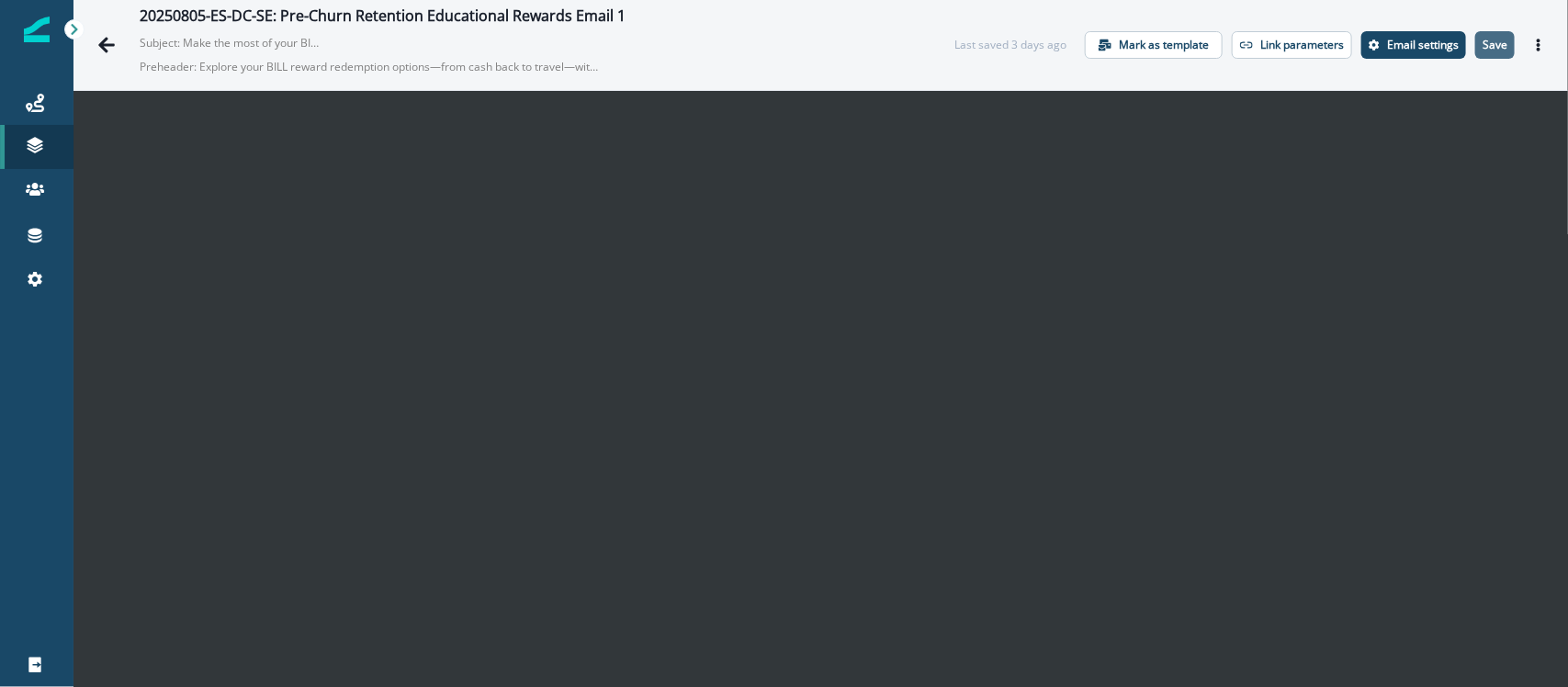 click on "Save" at bounding box center (1495, 45) 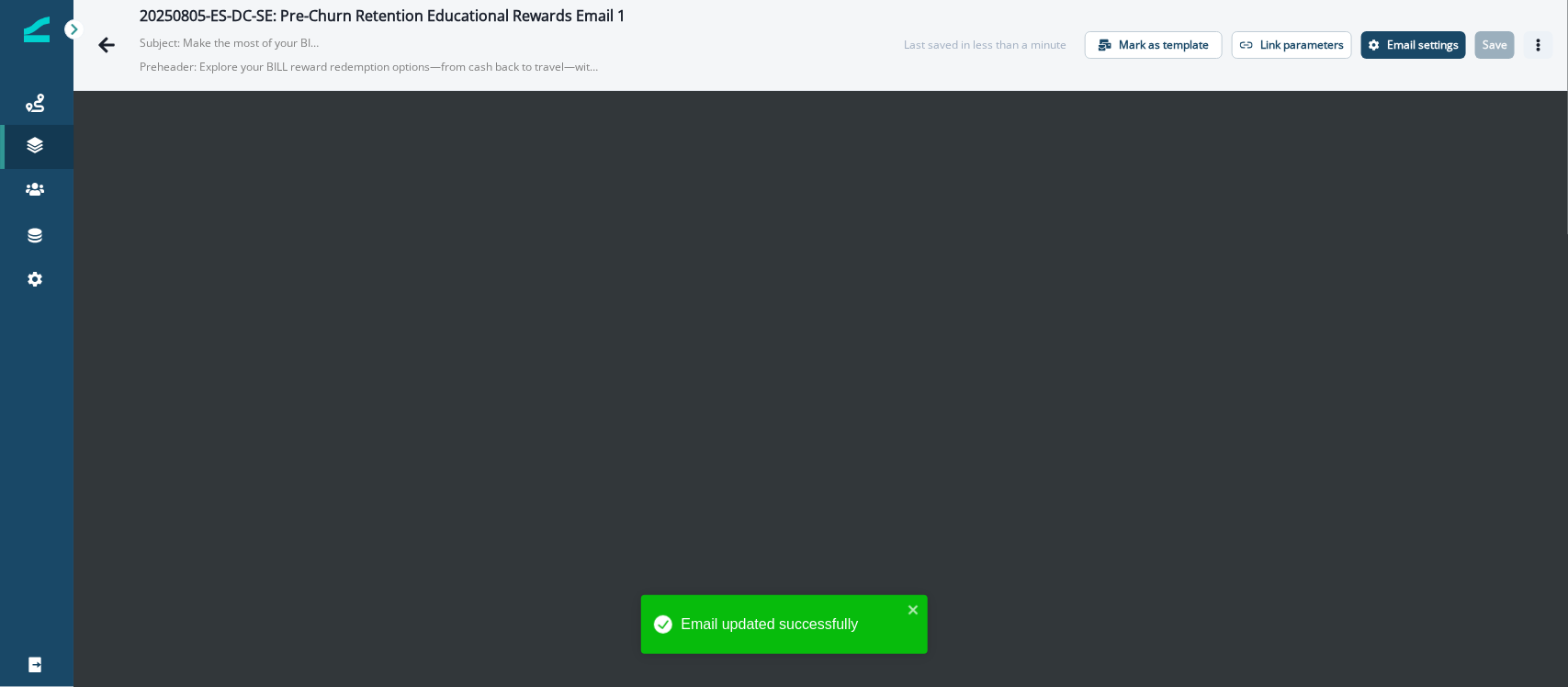 click at bounding box center [1539, 45] 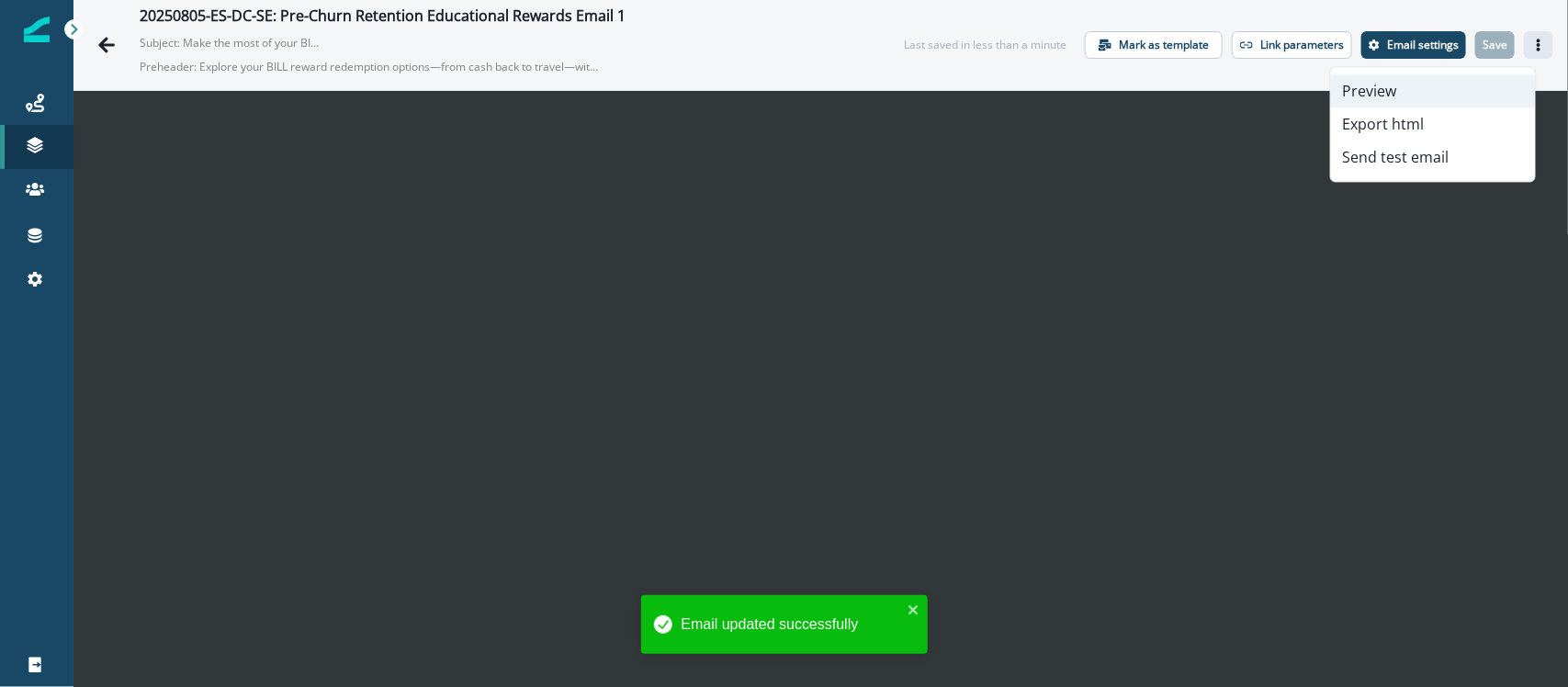 click on "Preview" at bounding box center (1433, 92) 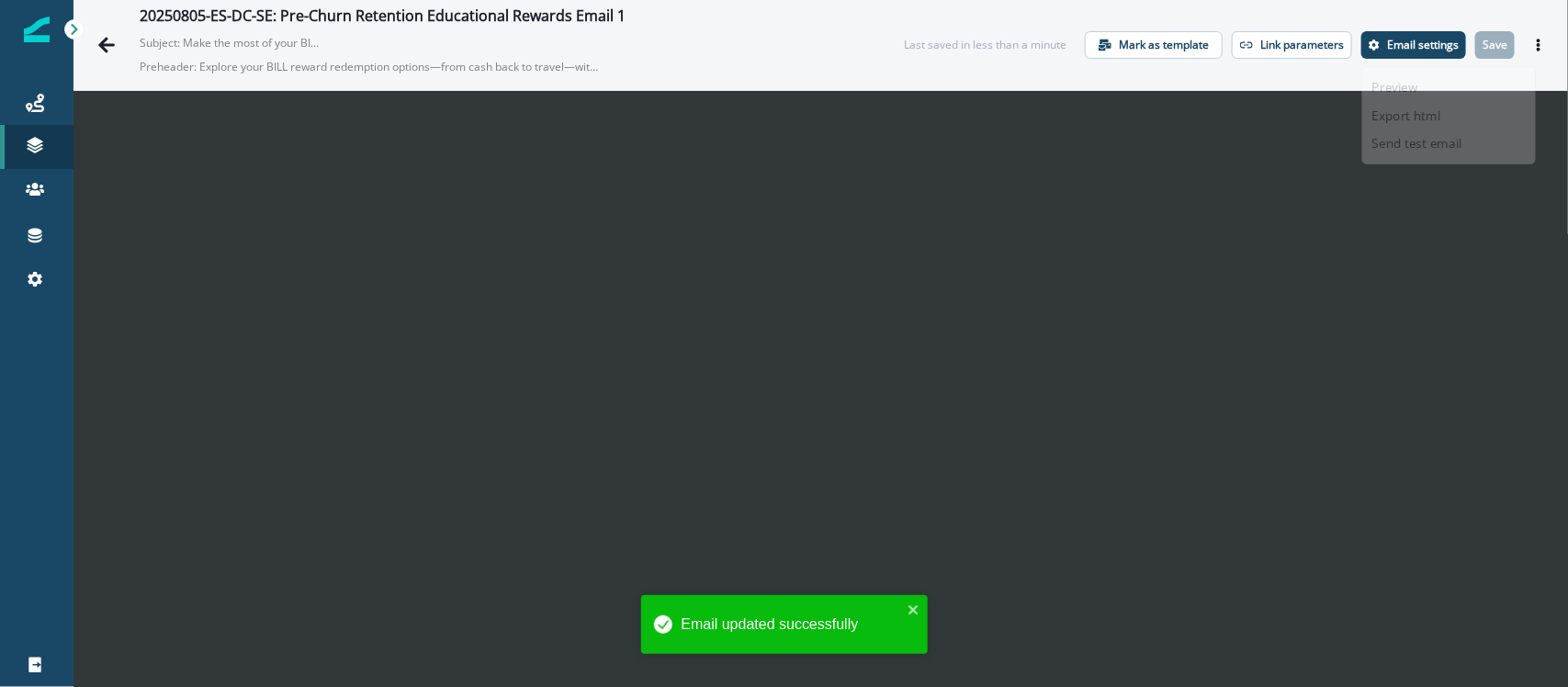scroll, scrollTop: 26, scrollLeft: 0, axis: vertical 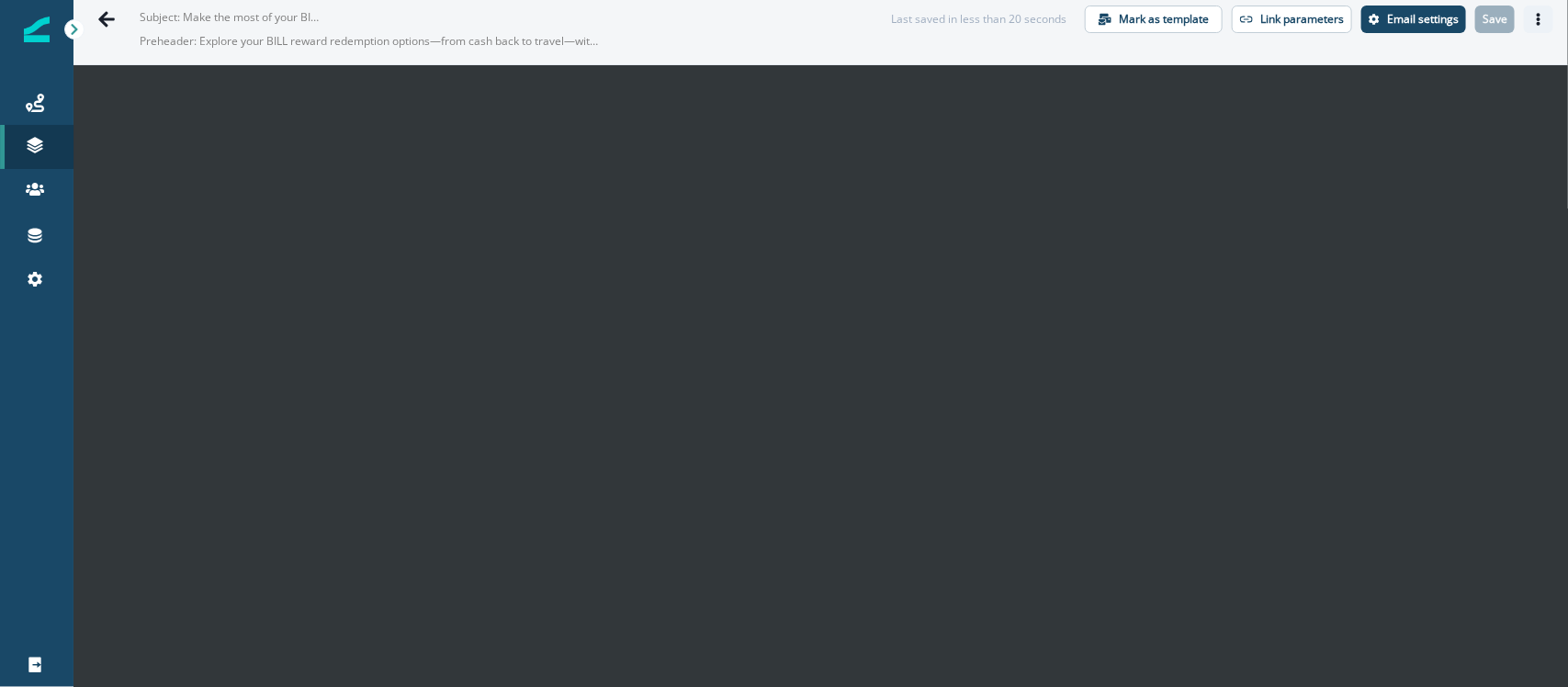 click 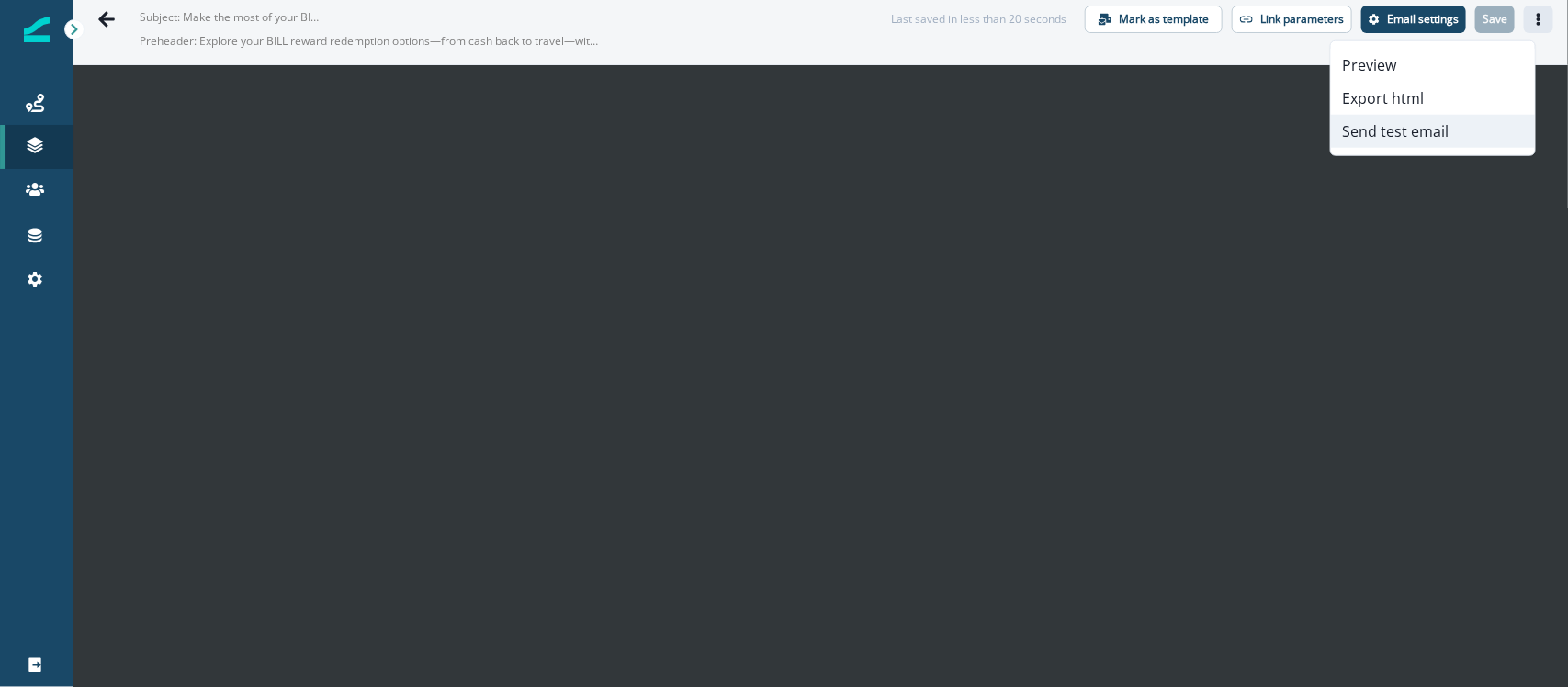 click on "Send test email" at bounding box center [1433, 131] 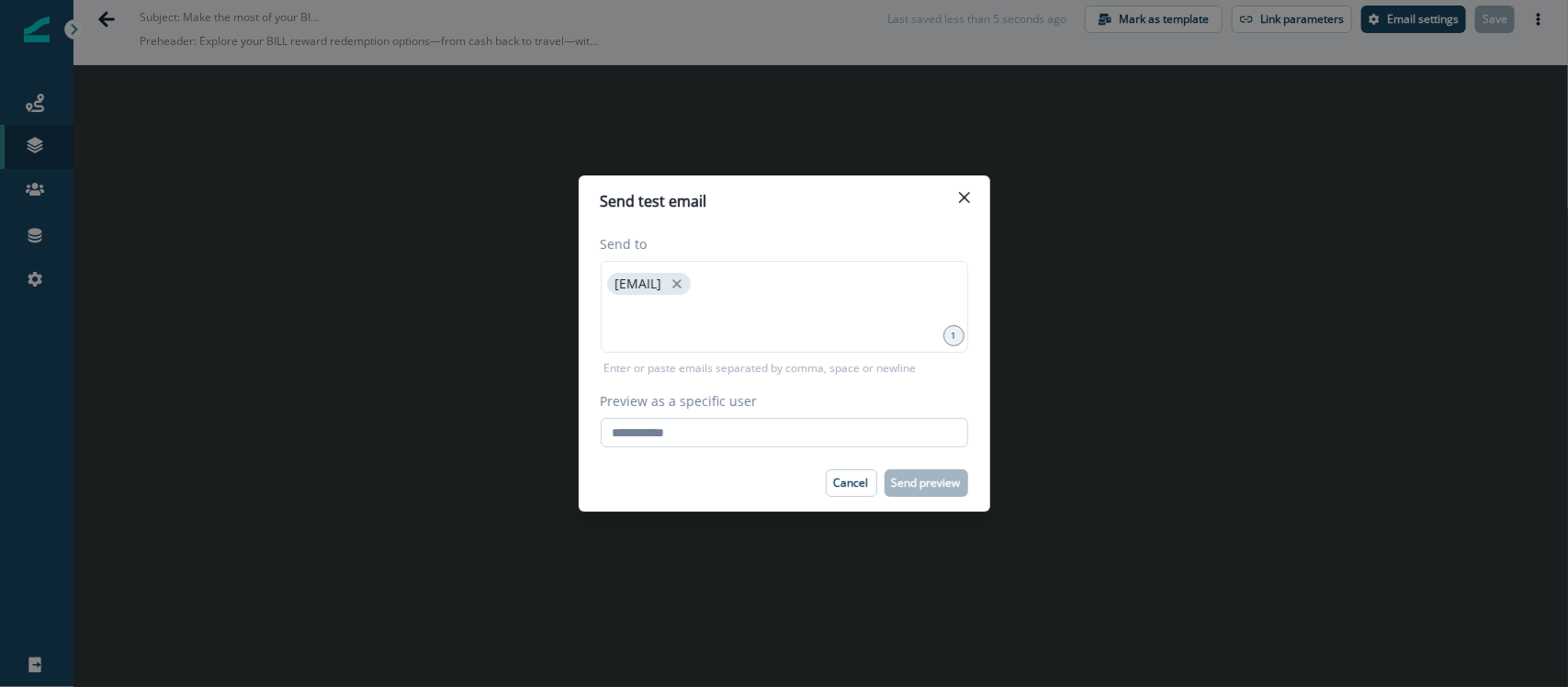 click on "Preview as a specific user" at bounding box center [784, 433] 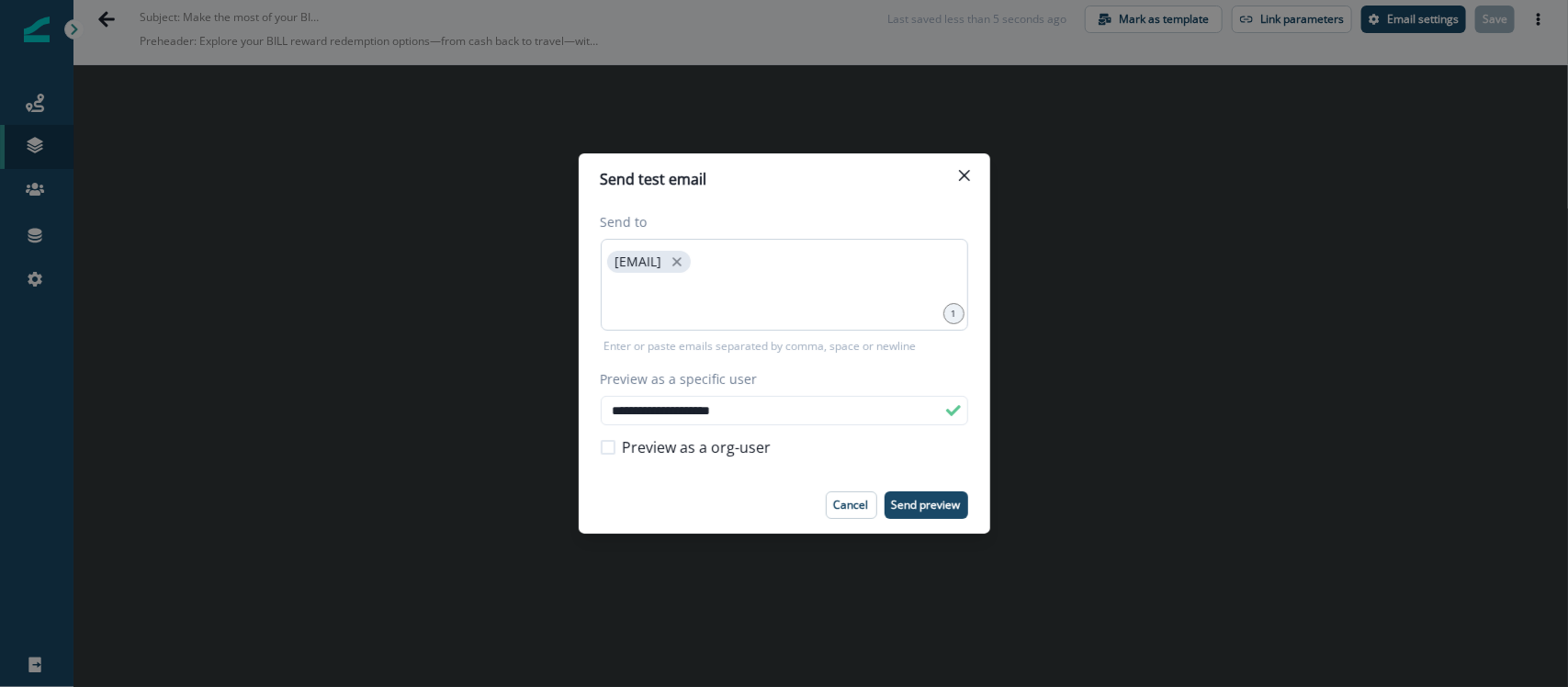 type on "**********" 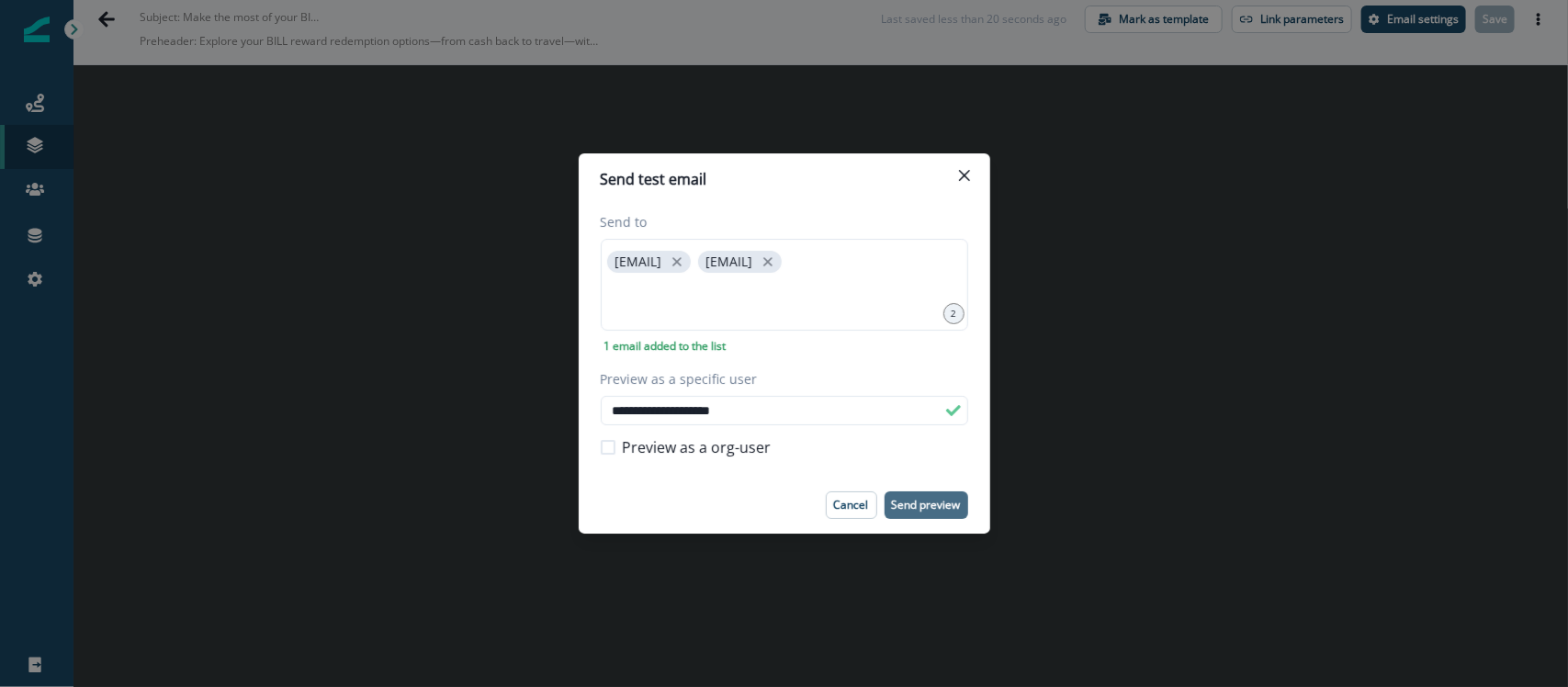 click on "Send preview" at bounding box center (926, 505) 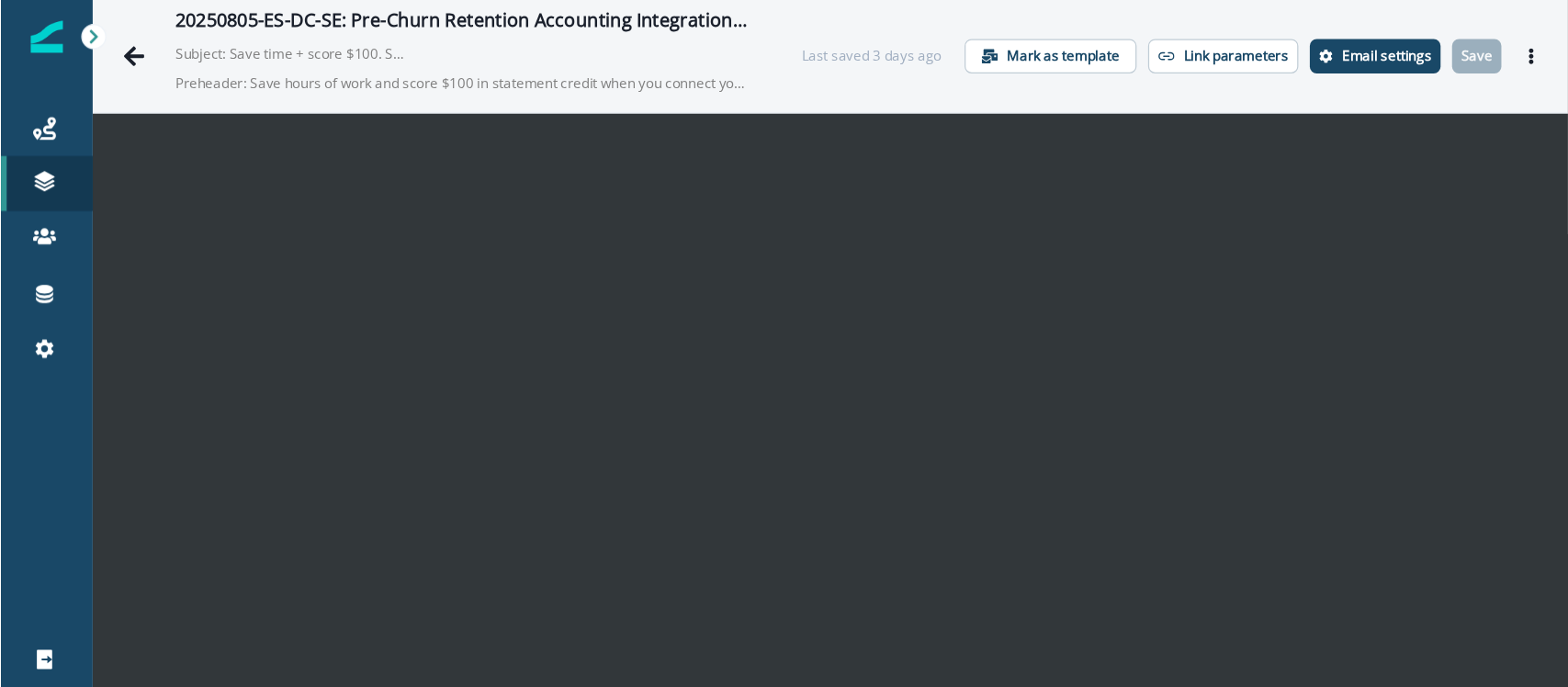 scroll, scrollTop: 0, scrollLeft: 0, axis: both 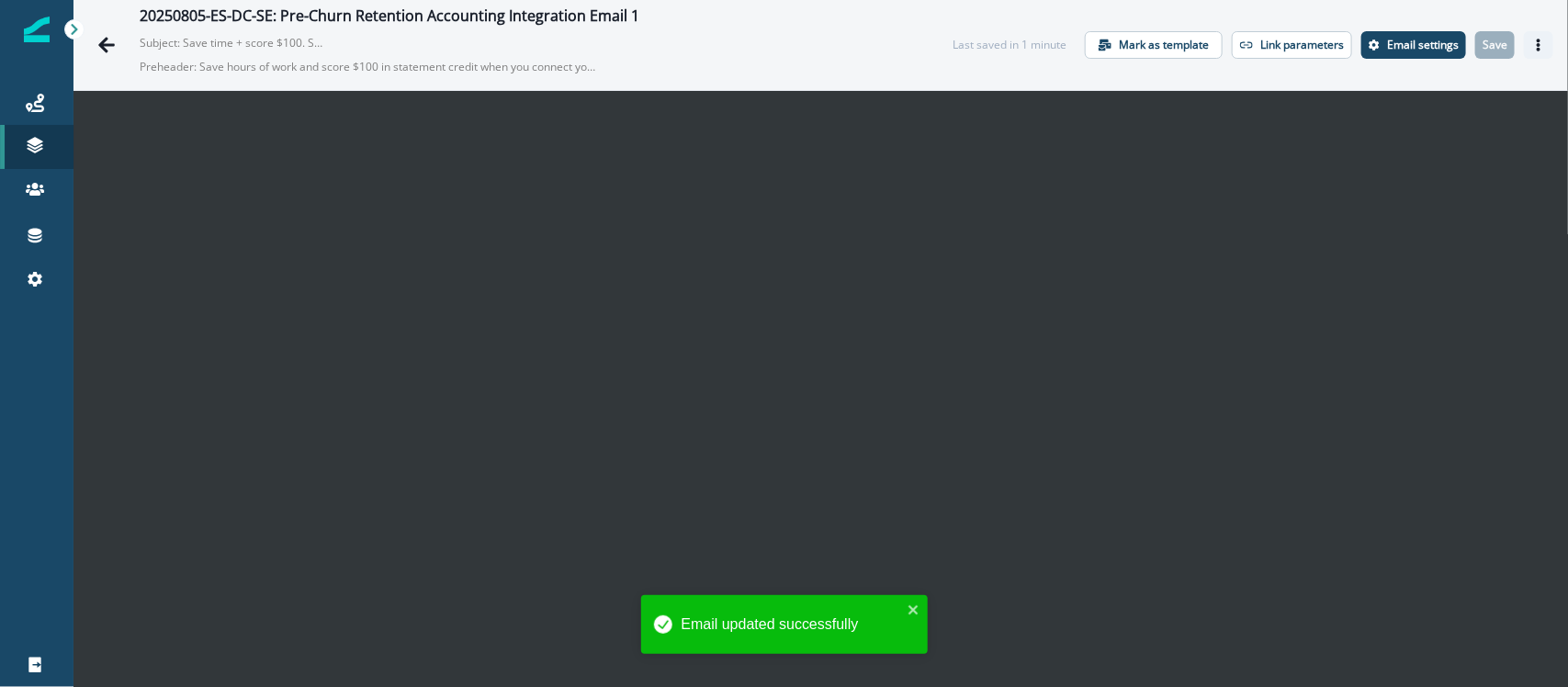 click 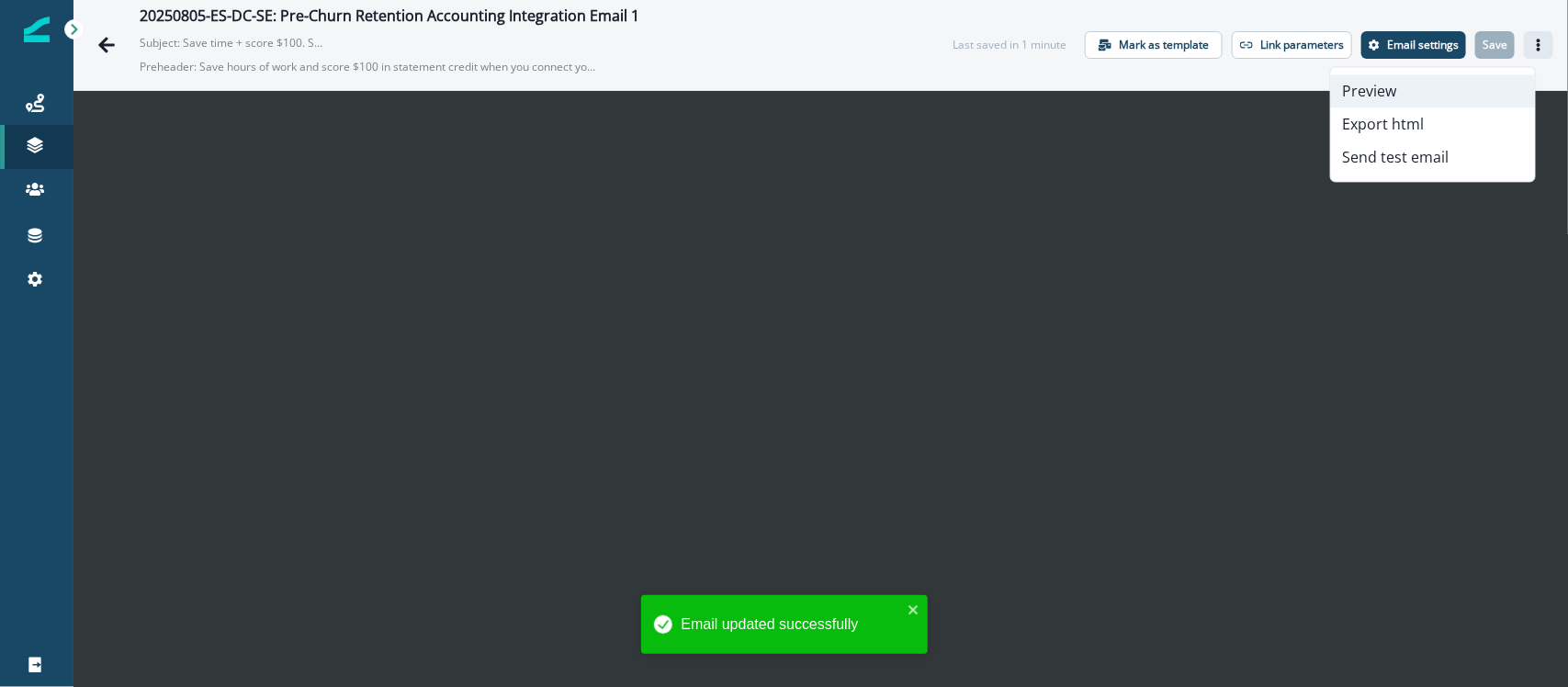click on "Preview" at bounding box center (1433, 92) 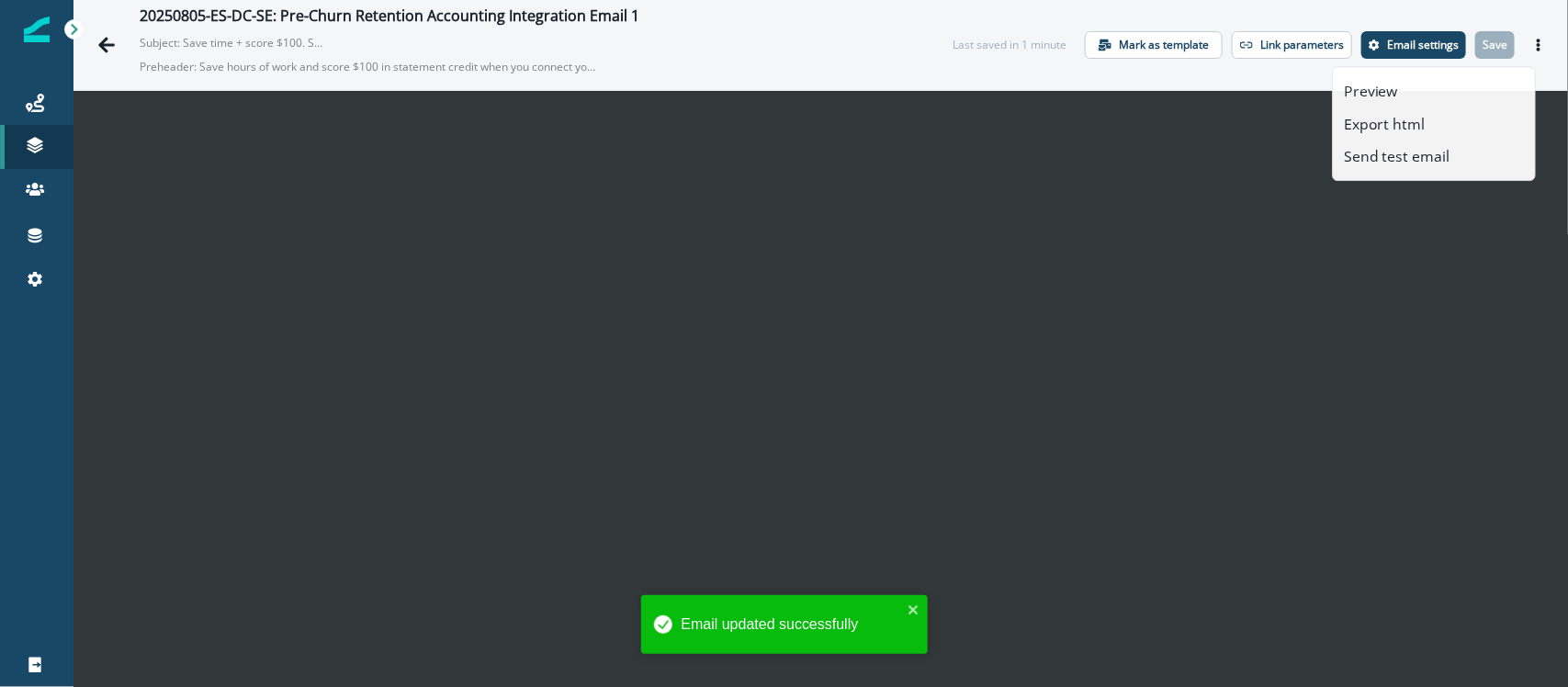 scroll, scrollTop: 26, scrollLeft: 0, axis: vertical 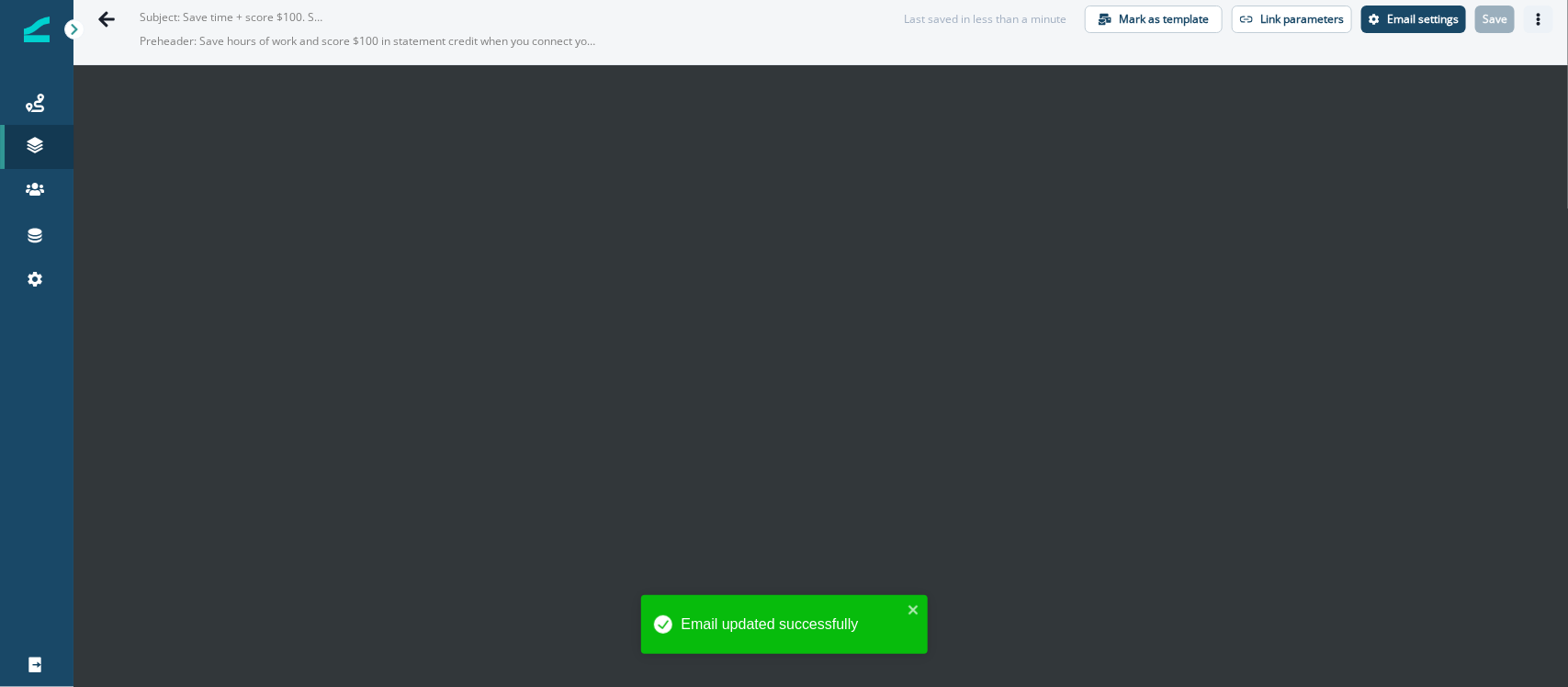 click 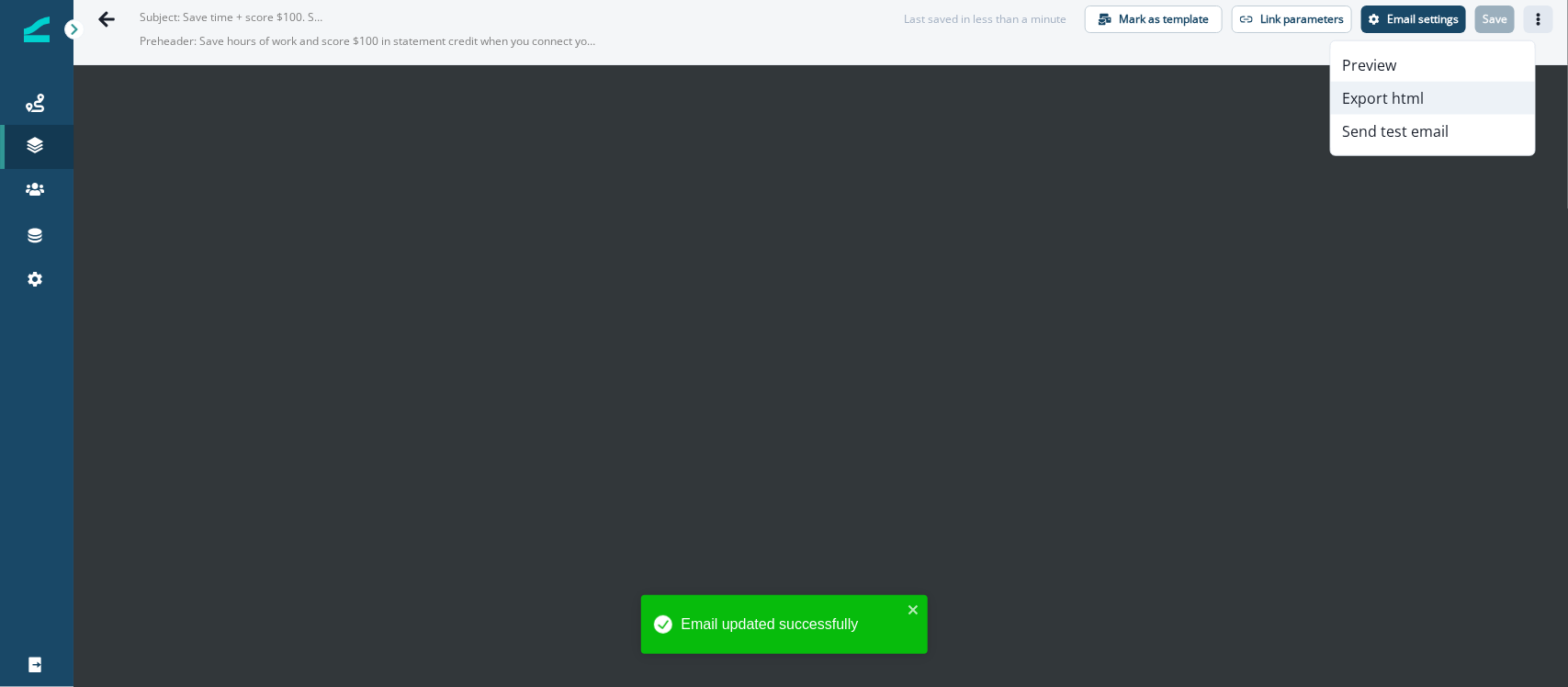 click on "Export html" at bounding box center [1433, 98] 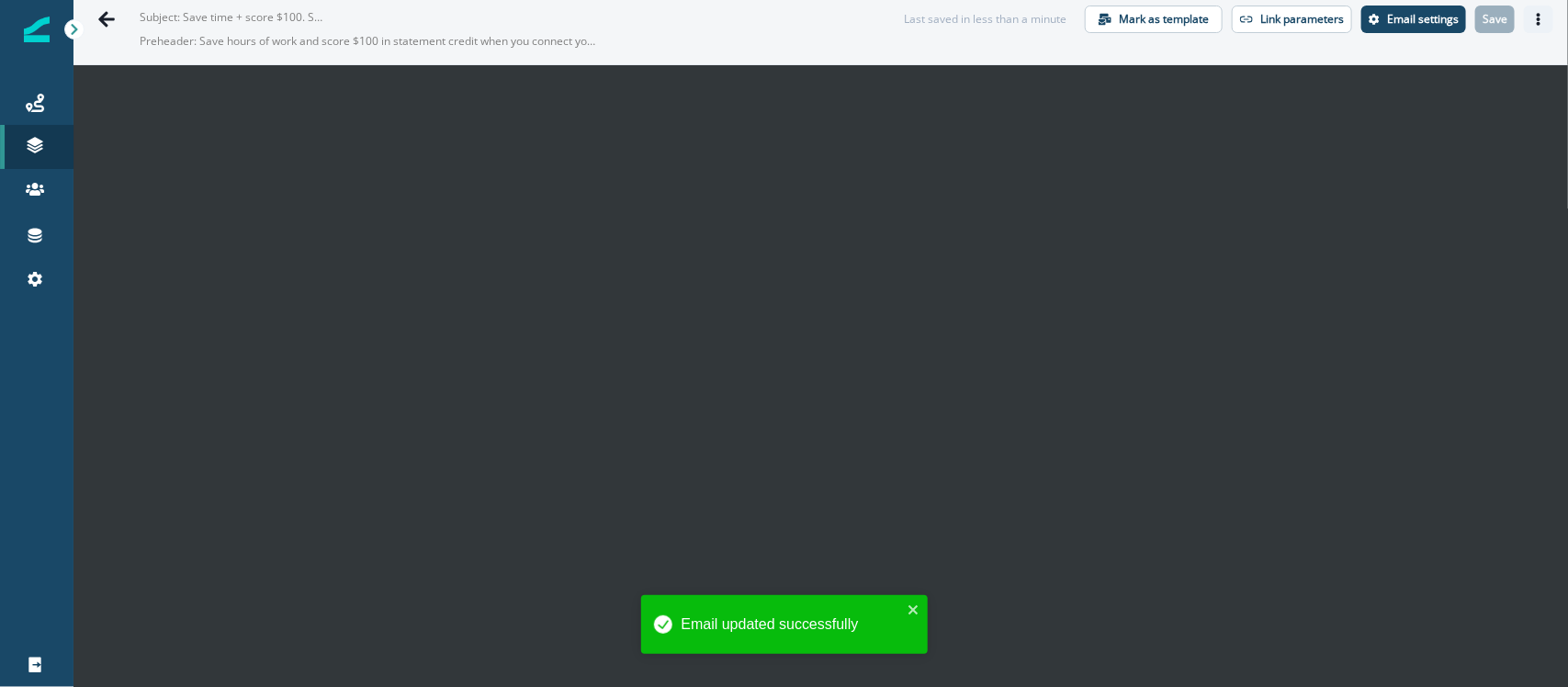 click 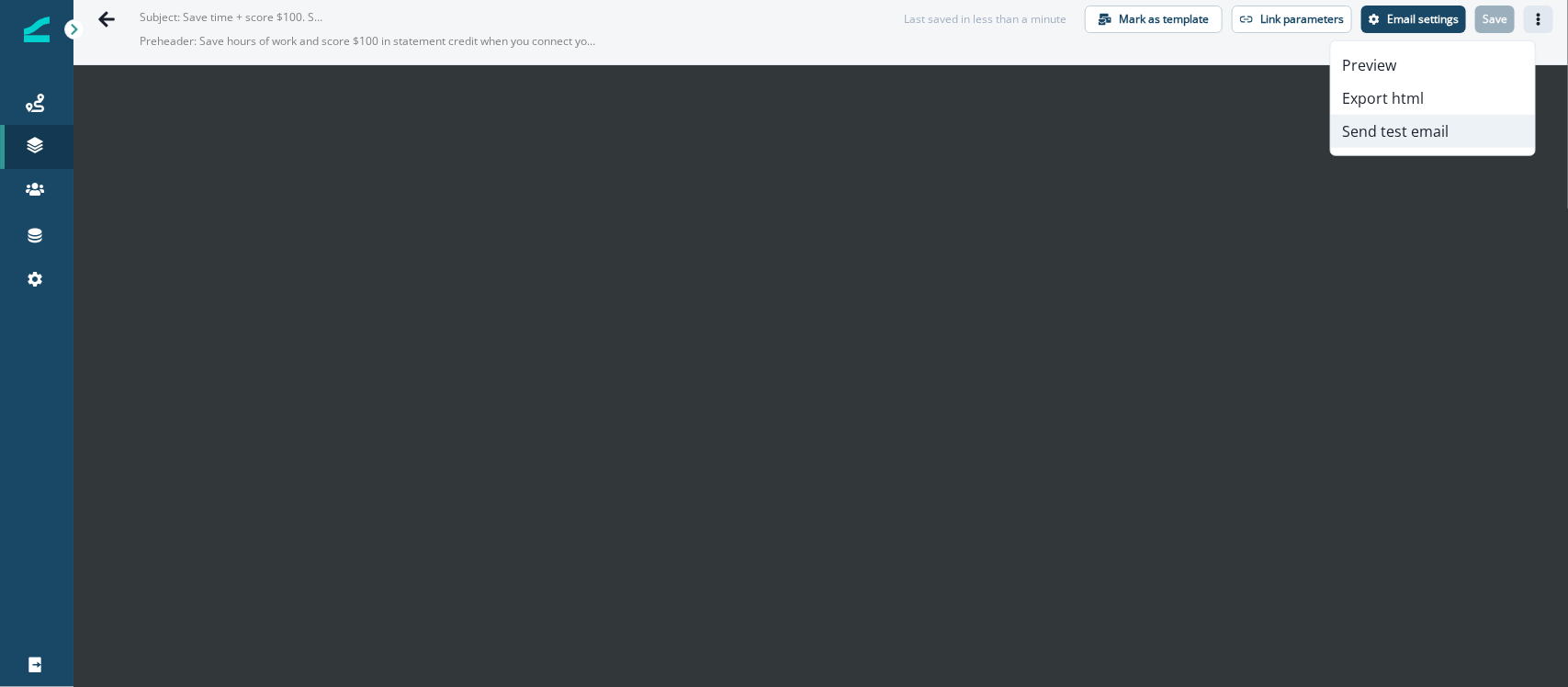 click on "Send test email" at bounding box center (1433, 131) 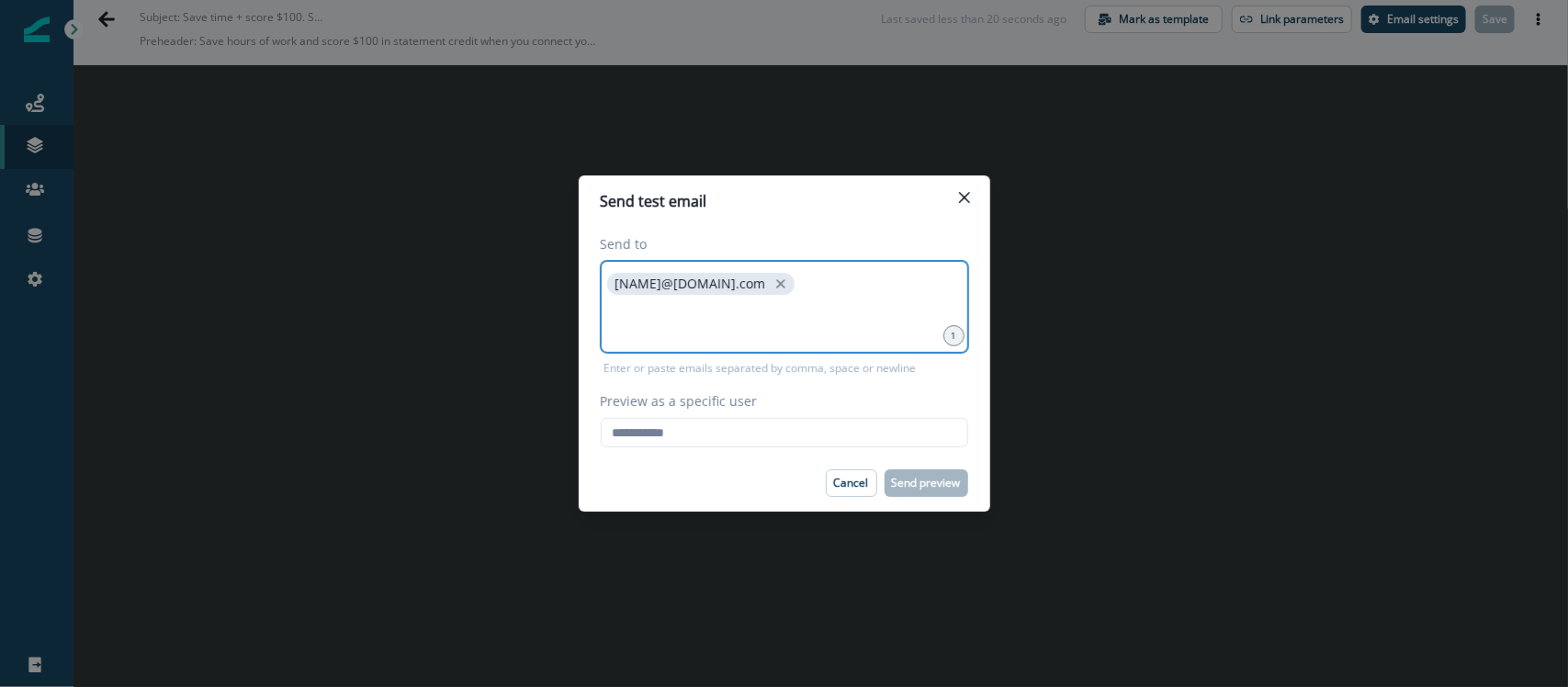 click at bounding box center [784, 321] 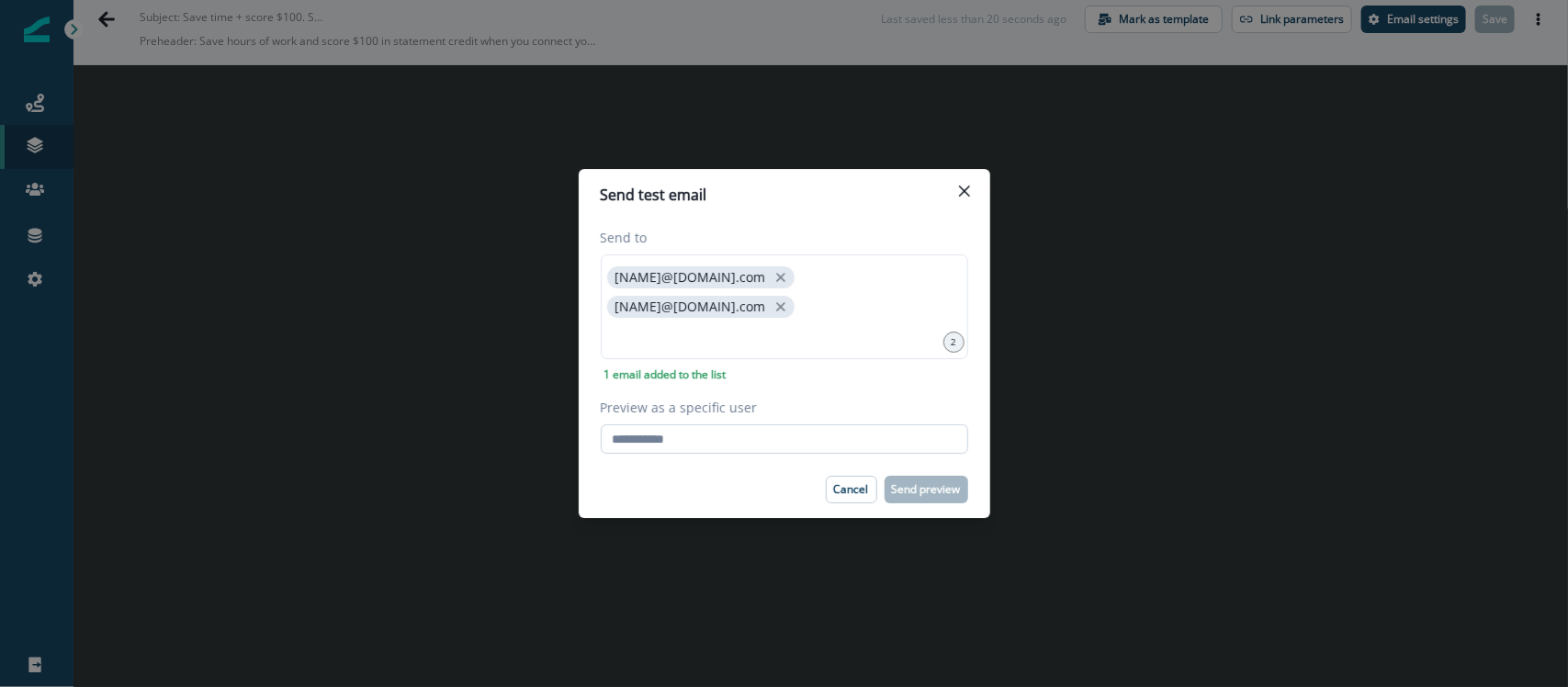click on "Preview as a specific user" at bounding box center [784, 439] 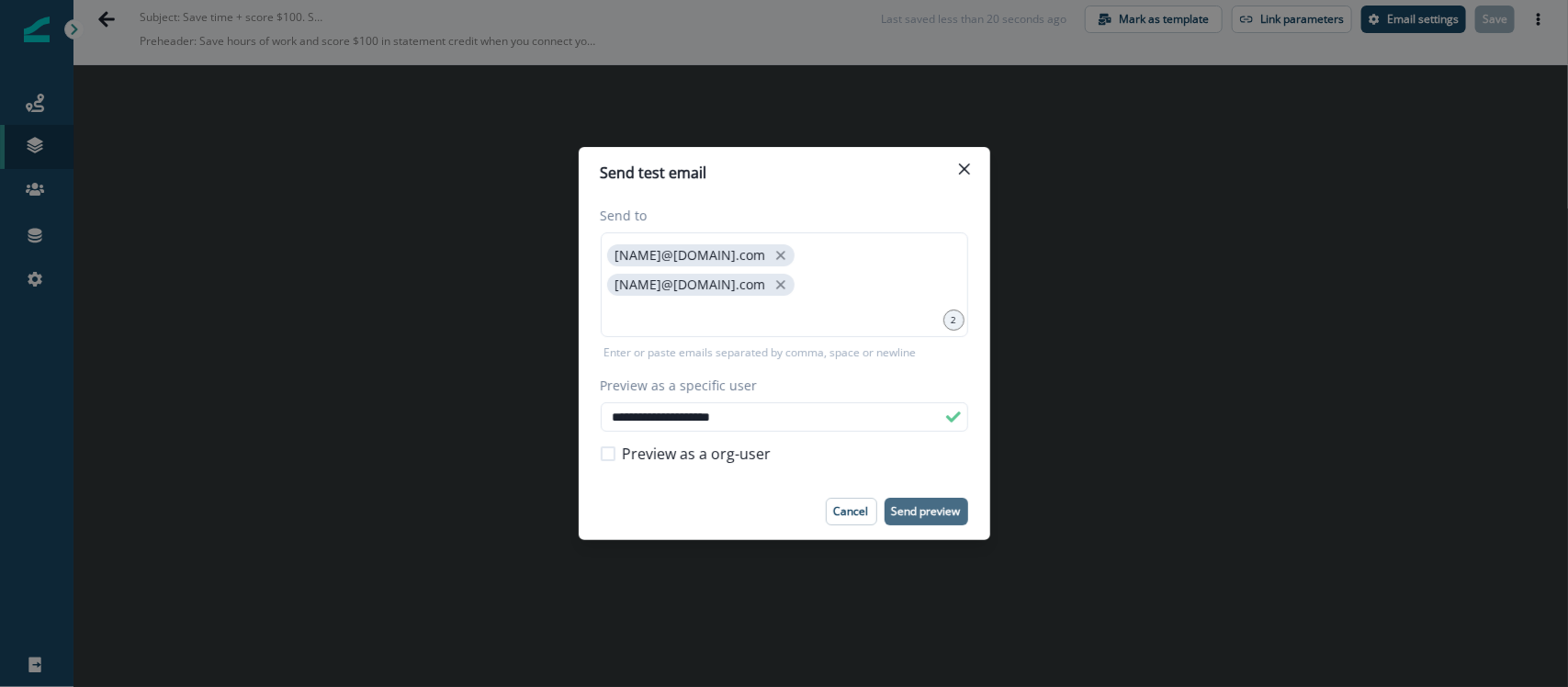 type on "**********" 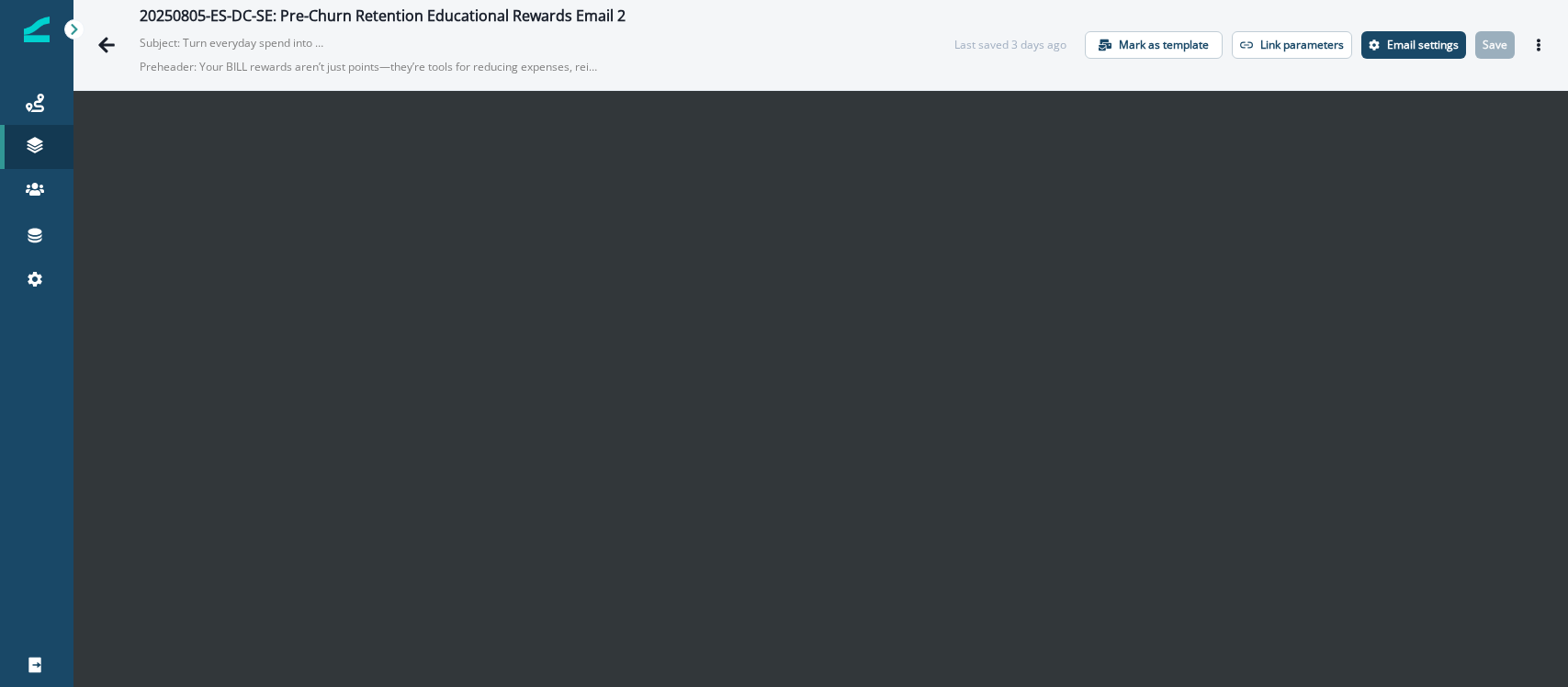 scroll, scrollTop: 0, scrollLeft: 0, axis: both 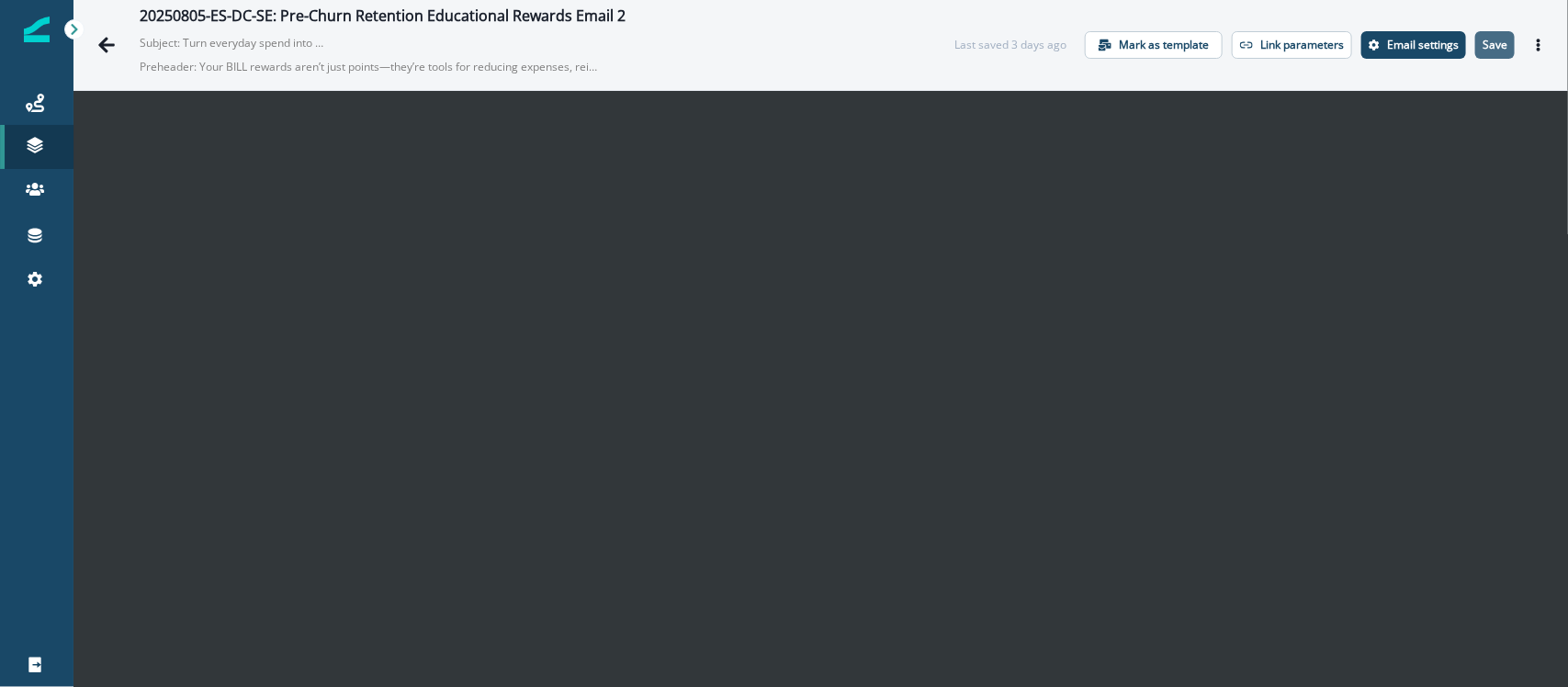 click on "Save" at bounding box center (1495, 45) 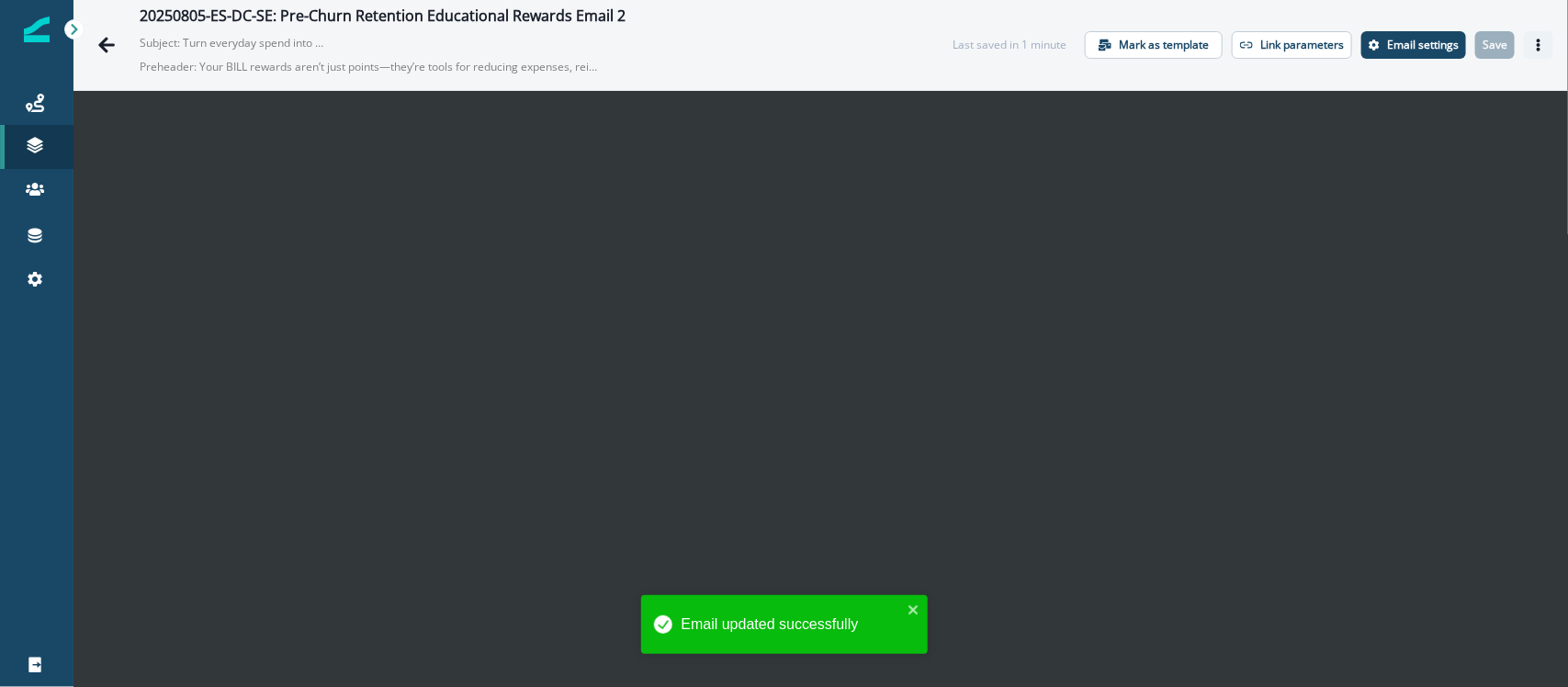 click 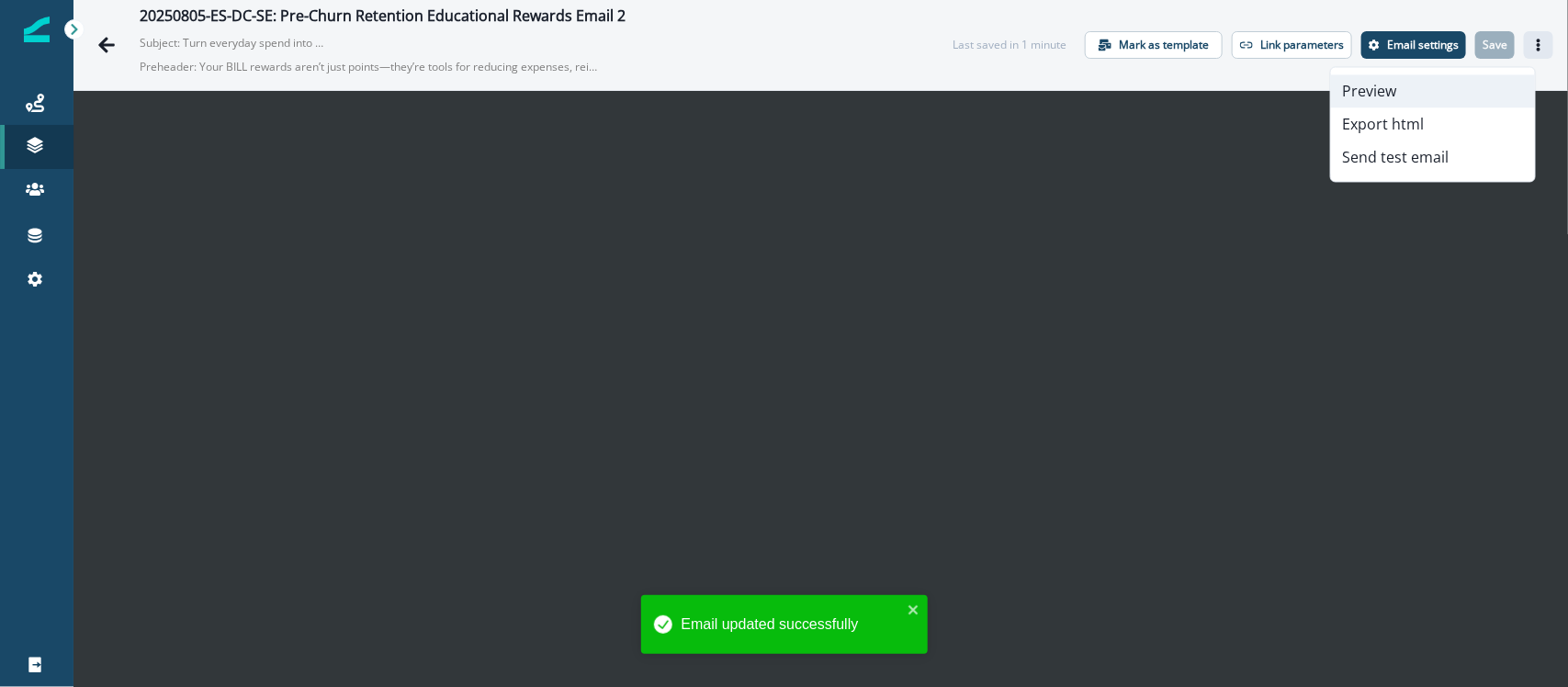 click on "Preview" at bounding box center (1433, 92) 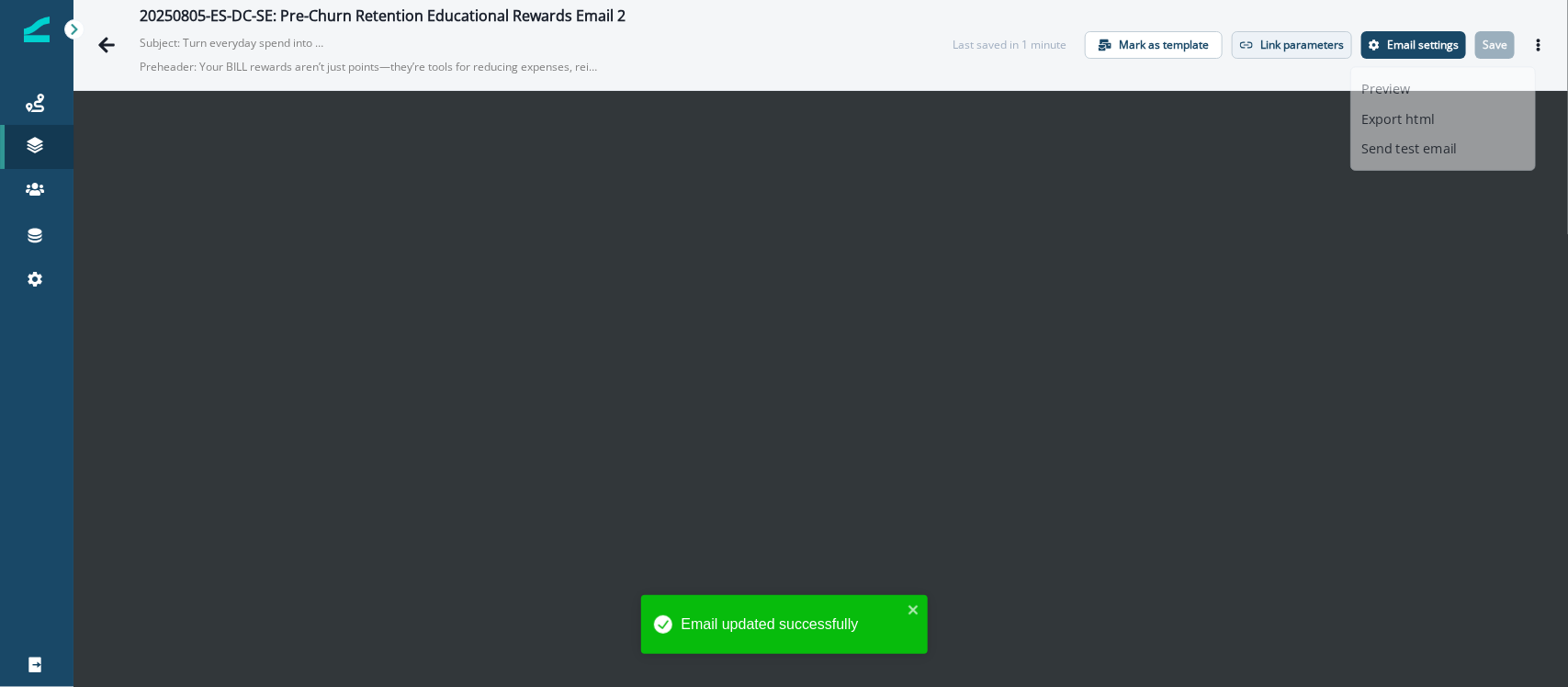 scroll, scrollTop: 26, scrollLeft: 0, axis: vertical 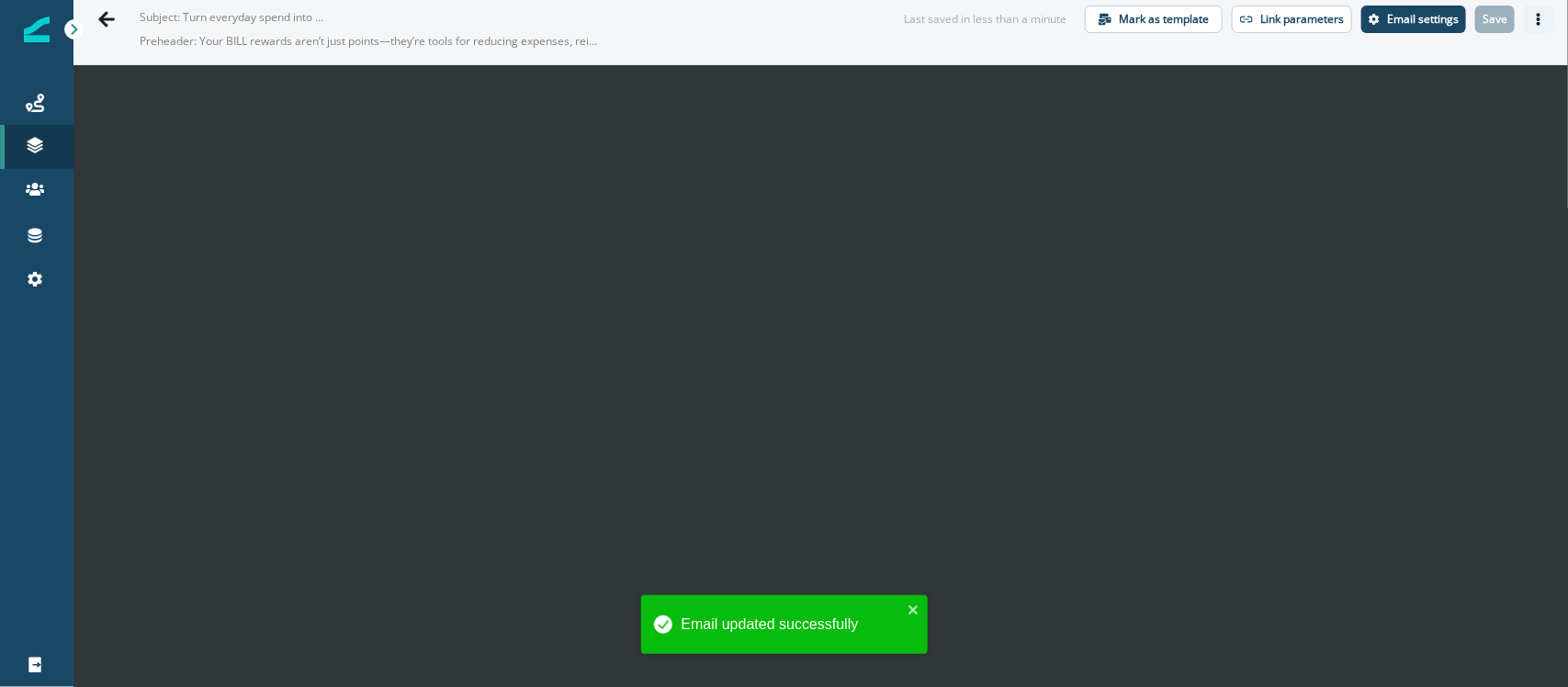 click 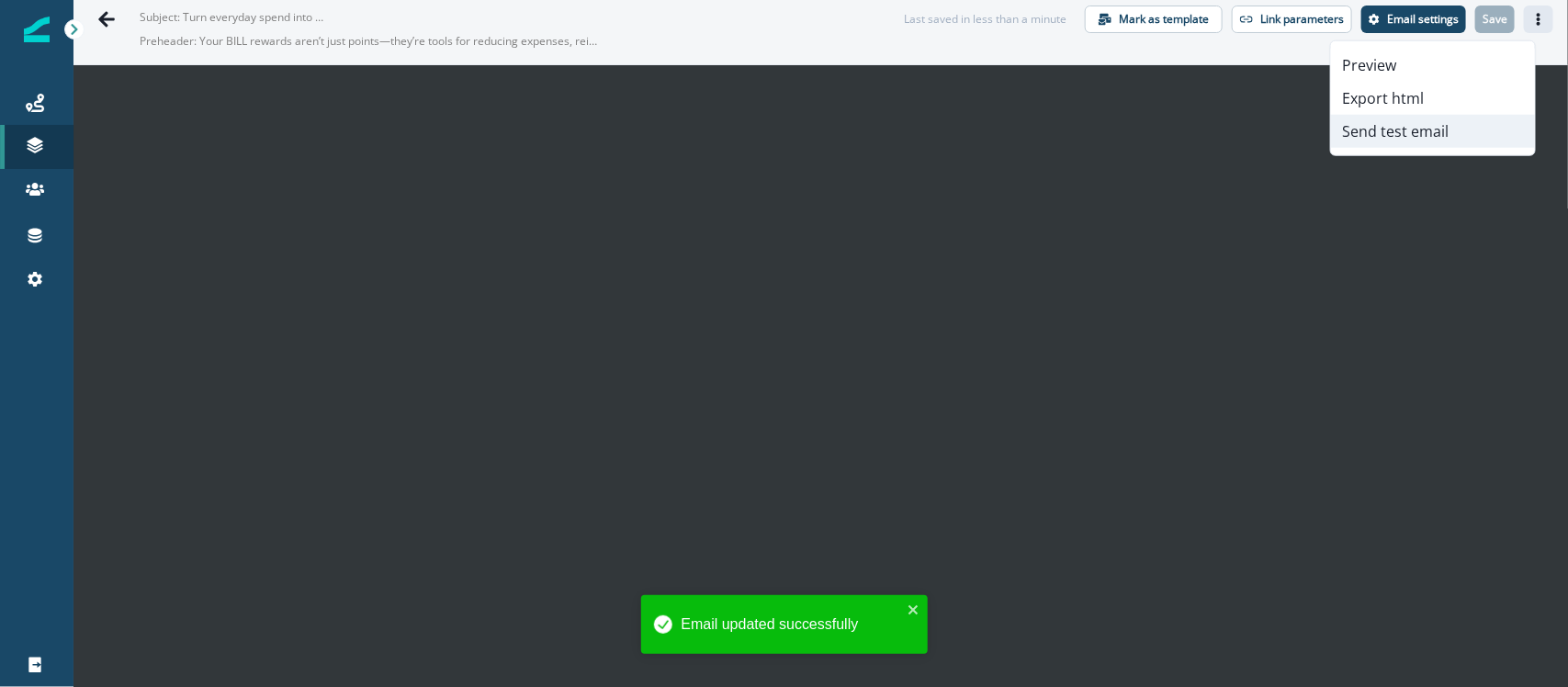click on "Send test email" at bounding box center [1433, 131] 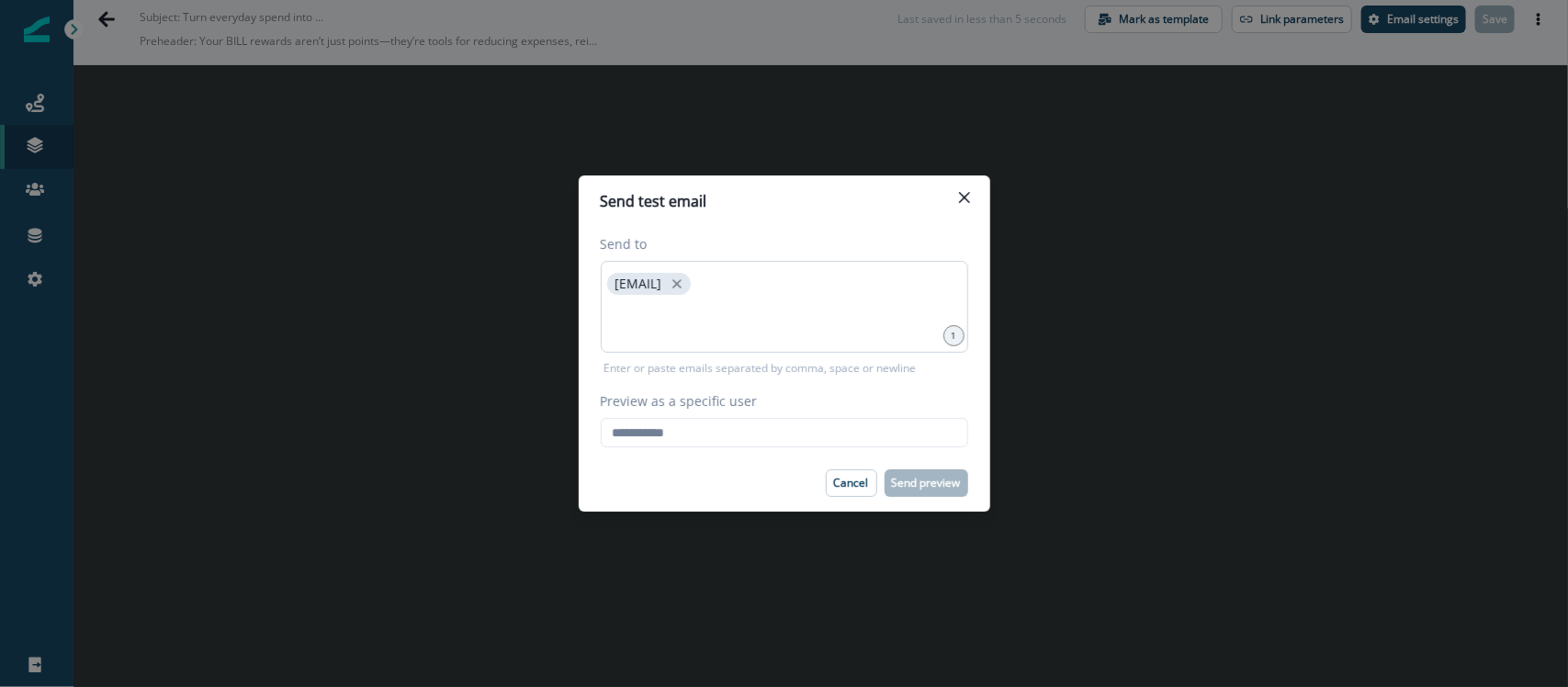 click on "[EMAIL]" at bounding box center [784, 307] 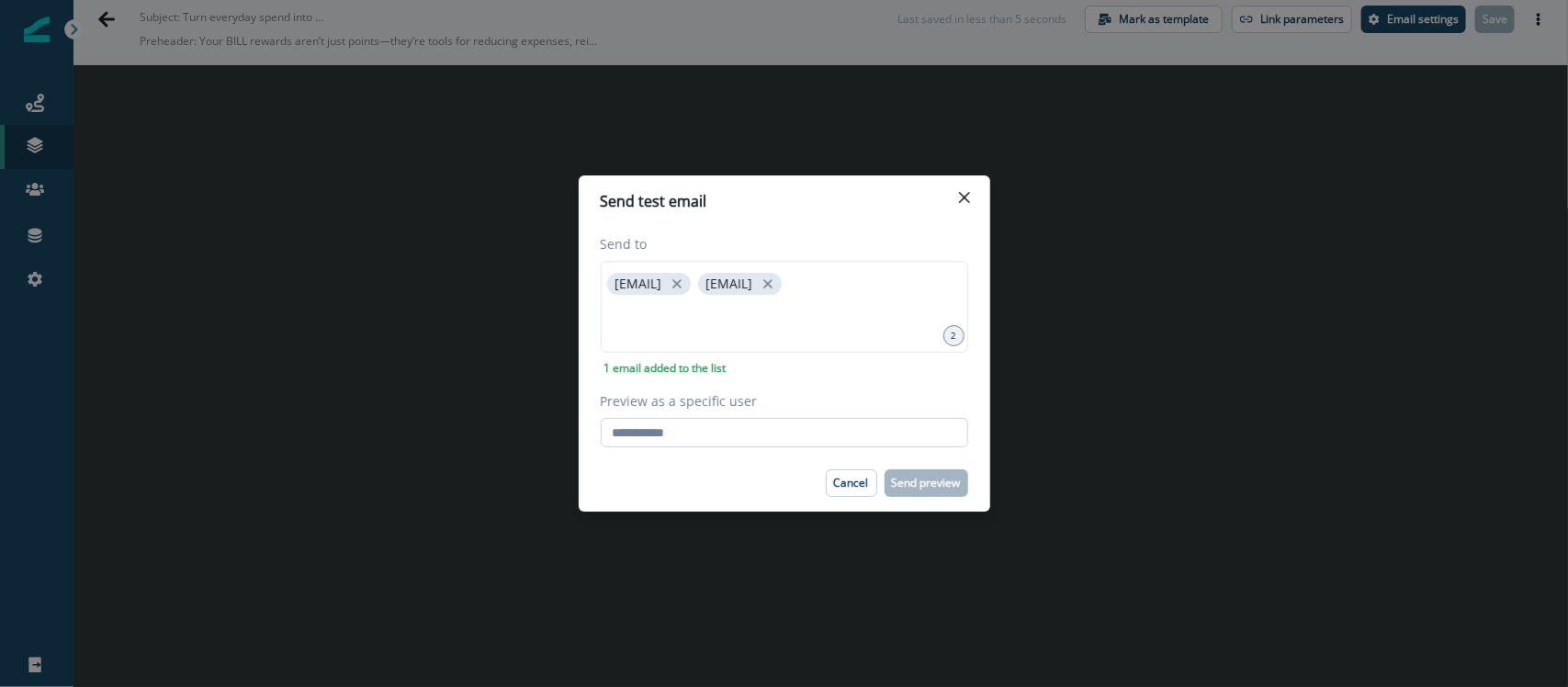 click on "Preview as a specific user" at bounding box center [784, 433] 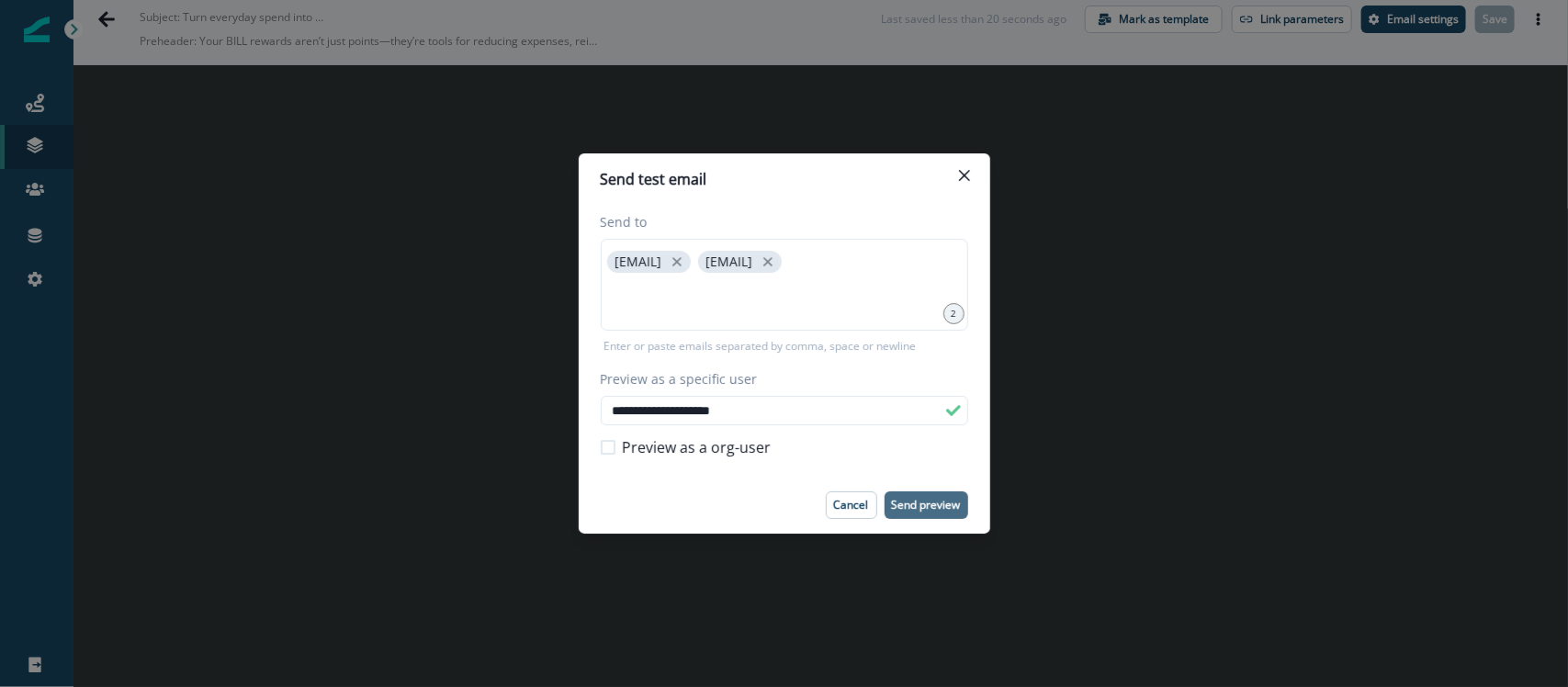 type on "**********" 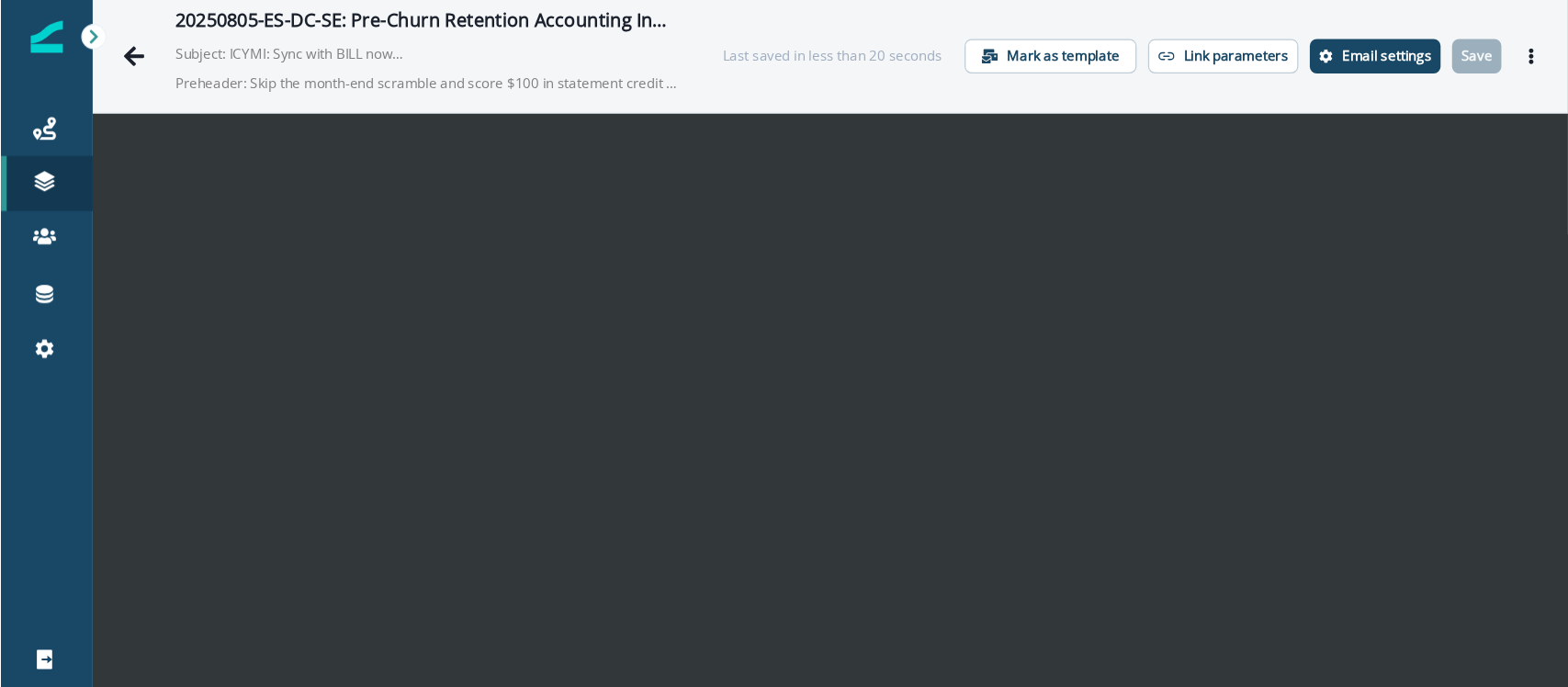 scroll, scrollTop: 0, scrollLeft: 0, axis: both 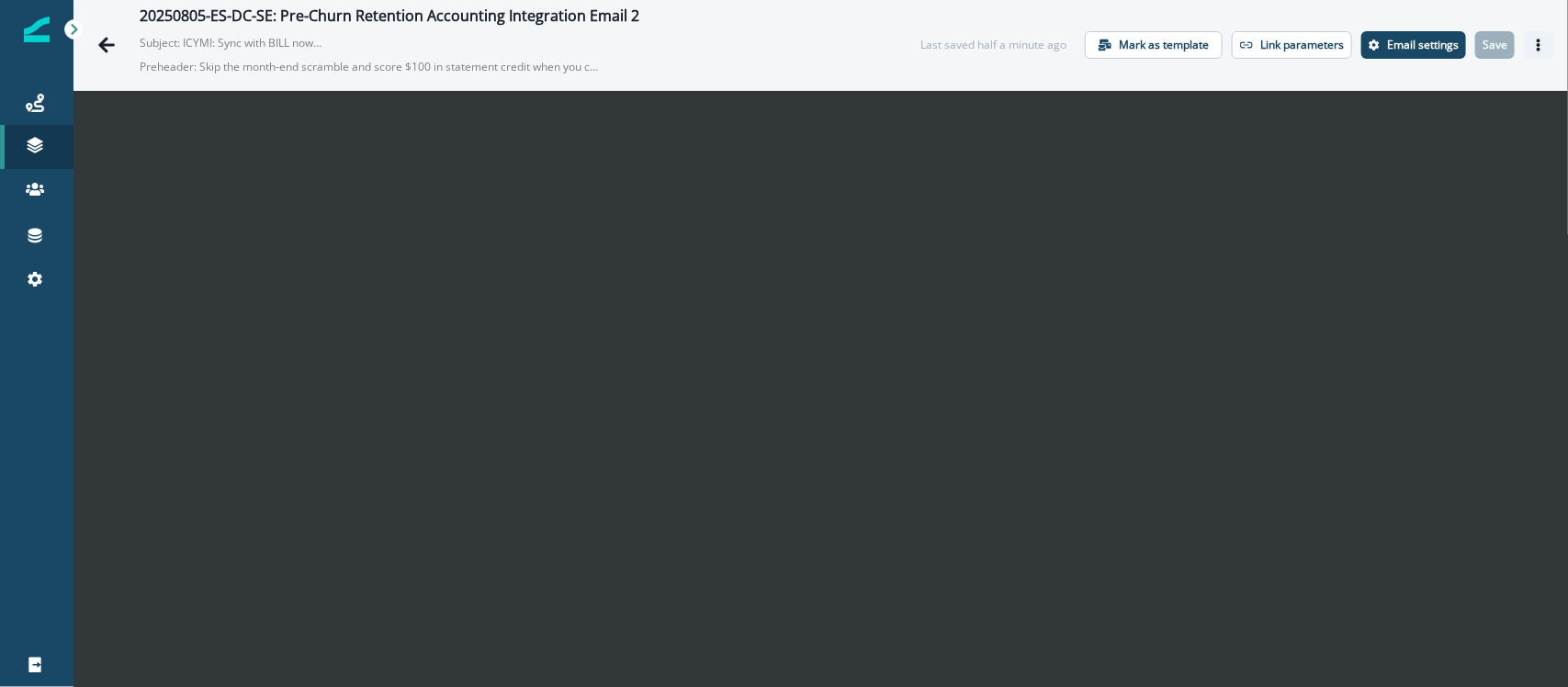 click 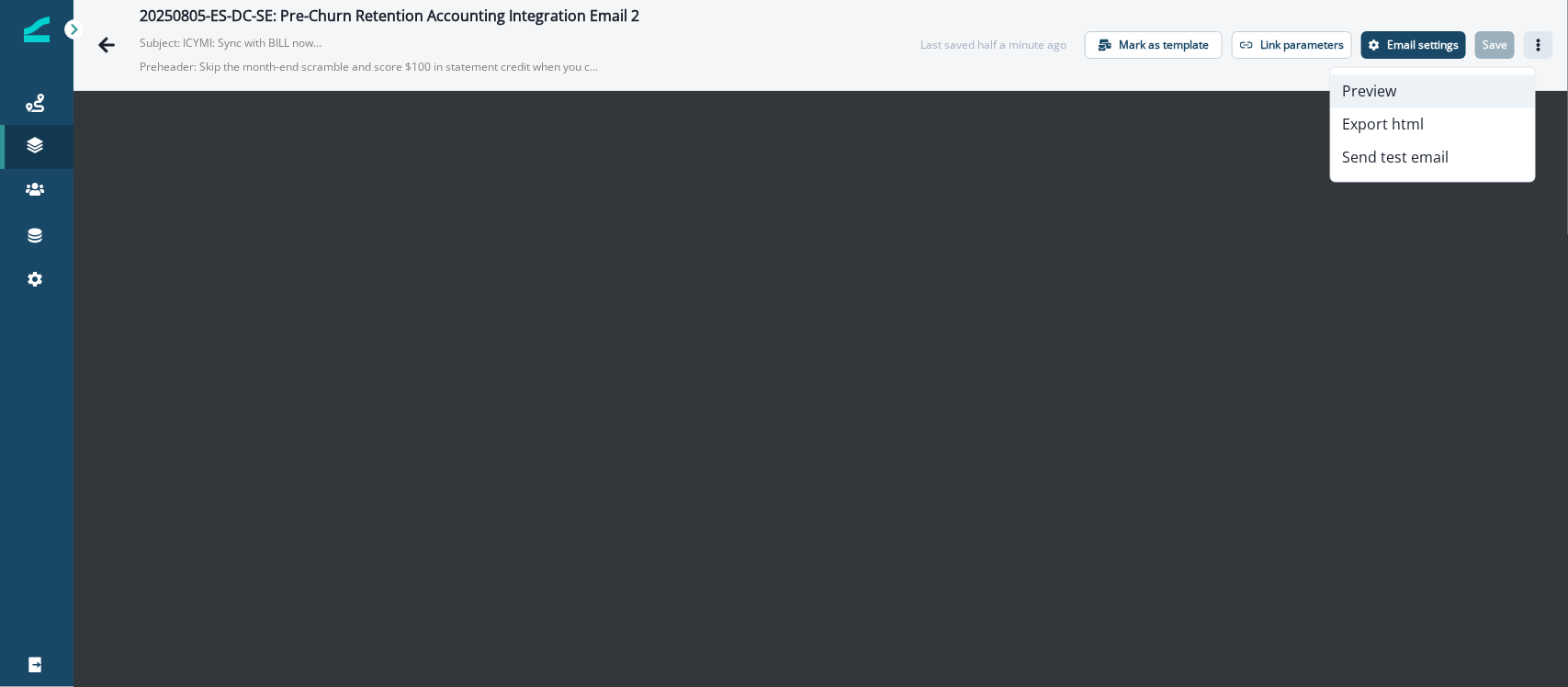 click on "Preview" at bounding box center [1433, 92] 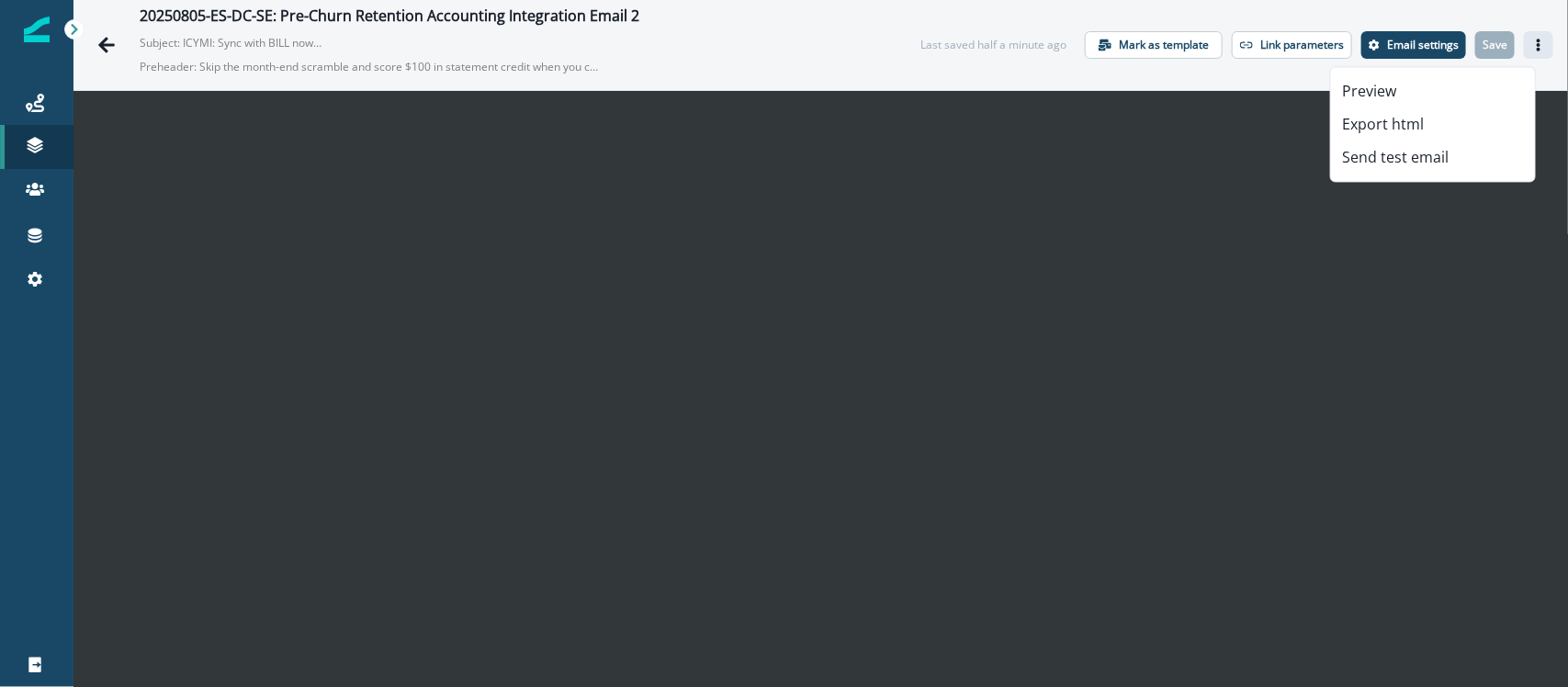scroll, scrollTop: 26, scrollLeft: 0, axis: vertical 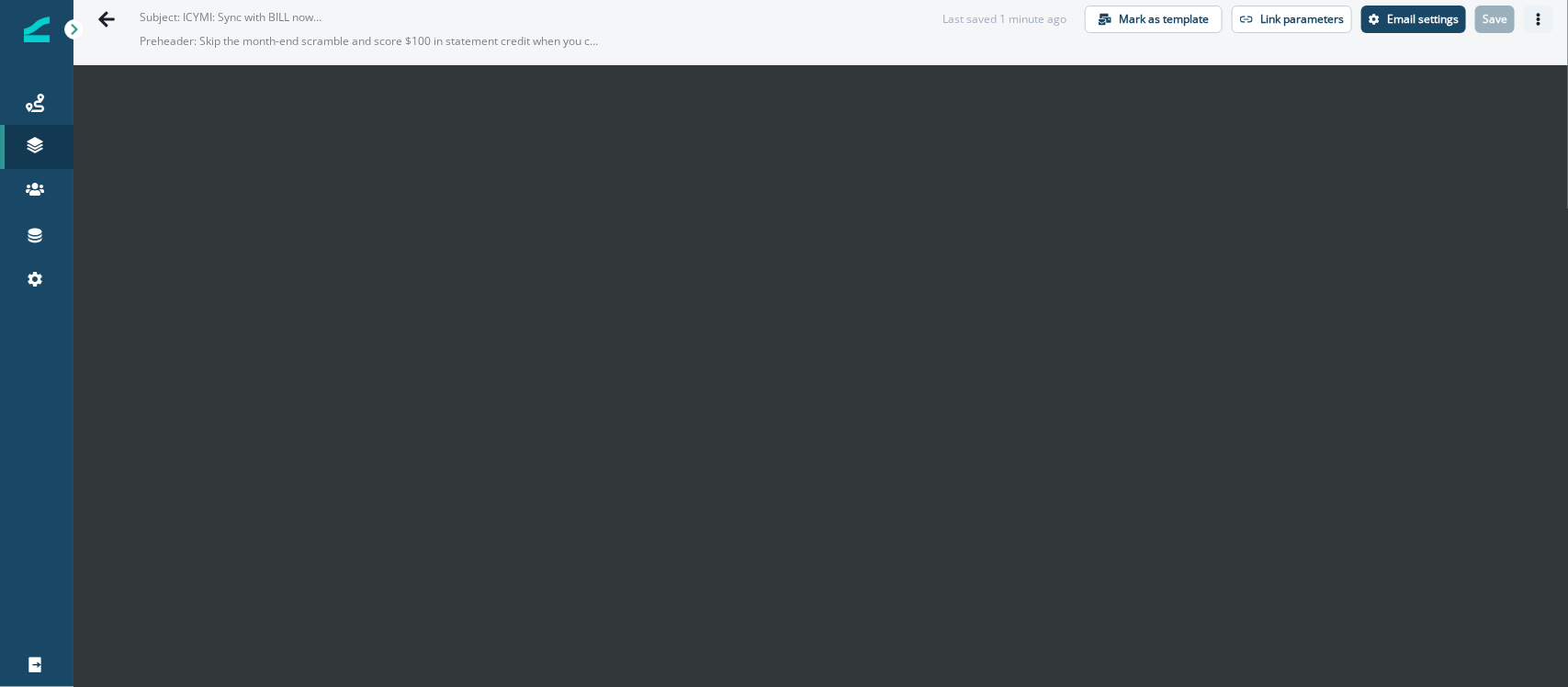 click at bounding box center [1539, 19] 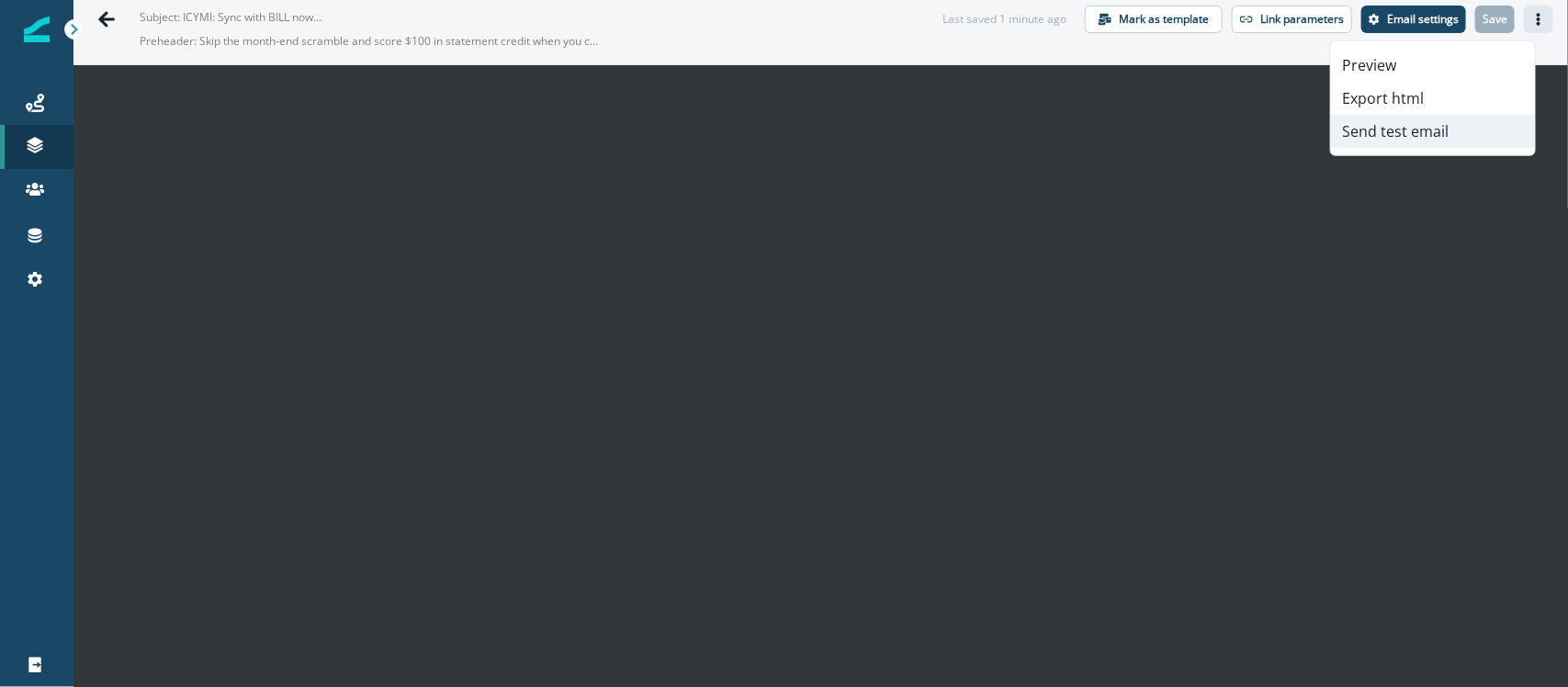click on "Send test email" at bounding box center [1433, 131] 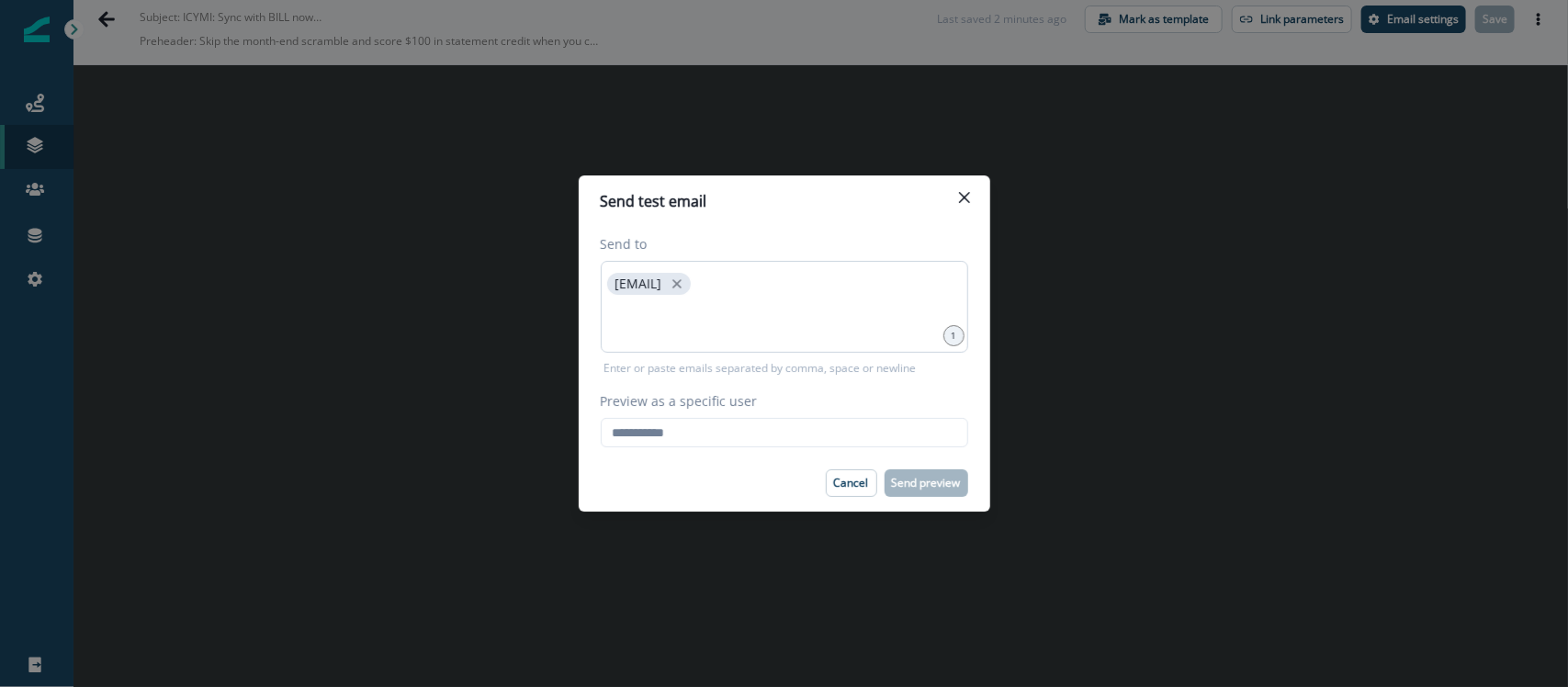 click on "[NAME]@[DOMAIN].com" at bounding box center [784, 307] 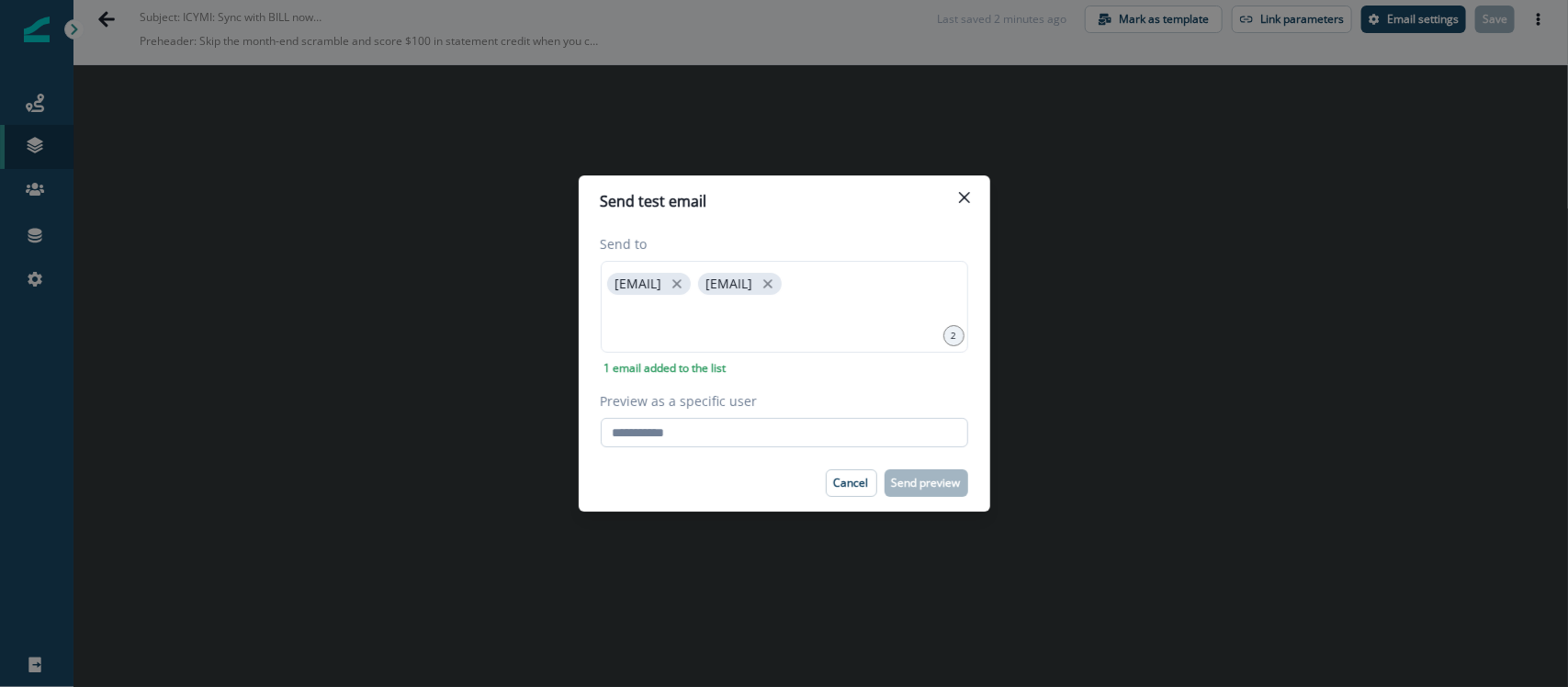 click on "Preview as a specific user" at bounding box center [784, 433] 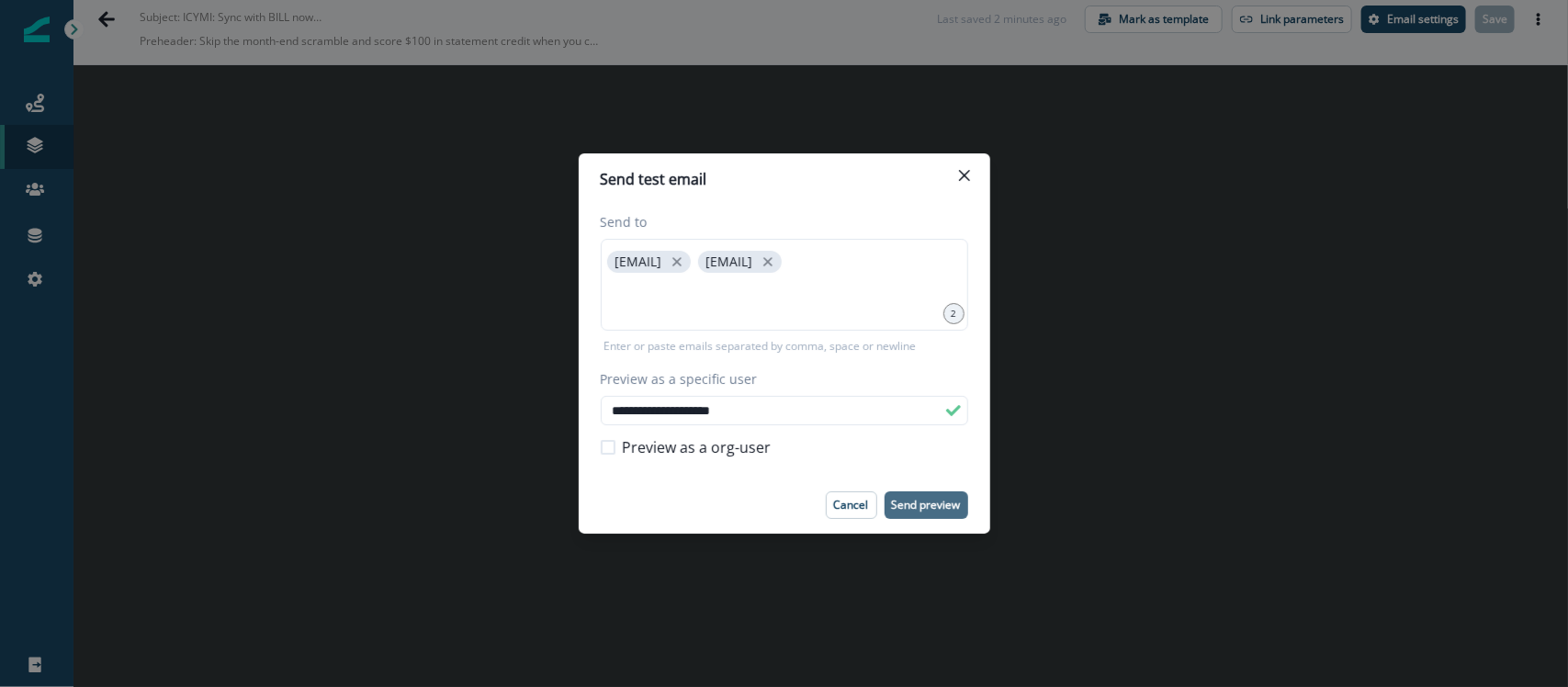 type on "**********" 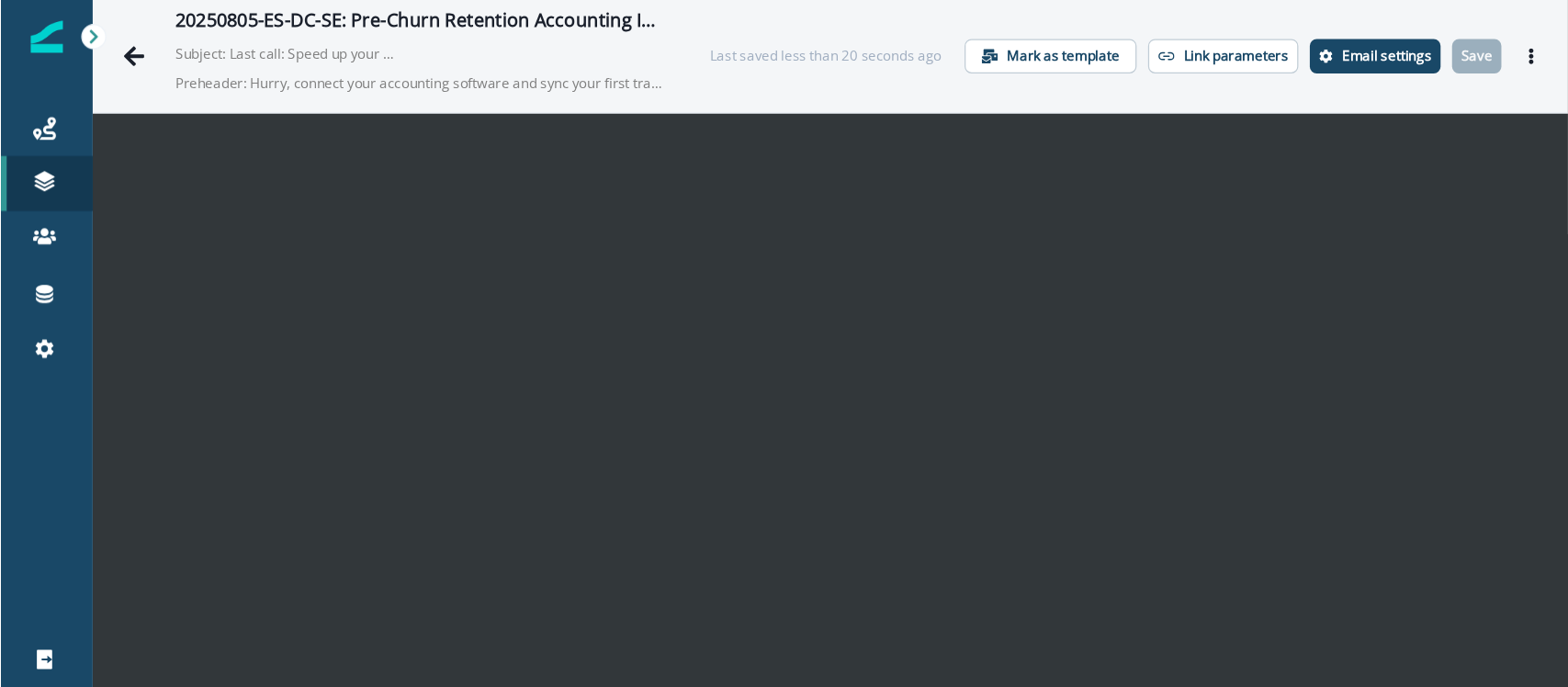 scroll, scrollTop: 0, scrollLeft: 0, axis: both 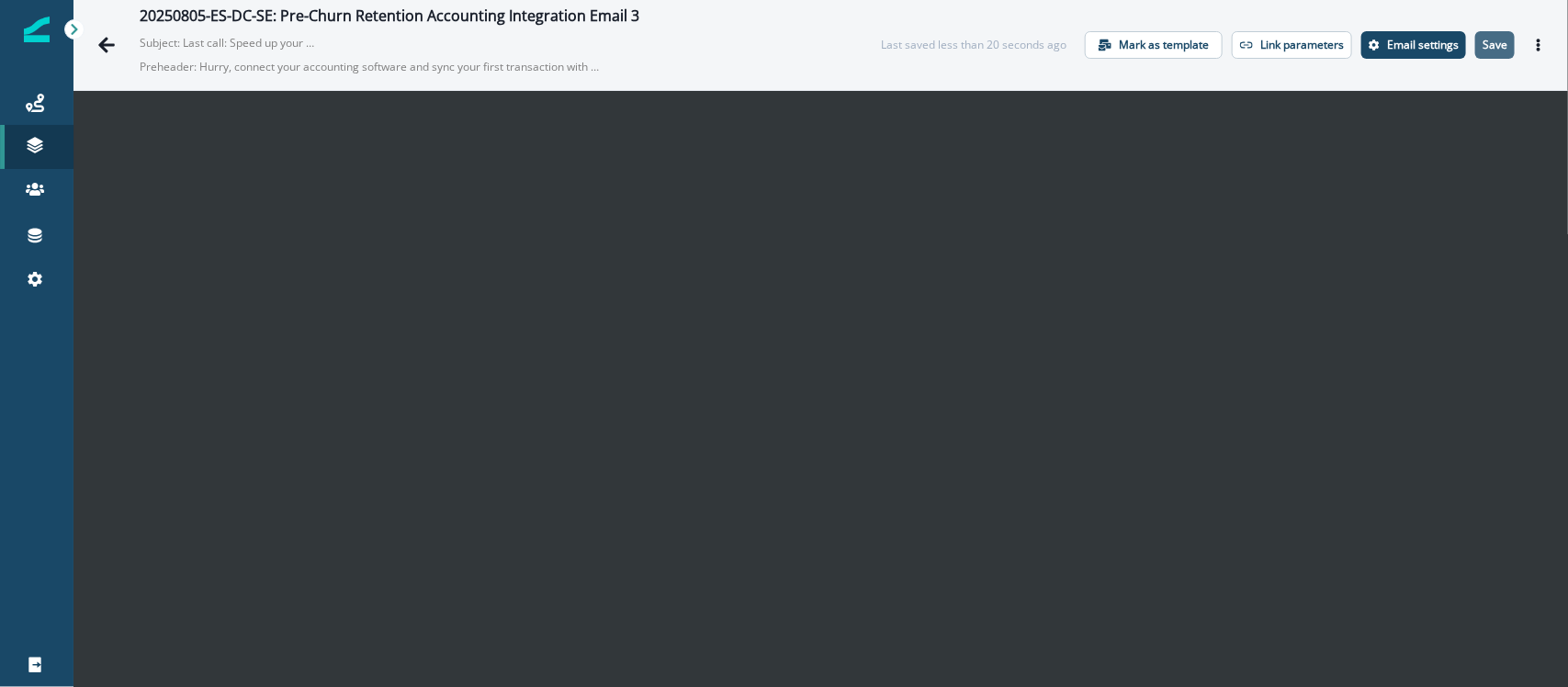 click on "Save" at bounding box center [1495, 45] 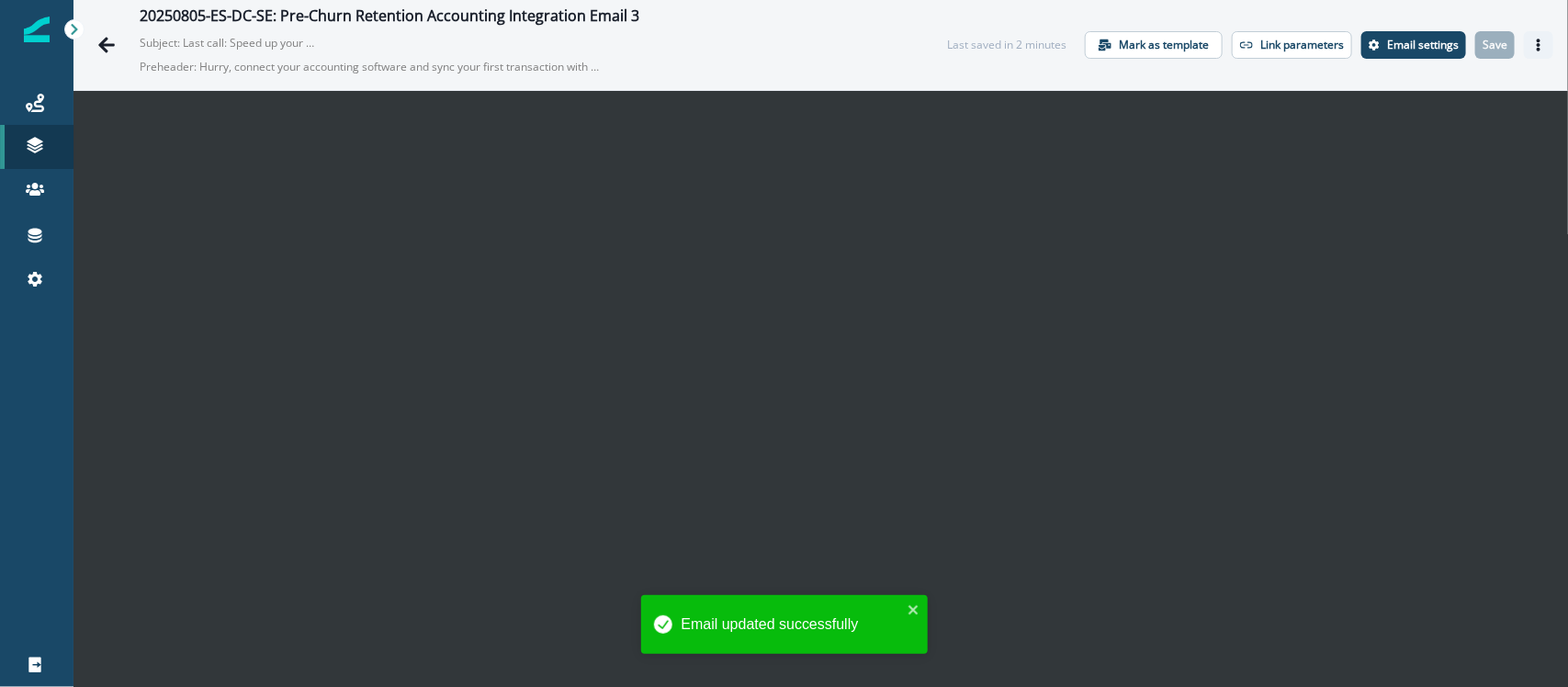 click at bounding box center [1539, 45] 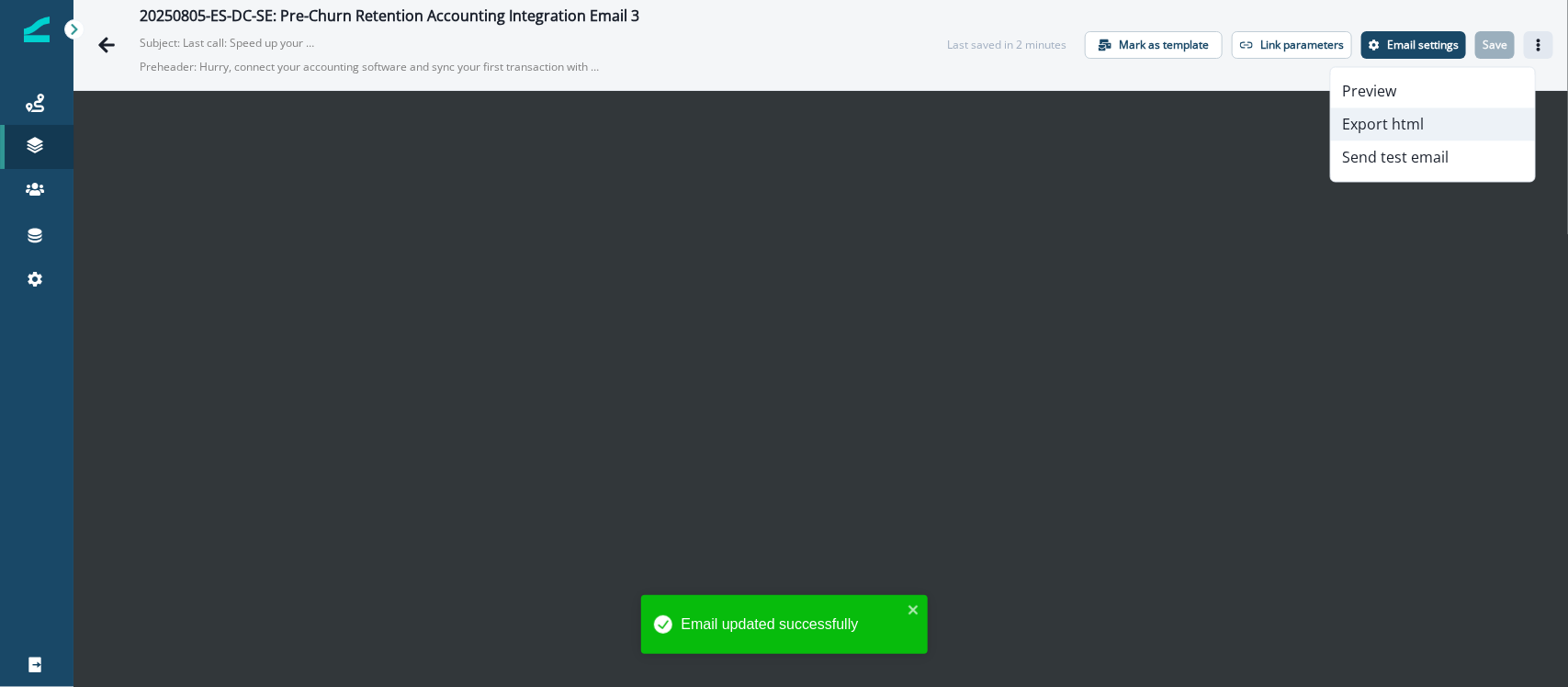 click on "Export html" at bounding box center [1433, 125] 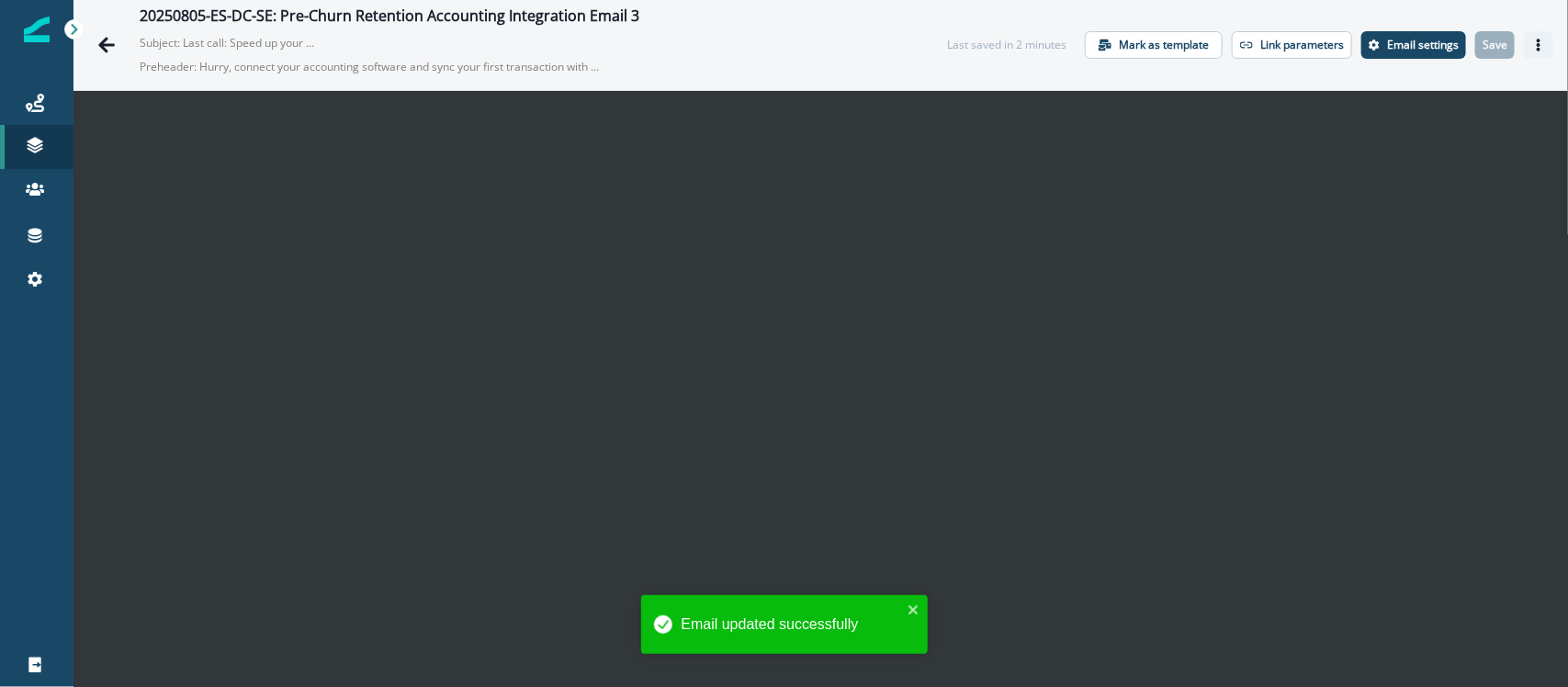 click 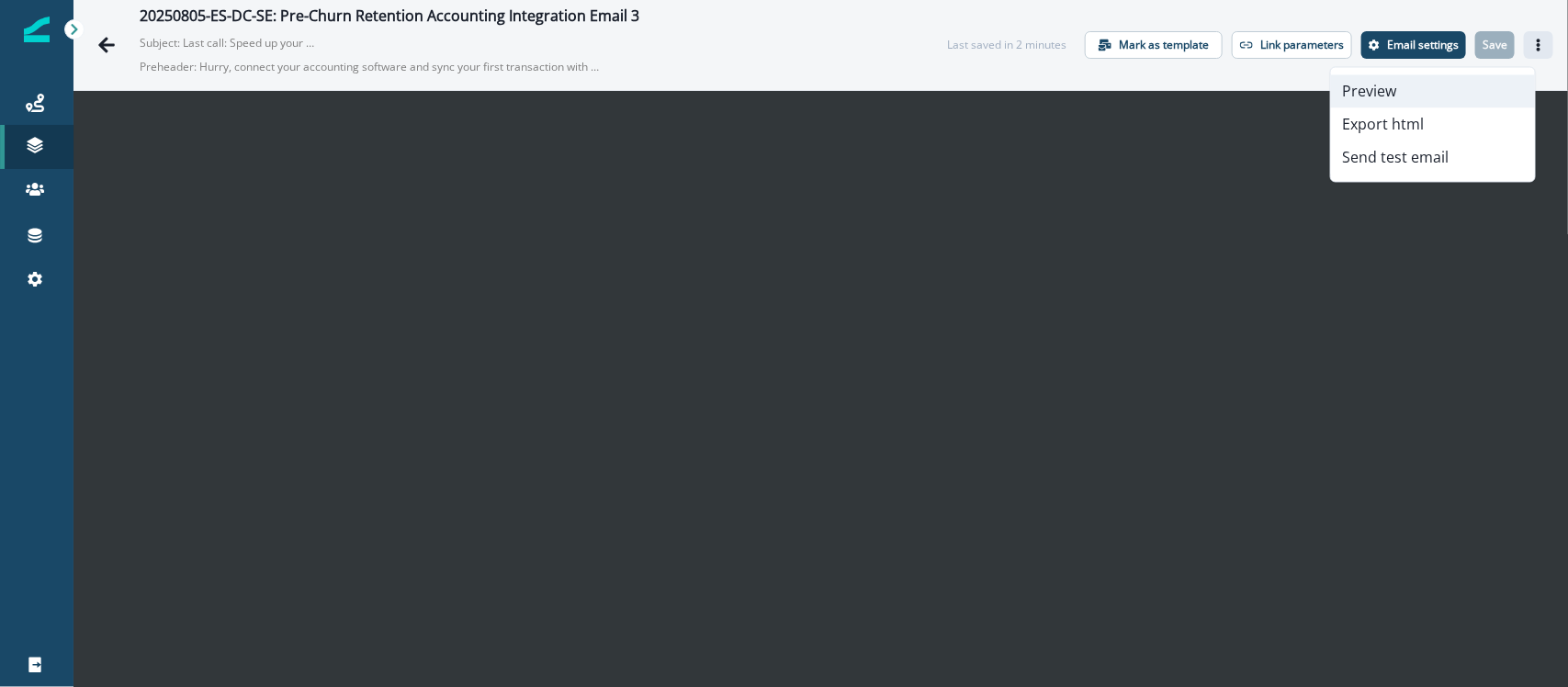 click on "Preview" at bounding box center [1433, 92] 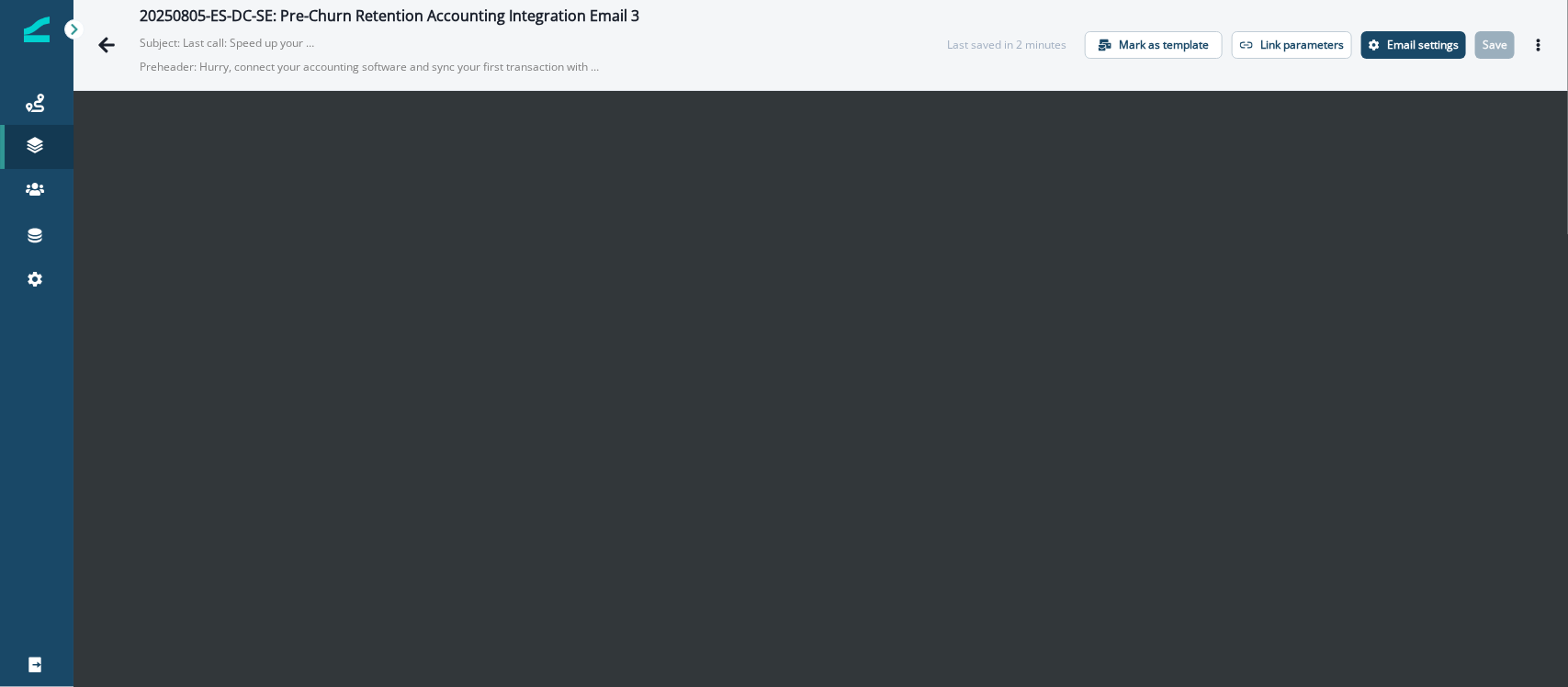 scroll, scrollTop: 26, scrollLeft: 0, axis: vertical 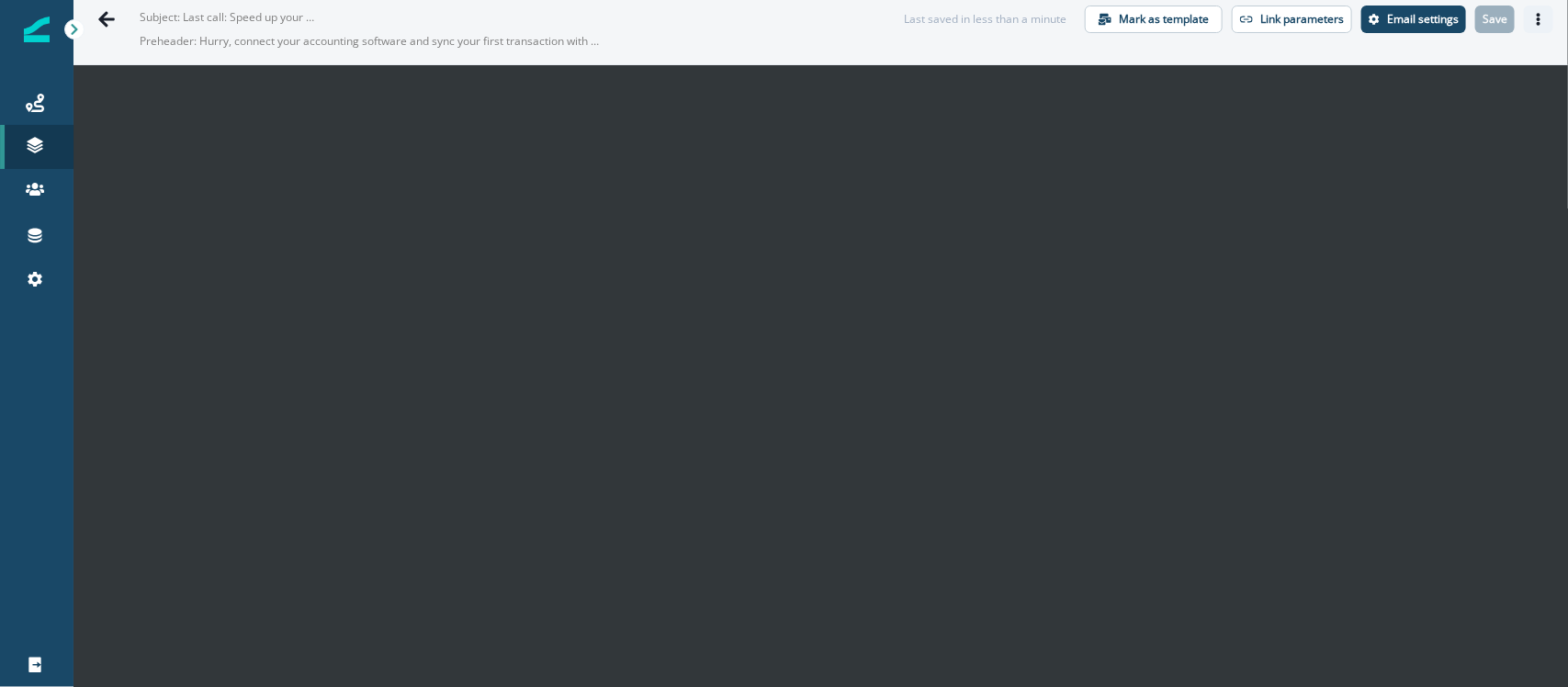 click 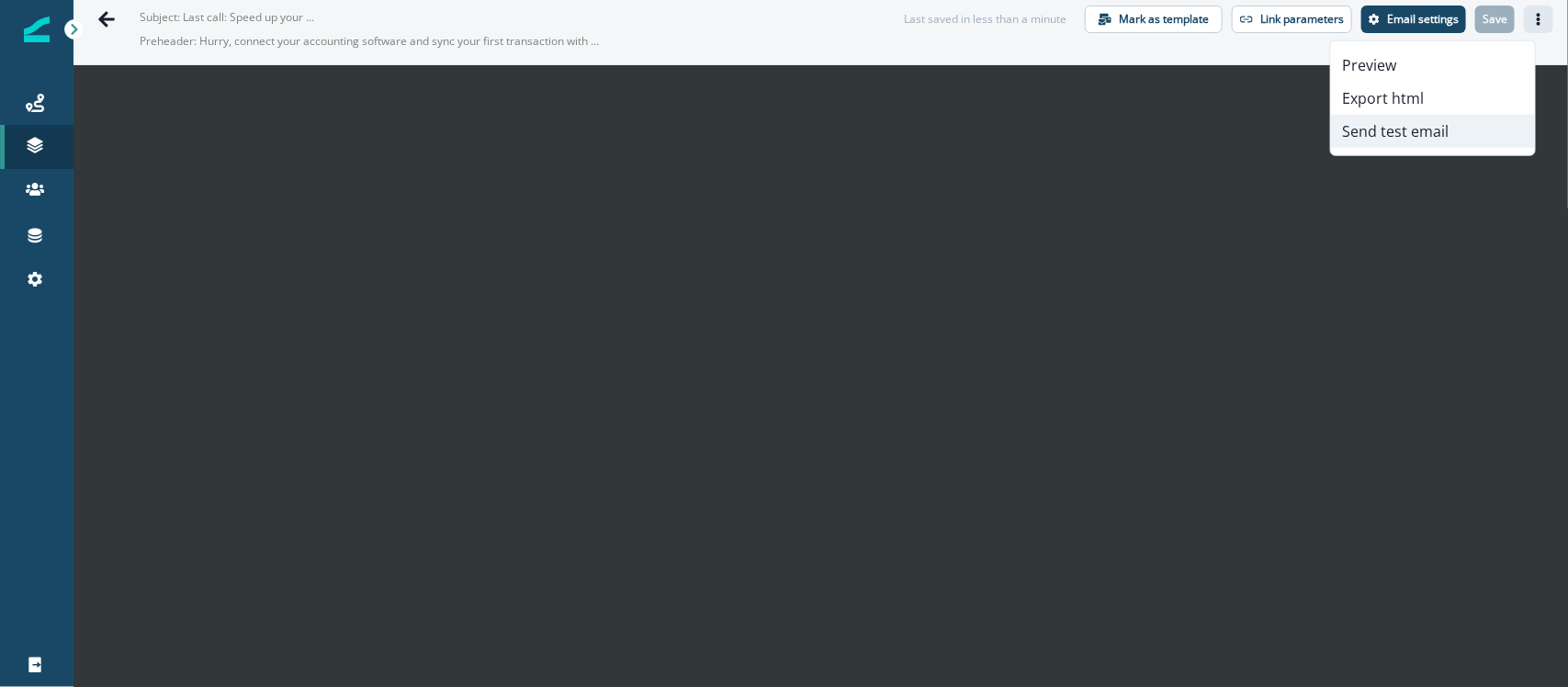 click on "Send test email" at bounding box center (1433, 131) 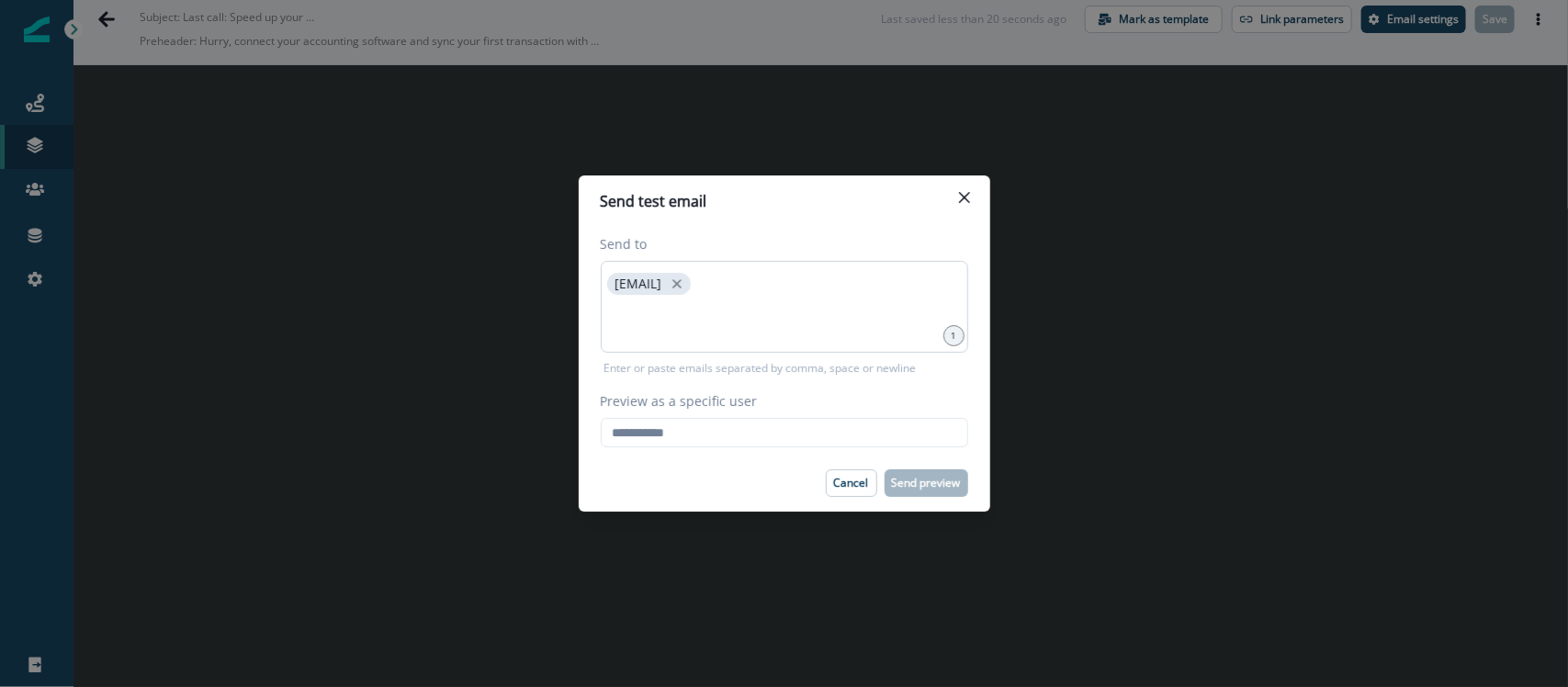click on "[EMAIL]" at bounding box center [784, 307] 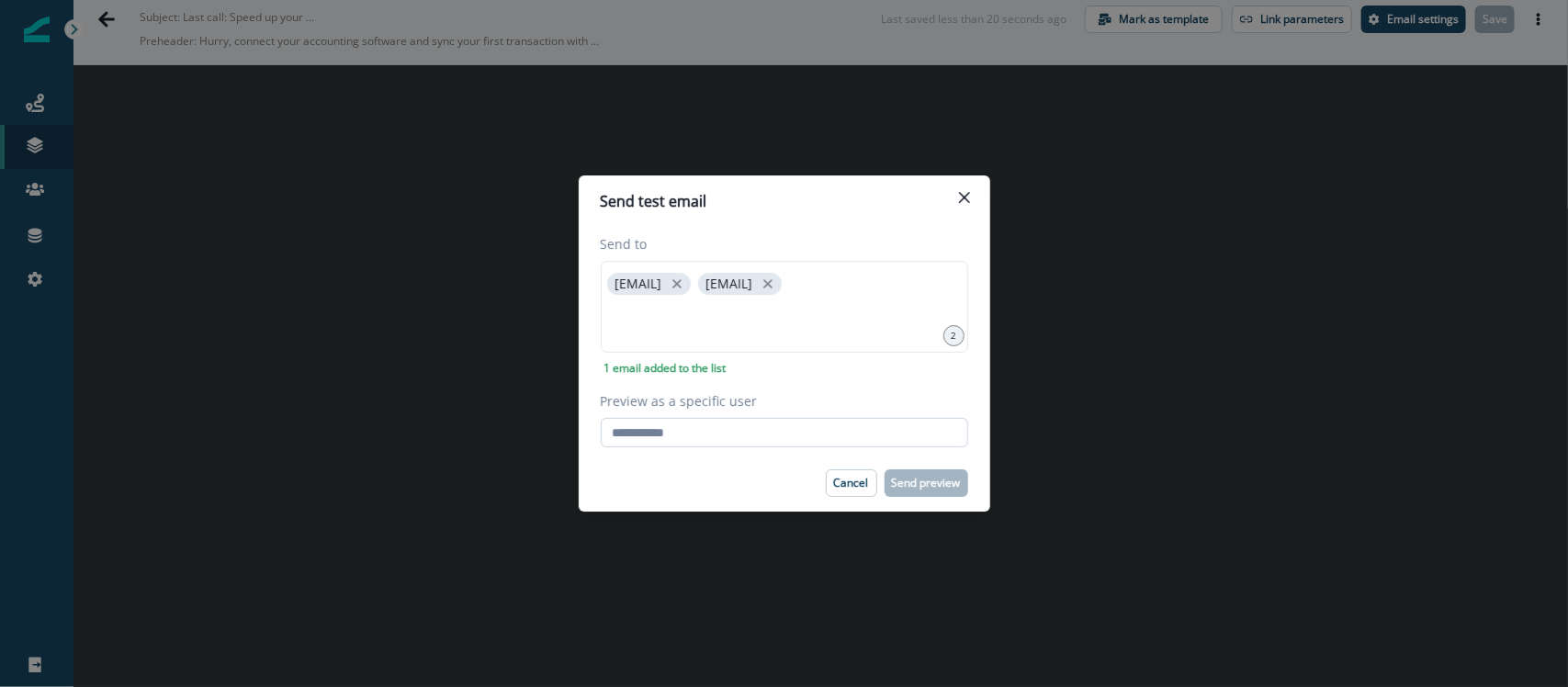 click on "Preview as a specific user" at bounding box center [784, 433] 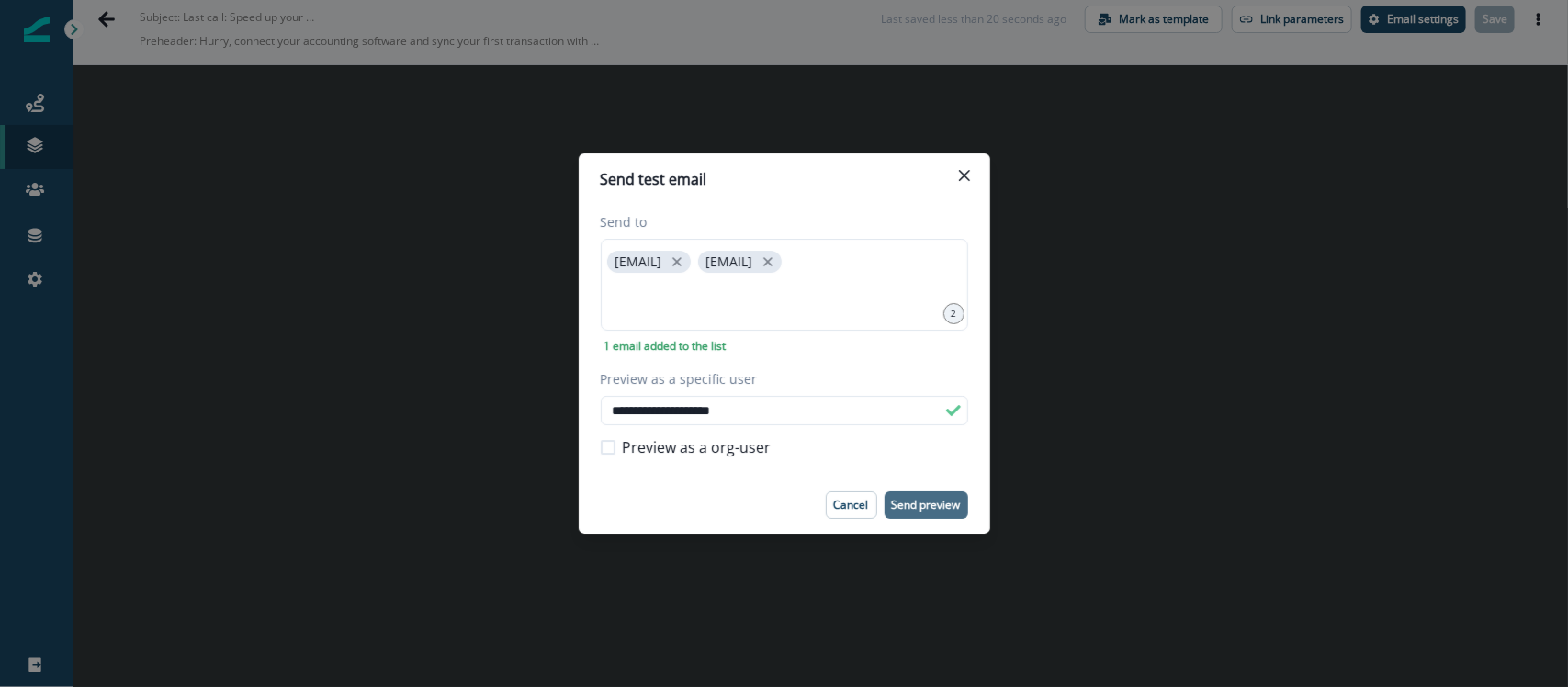 type on "**********" 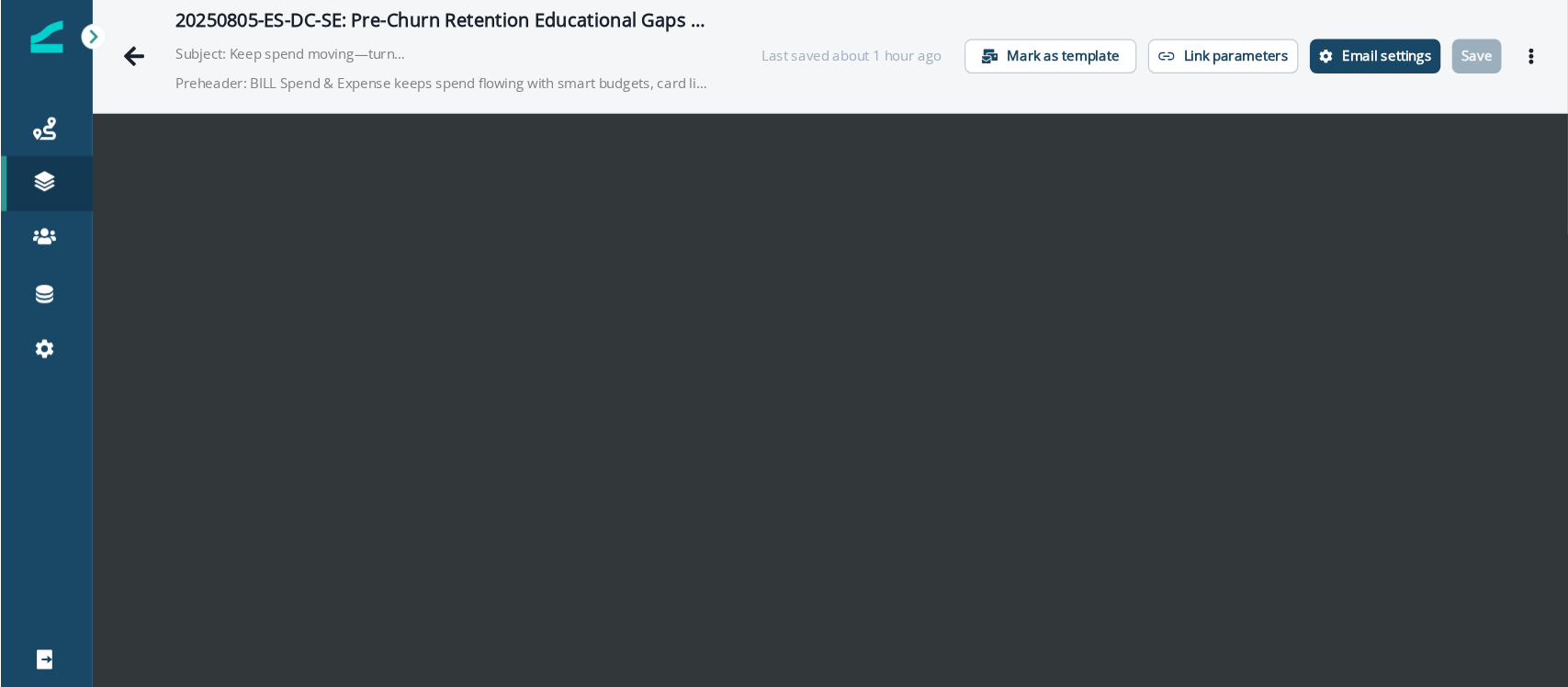 scroll, scrollTop: 0, scrollLeft: 0, axis: both 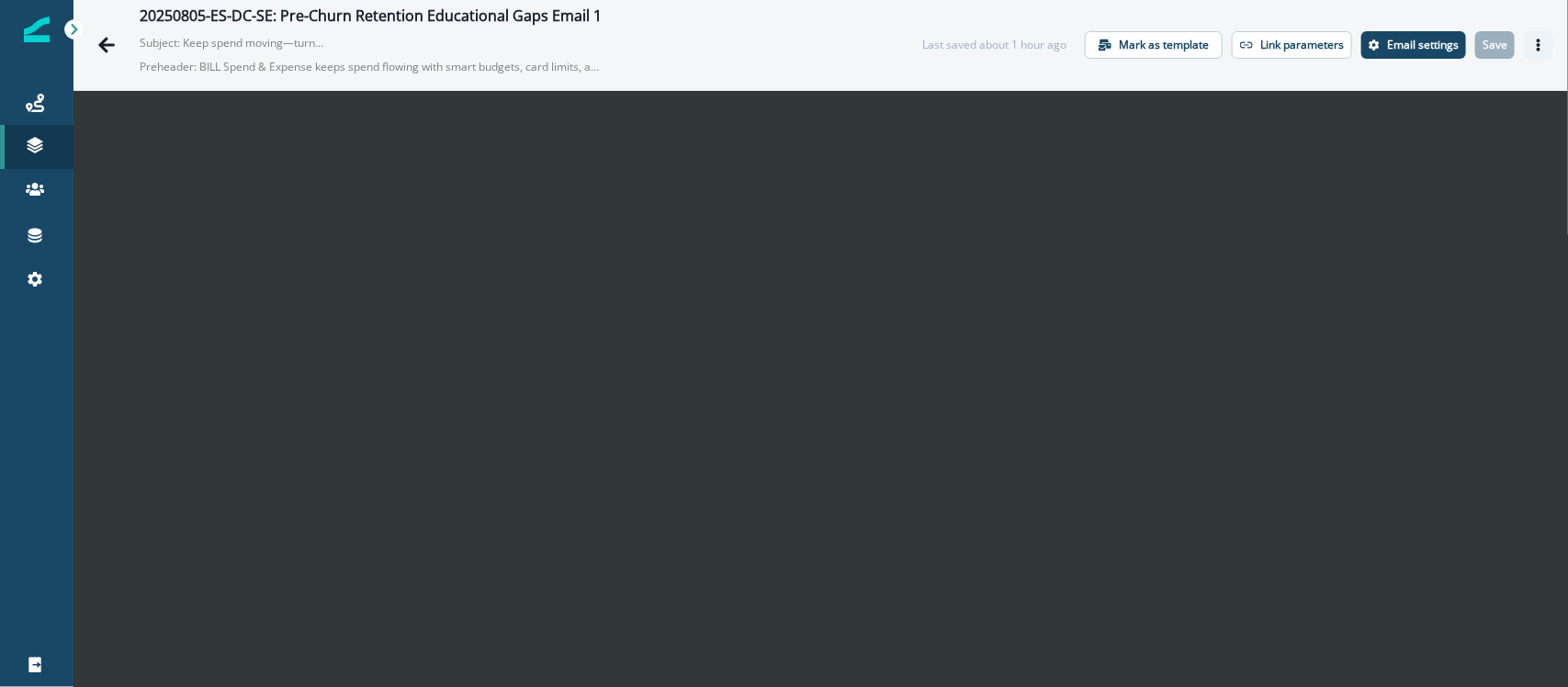 click at bounding box center [1539, 45] 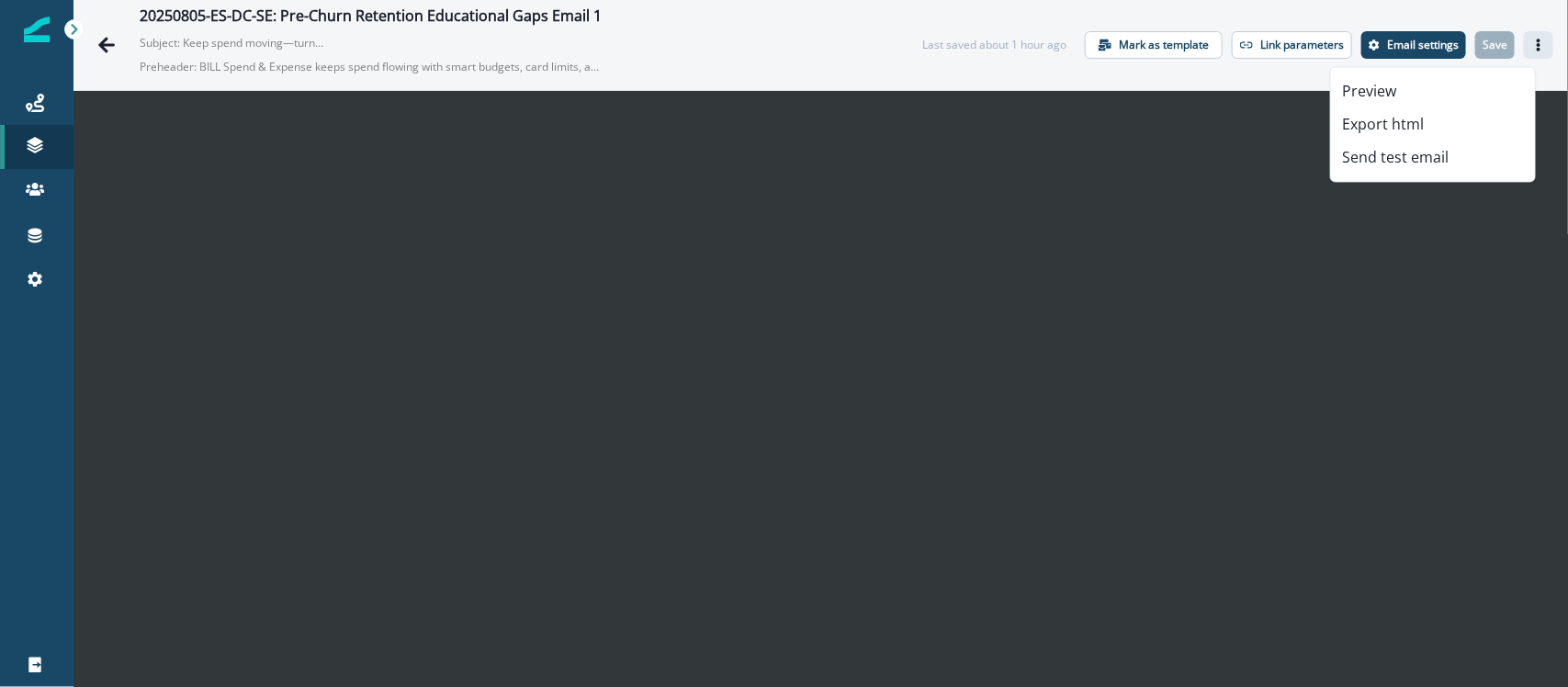 click on "Preview Export html Send test email" at bounding box center (1433, 125) 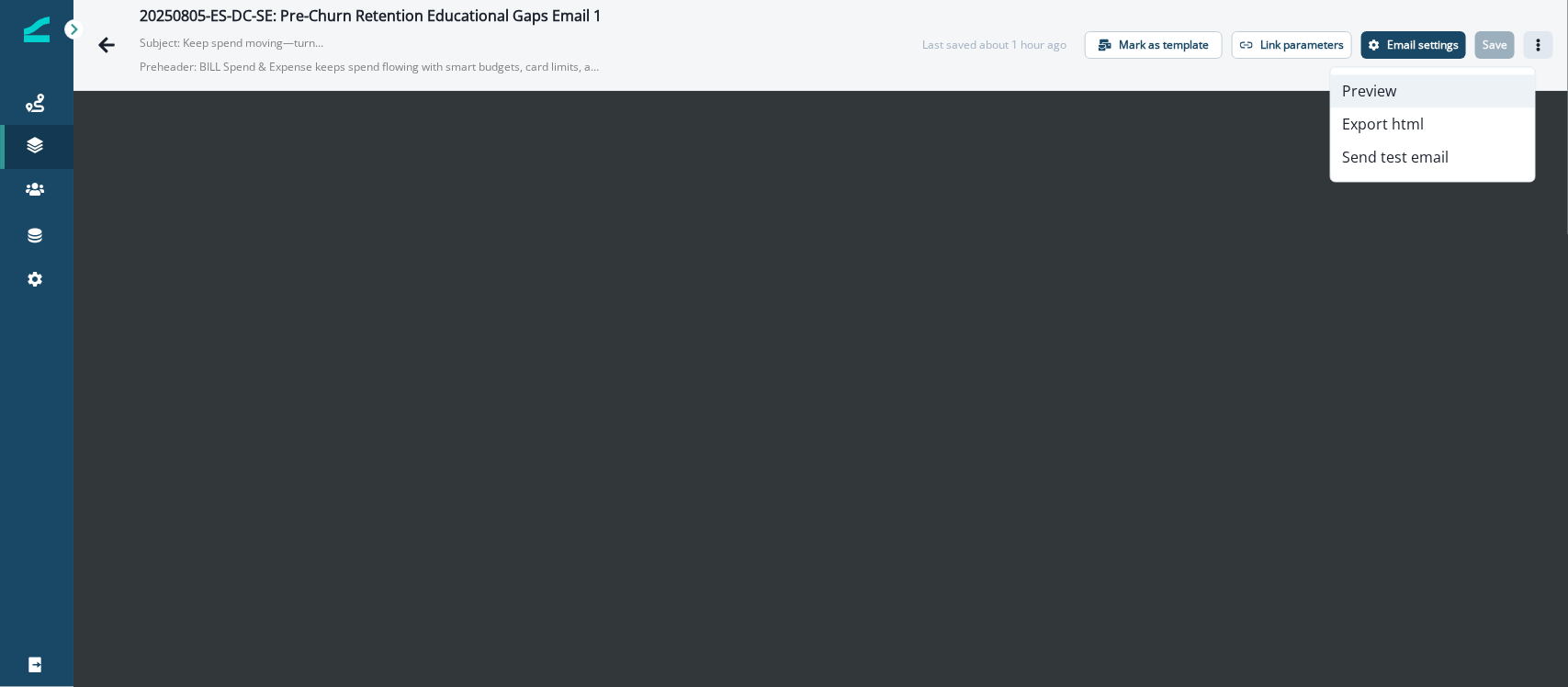click on "Preview" at bounding box center [1433, 92] 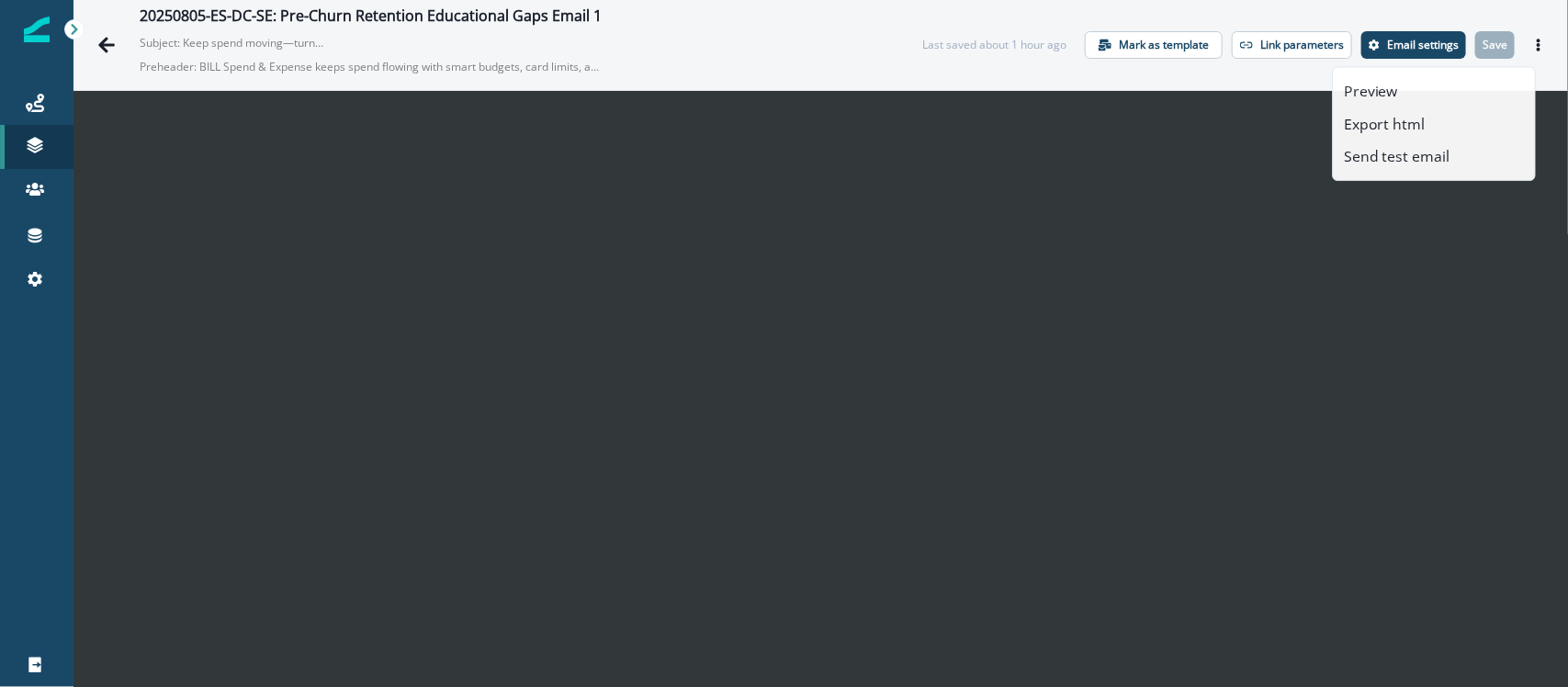 scroll, scrollTop: 26, scrollLeft: 0, axis: vertical 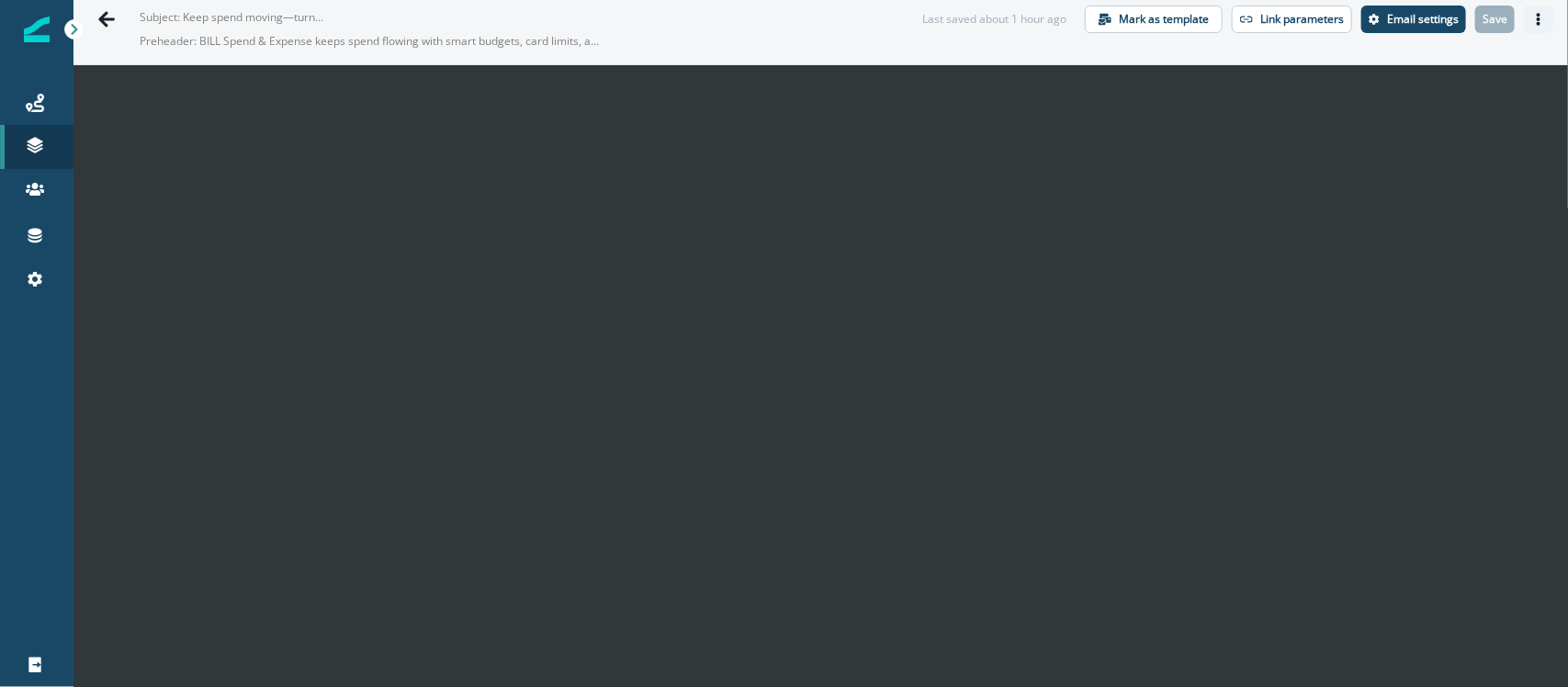 click 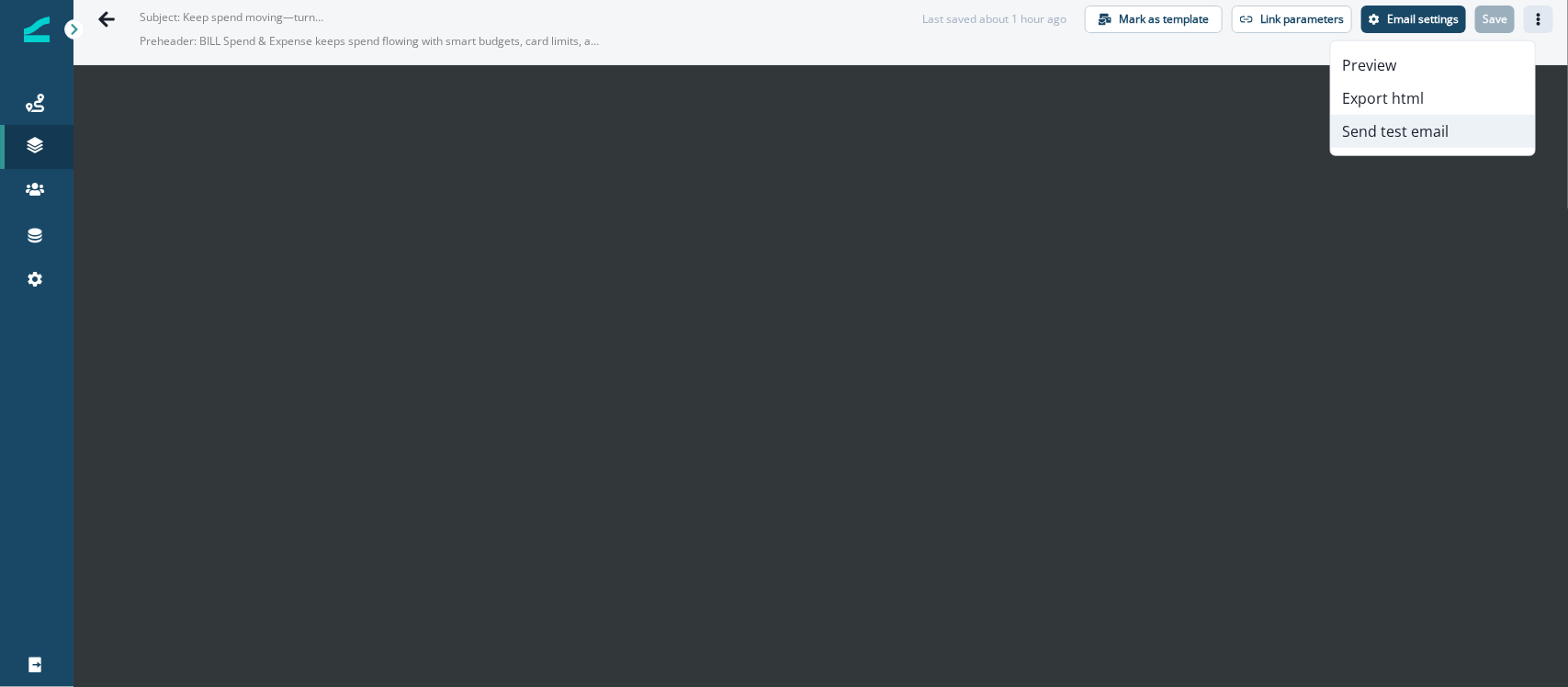click on "Send test email" at bounding box center (1433, 131) 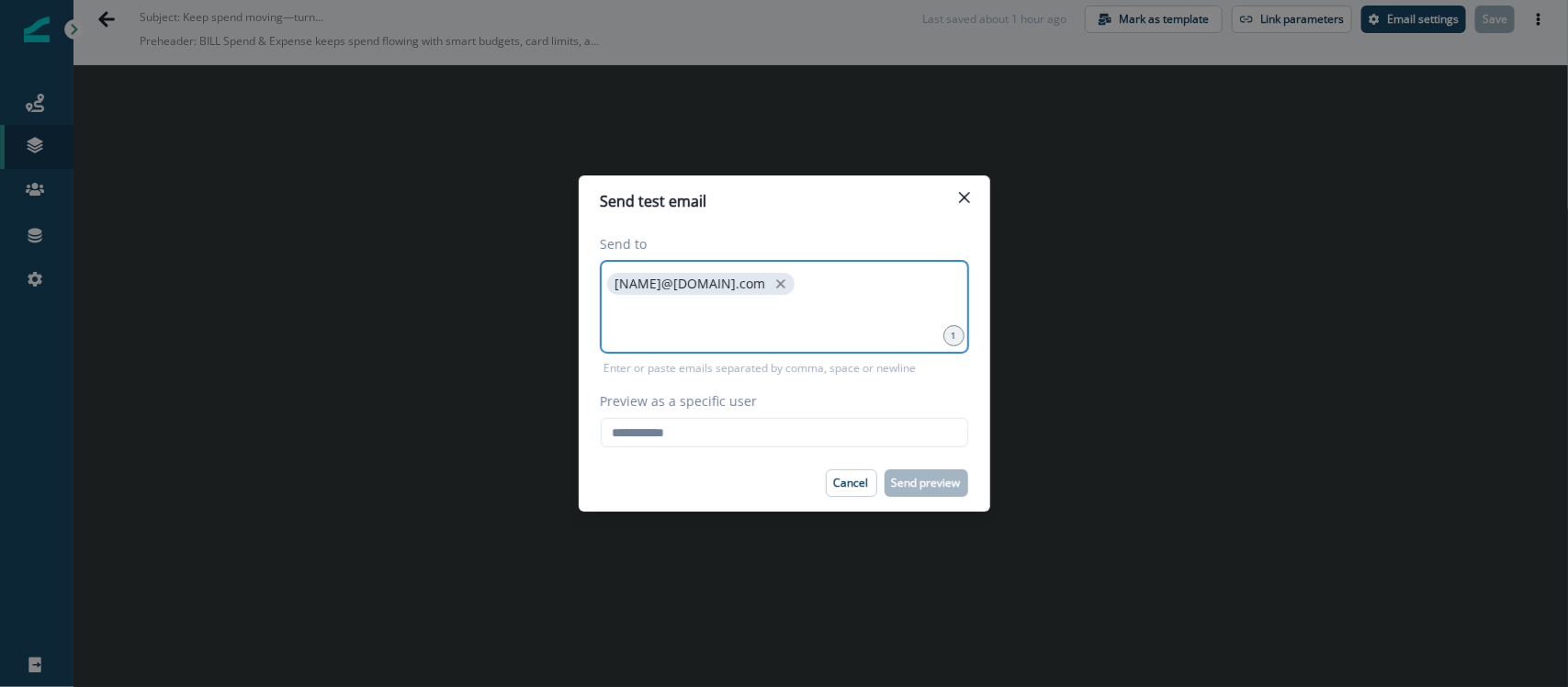 click at bounding box center (784, 321) 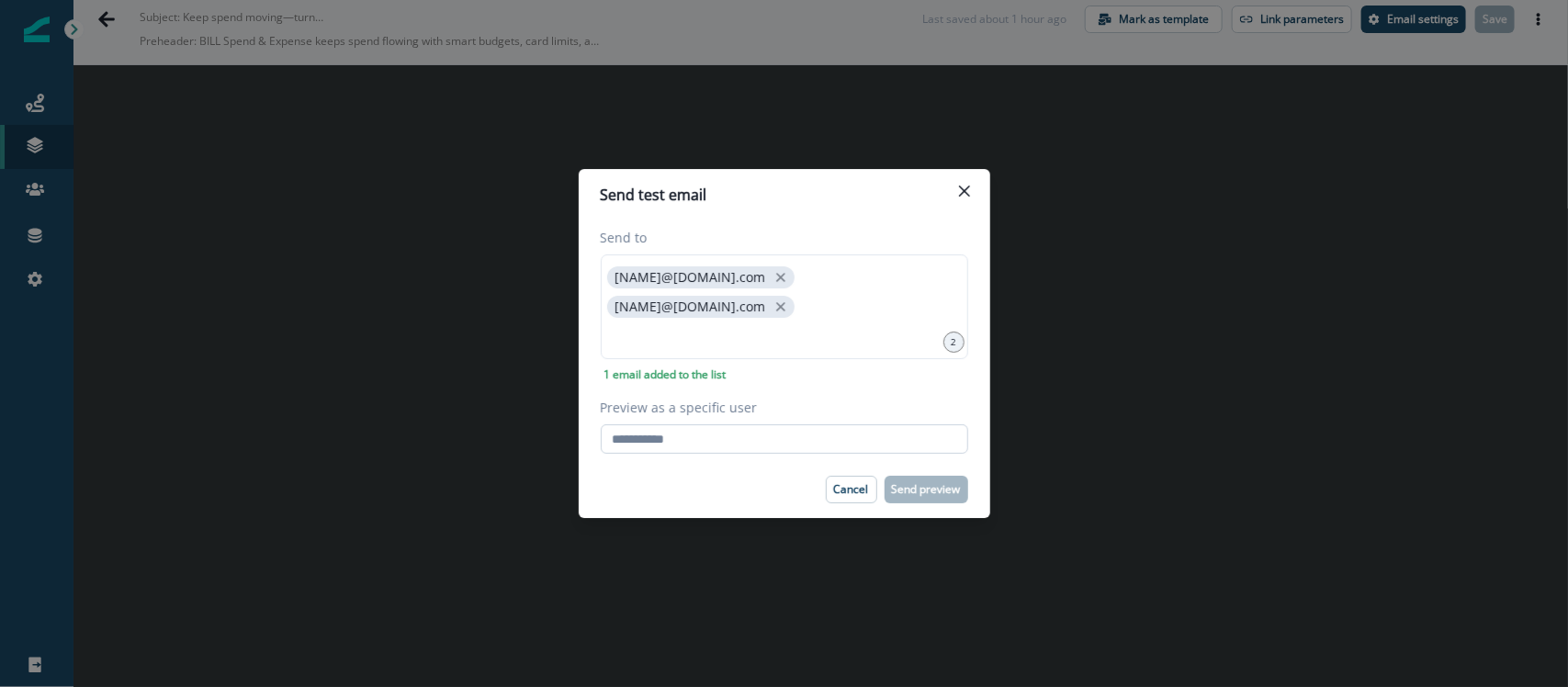 click on "Preview as a specific user" at bounding box center (784, 439) 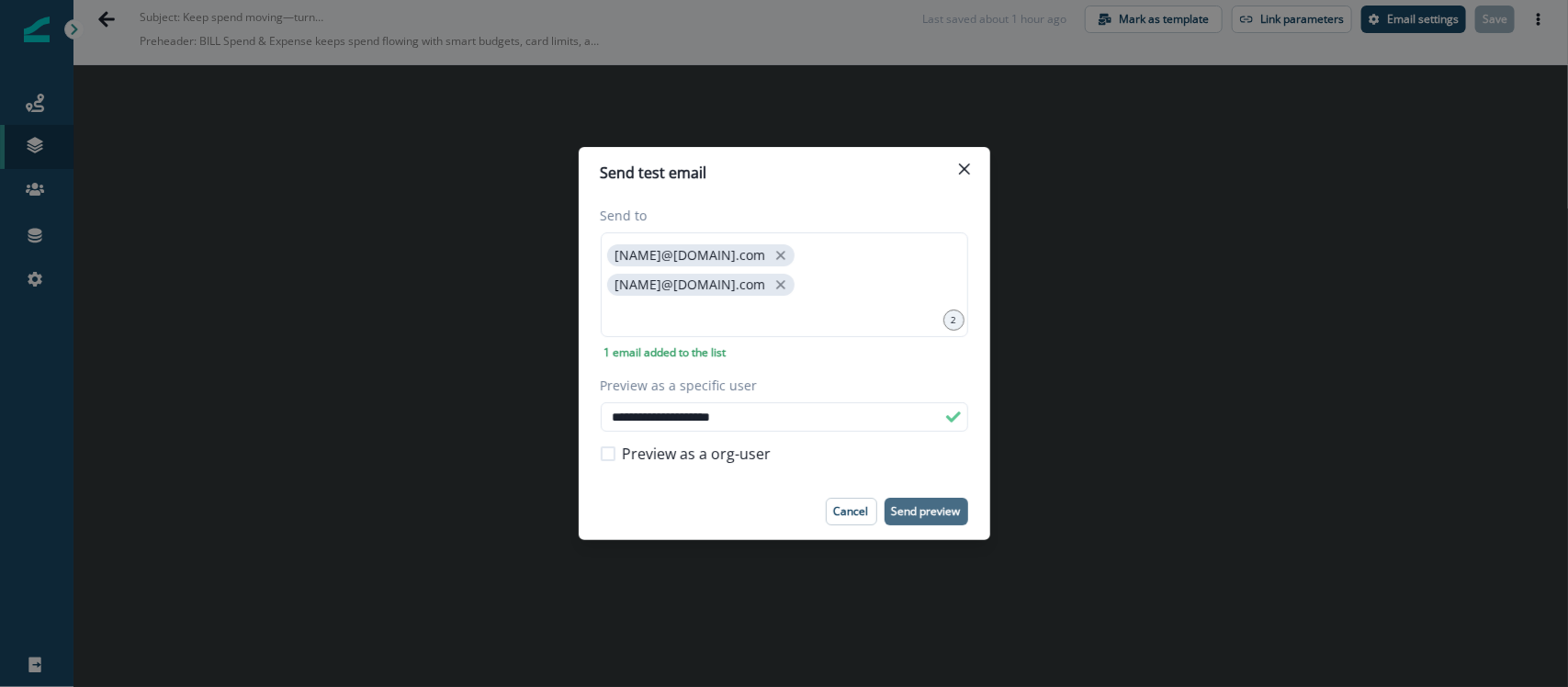 type on "**********" 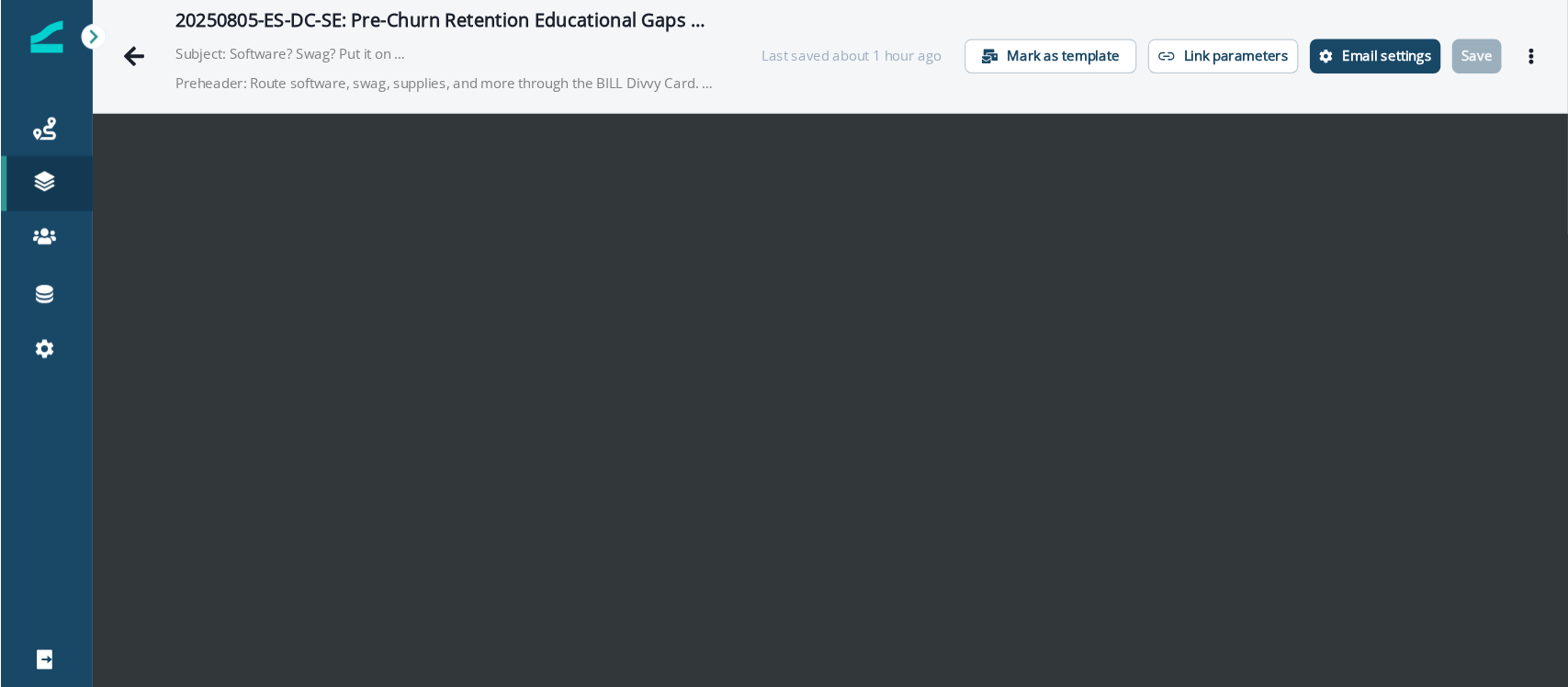 scroll, scrollTop: 0, scrollLeft: 0, axis: both 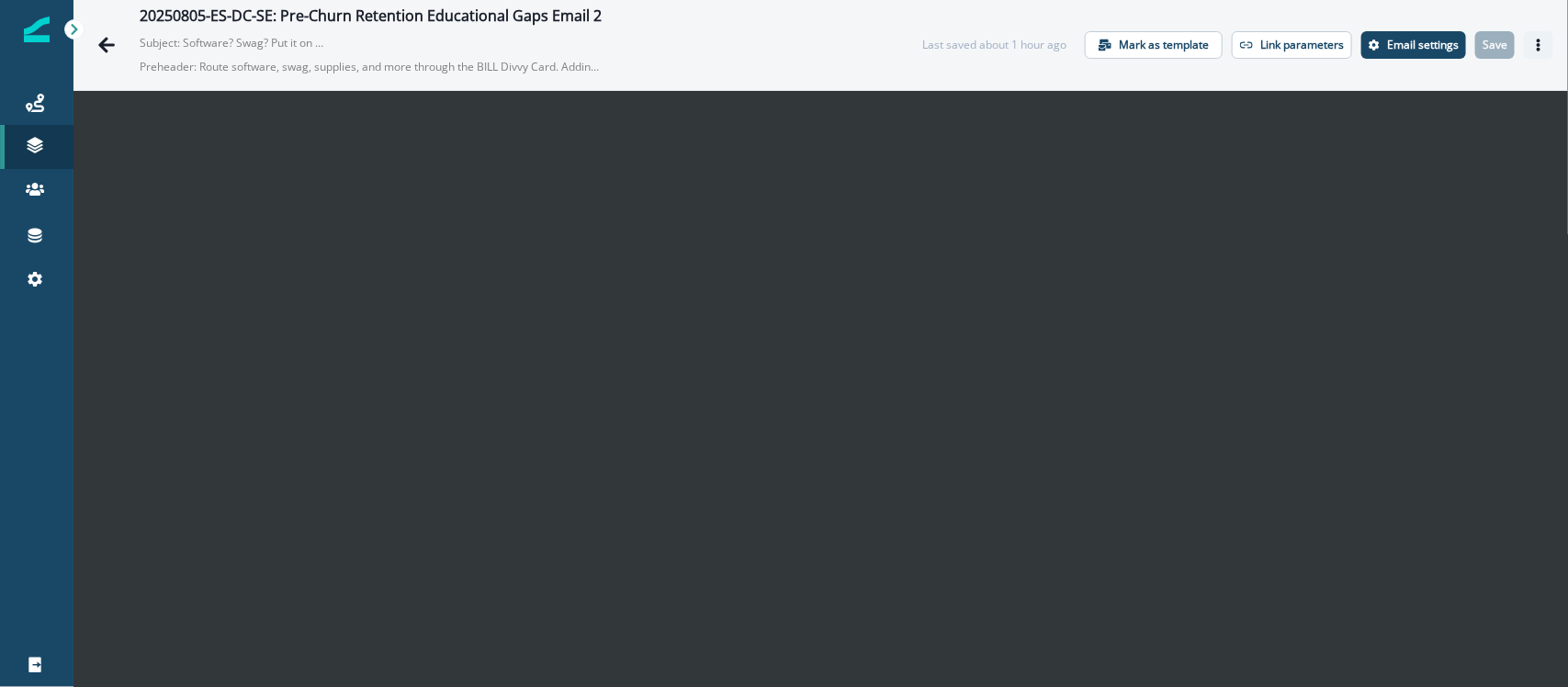 click 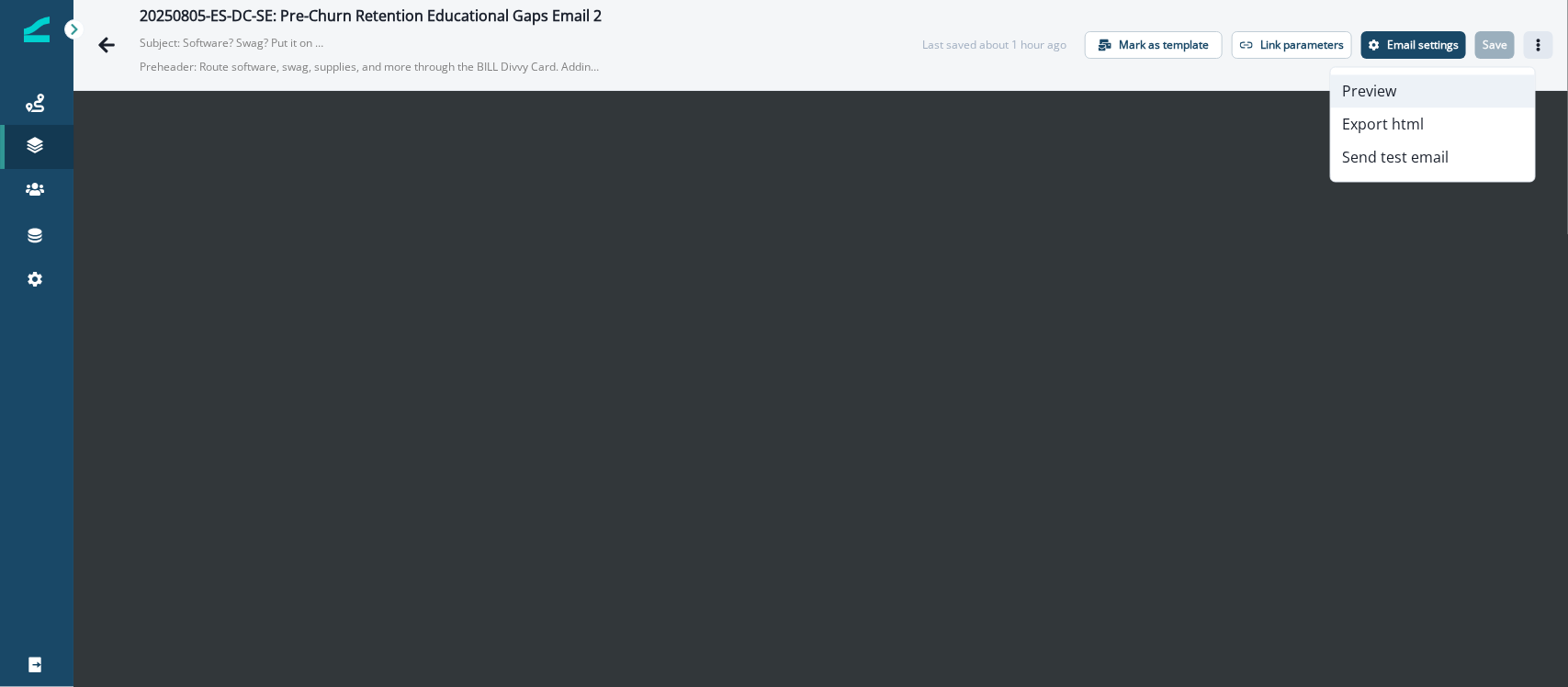click on "Preview" at bounding box center (1433, 92) 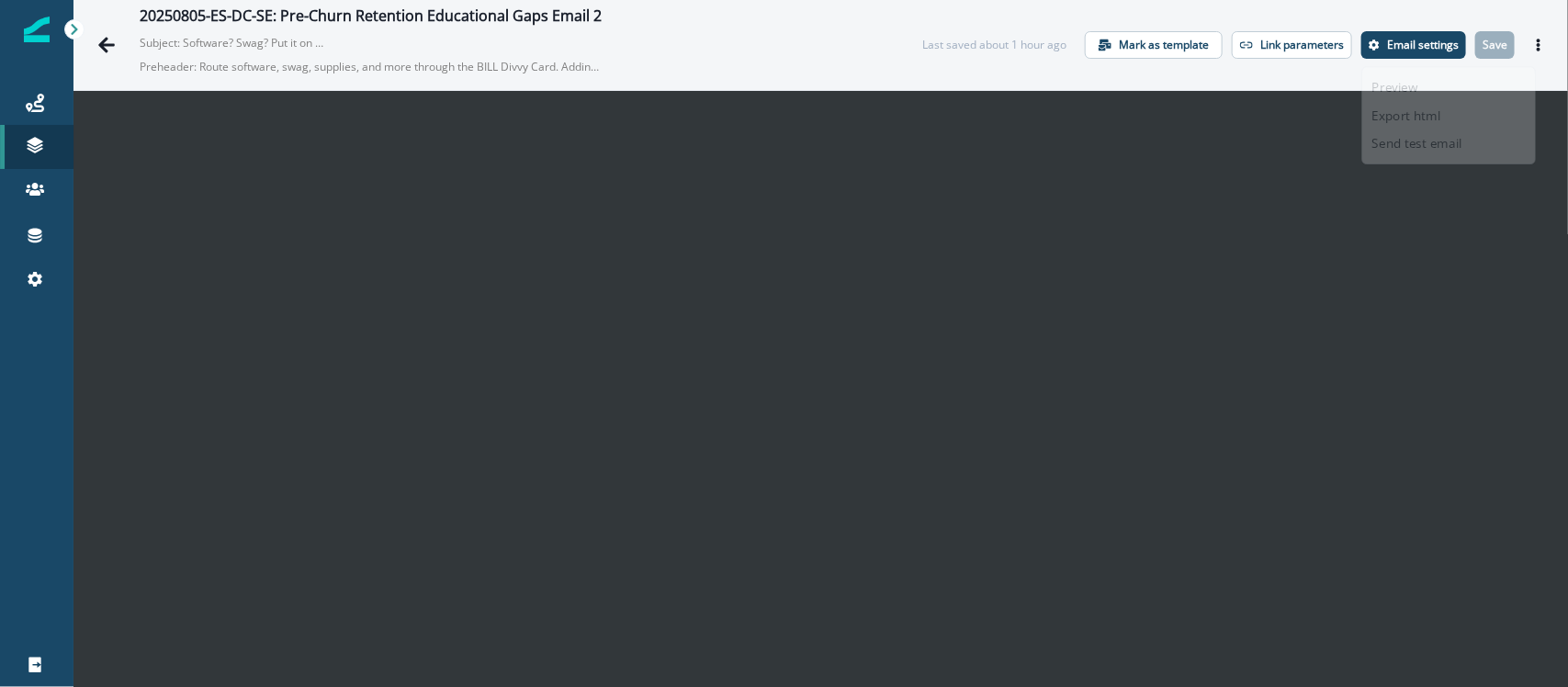 scroll, scrollTop: 26, scrollLeft: 0, axis: vertical 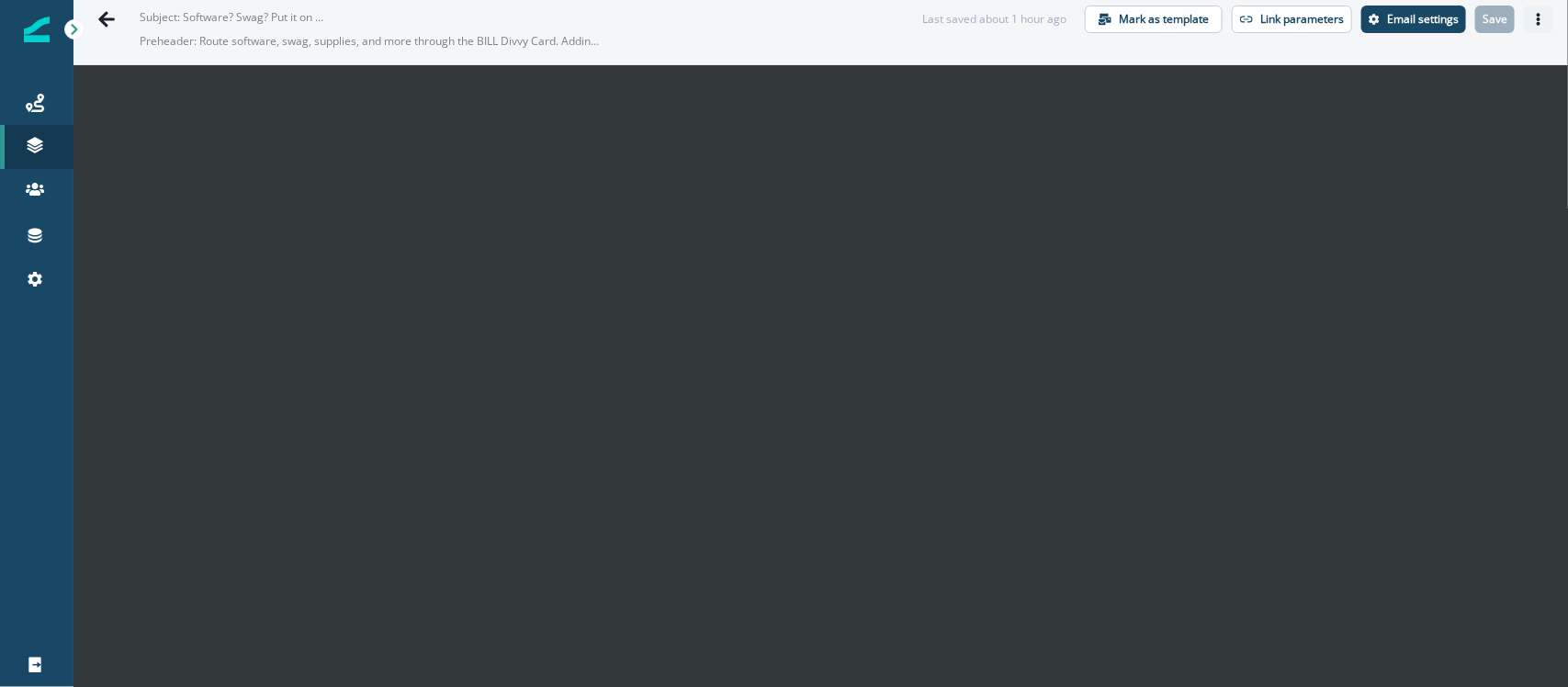click 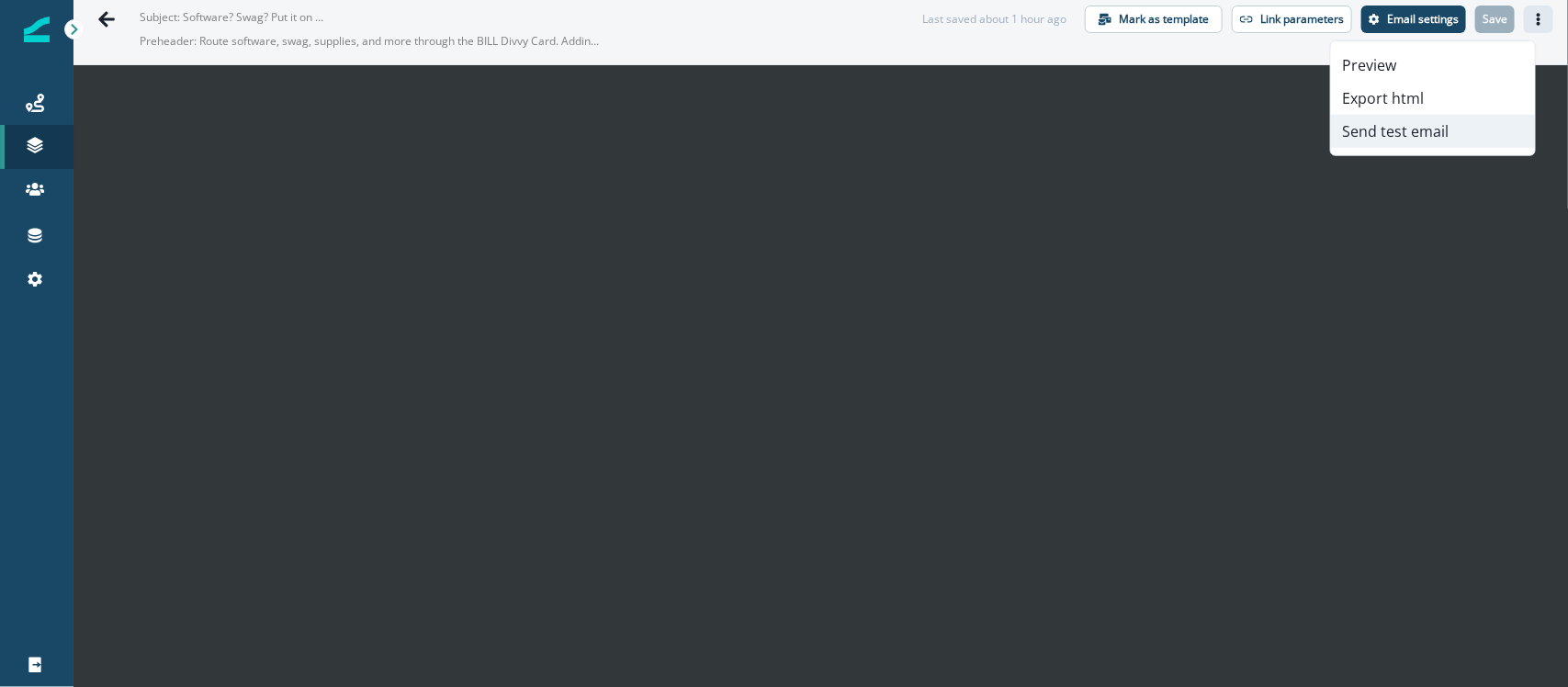 click on "Send test email" at bounding box center (1433, 131) 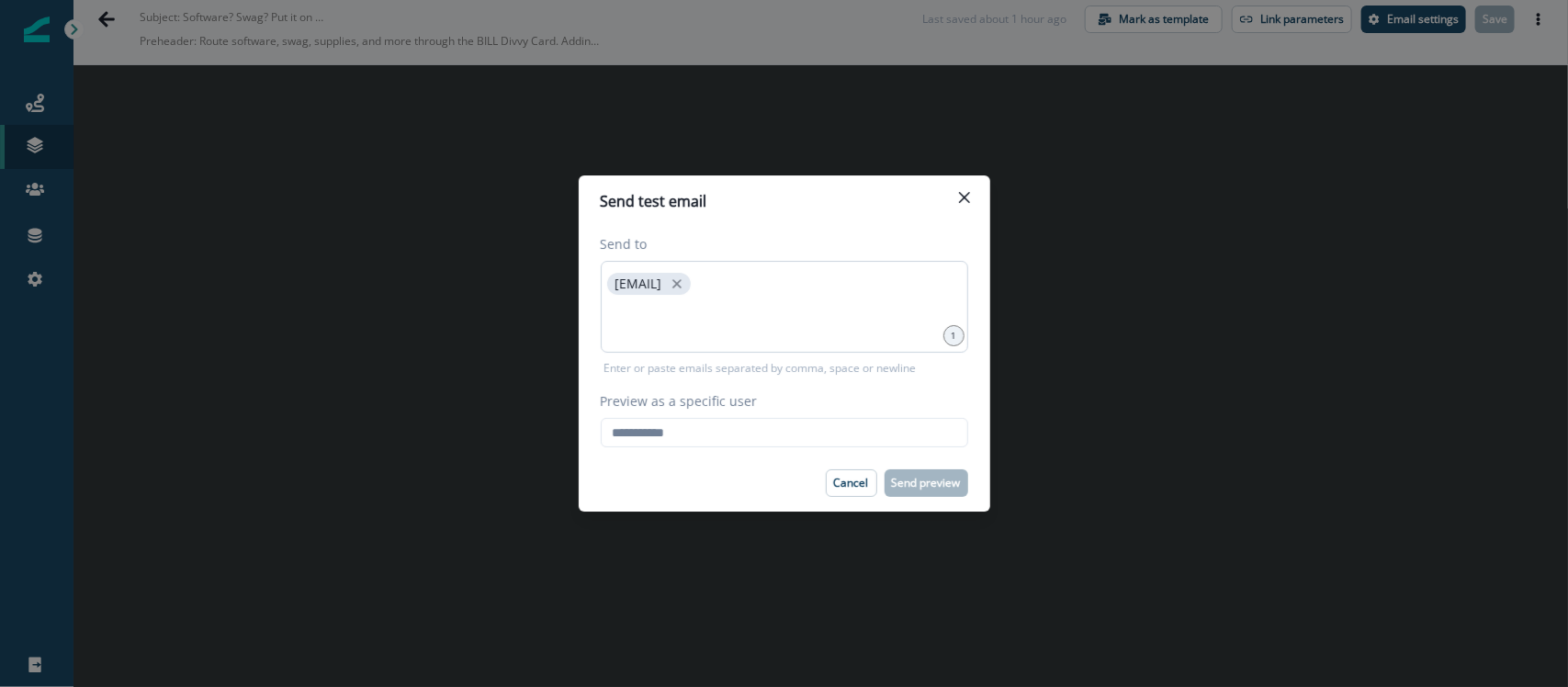 click on "[NAME]@[DOMAIN].[TLD]" at bounding box center (784, 307) 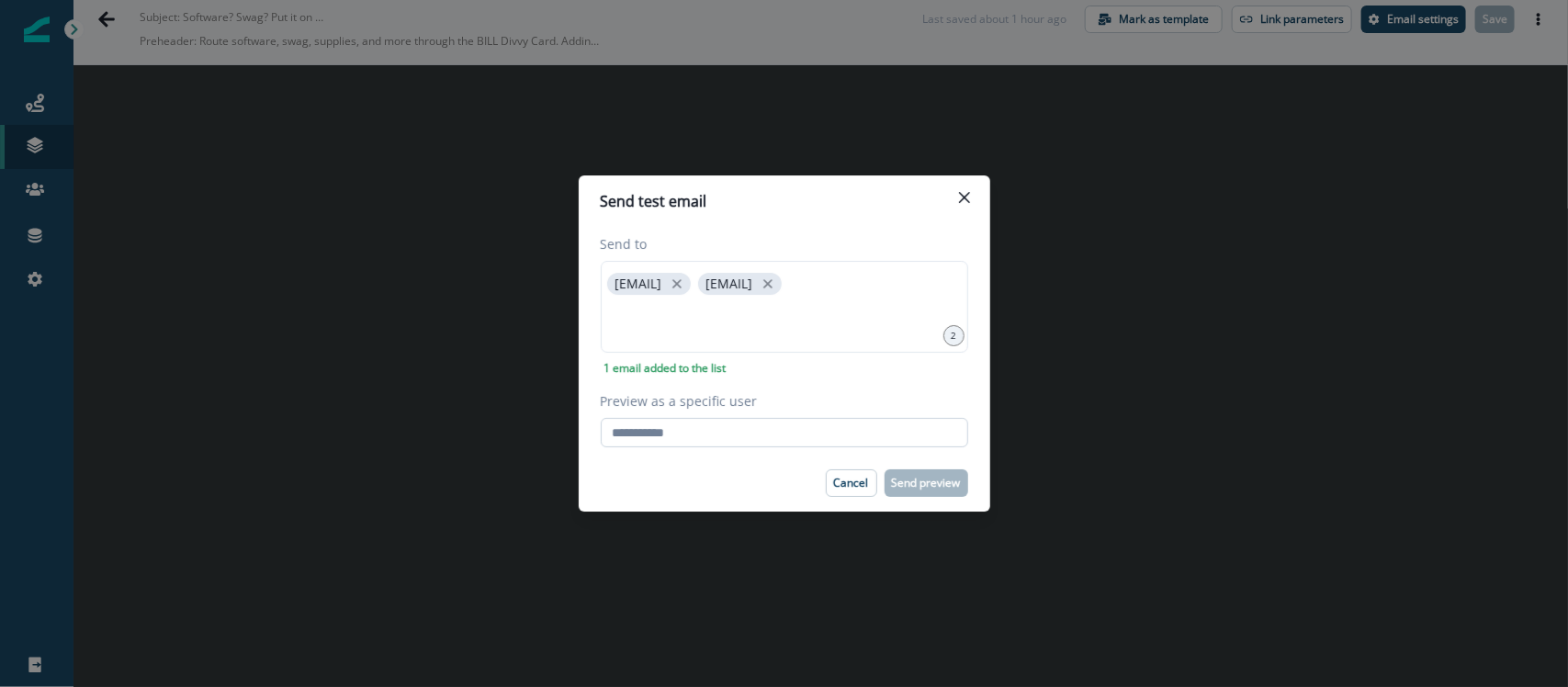 click on "Preview as a specific user" at bounding box center [784, 433] 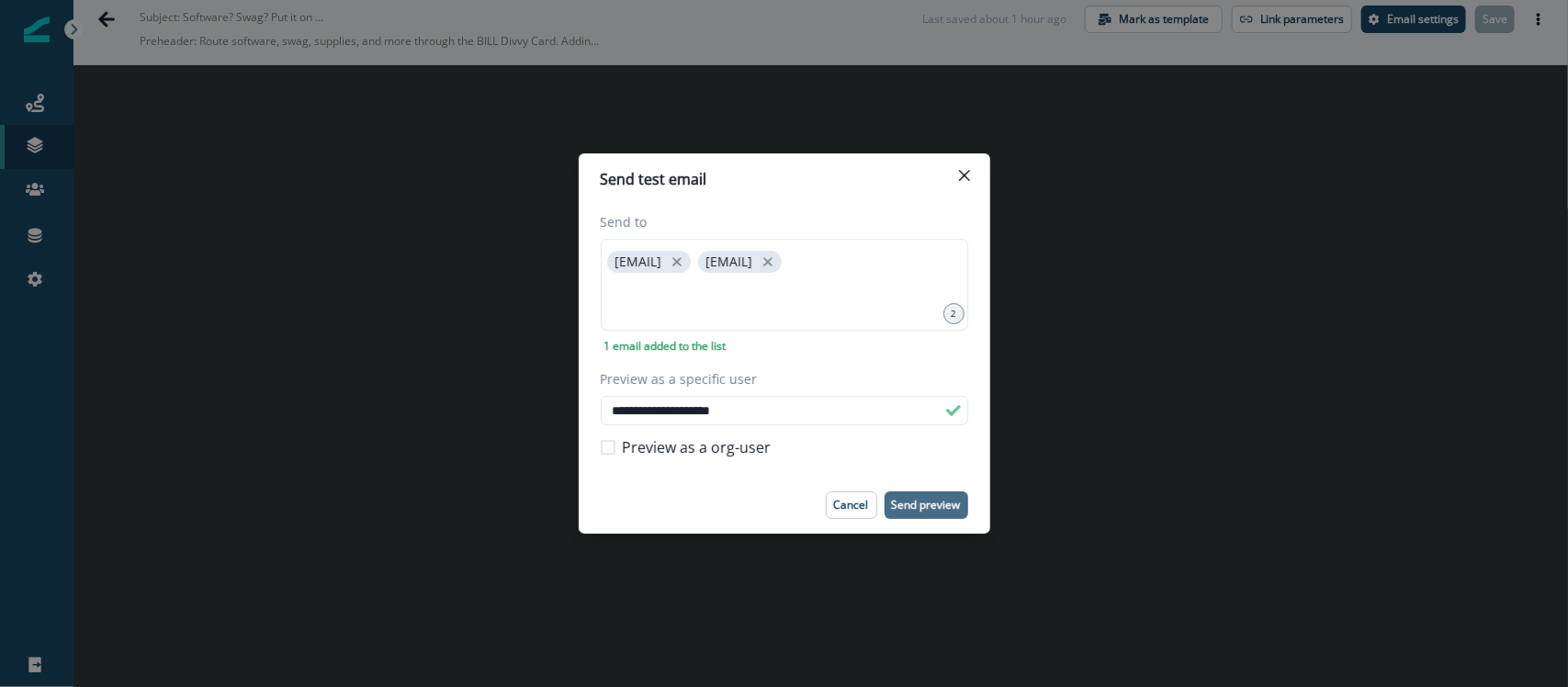 type on "**********" 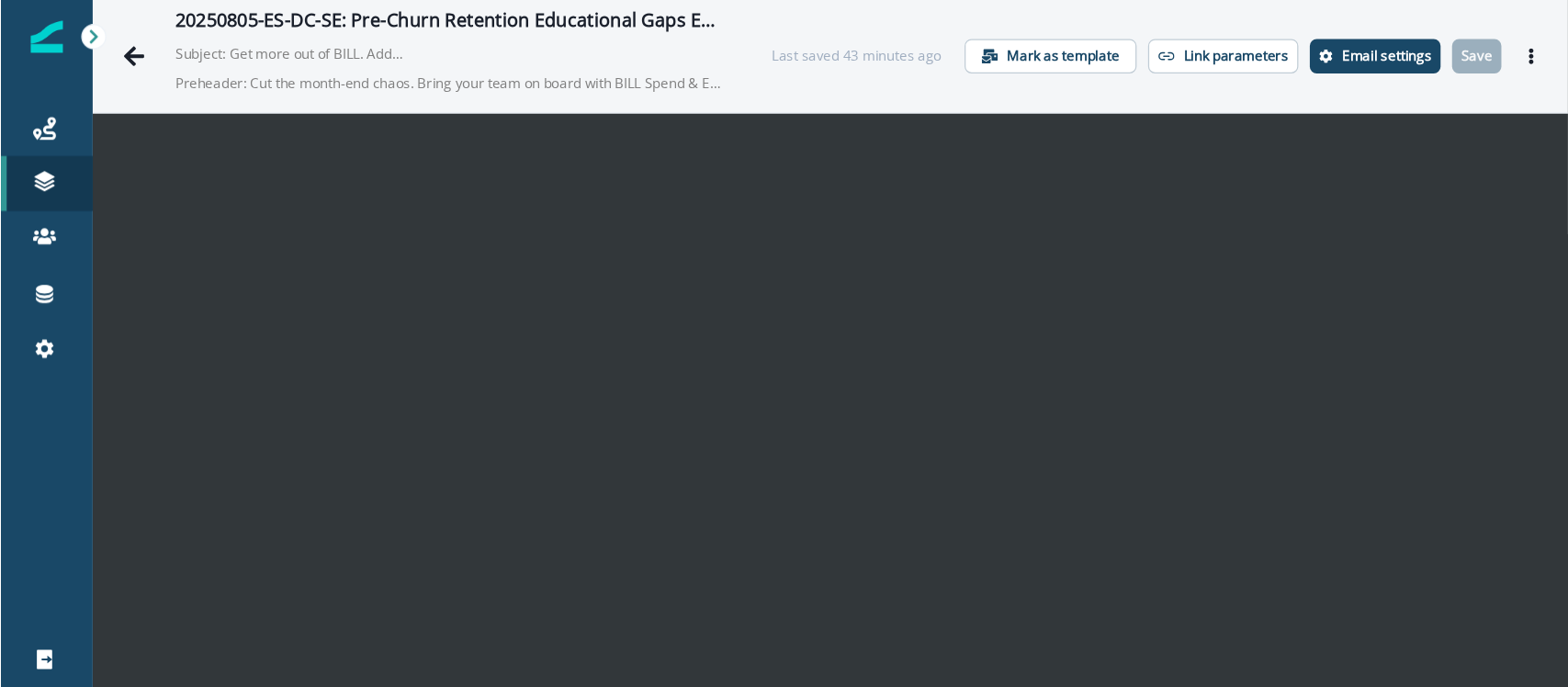 scroll, scrollTop: 0, scrollLeft: 0, axis: both 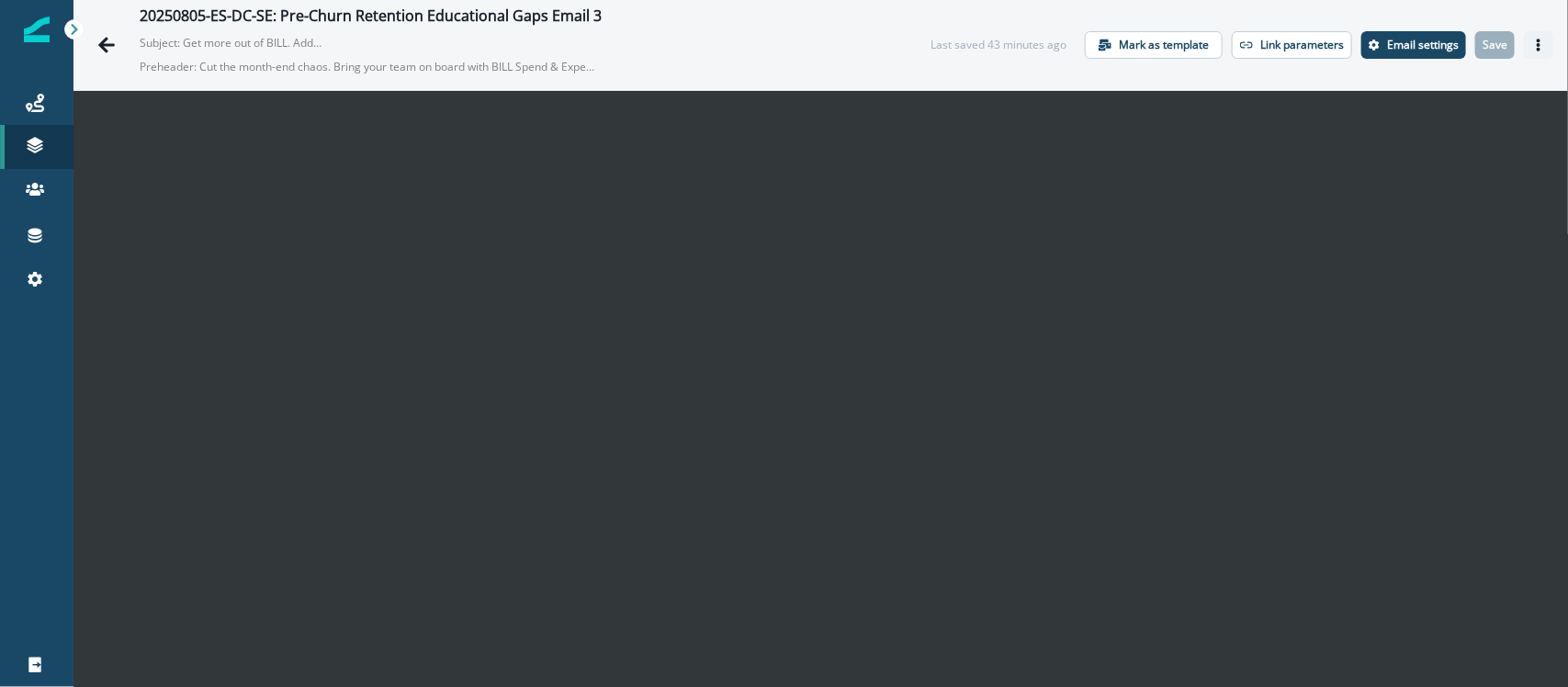 click 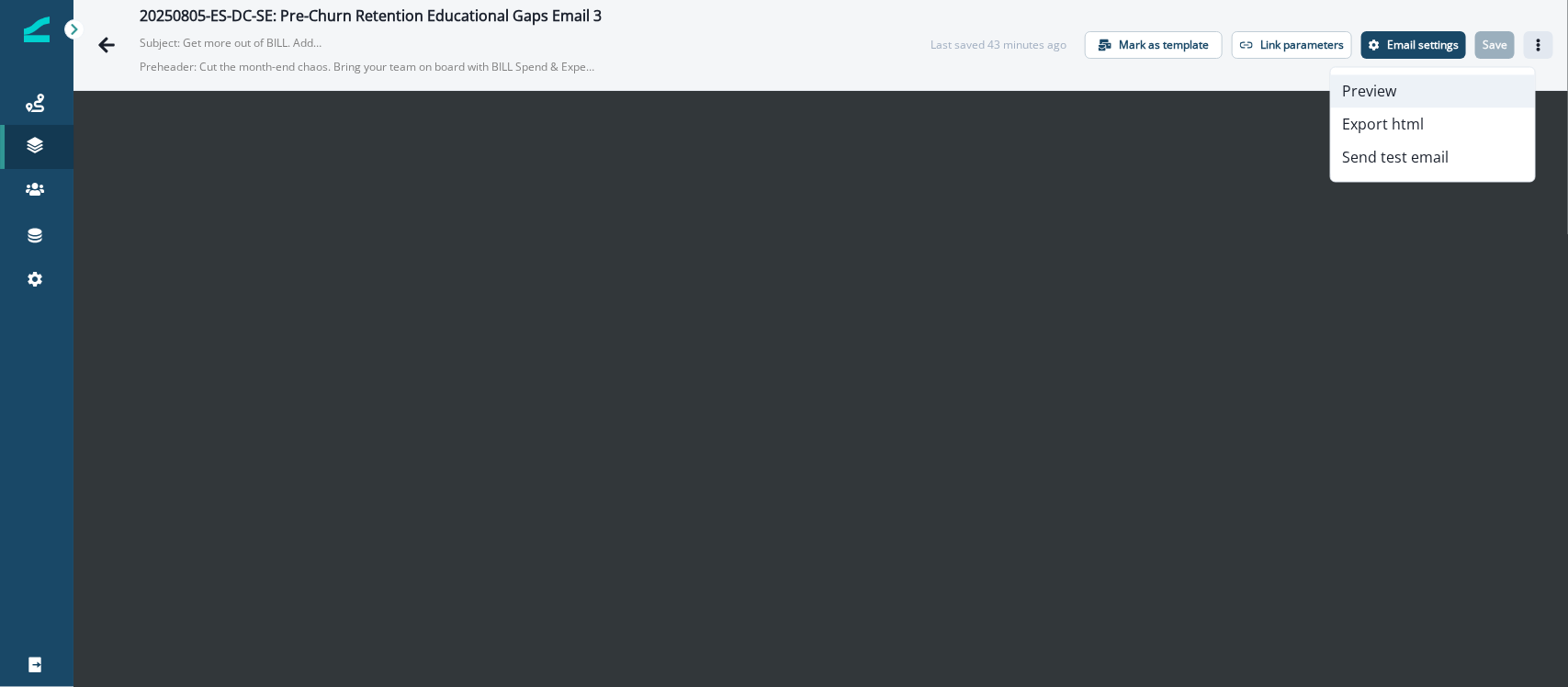 click on "Preview" at bounding box center [1433, 92] 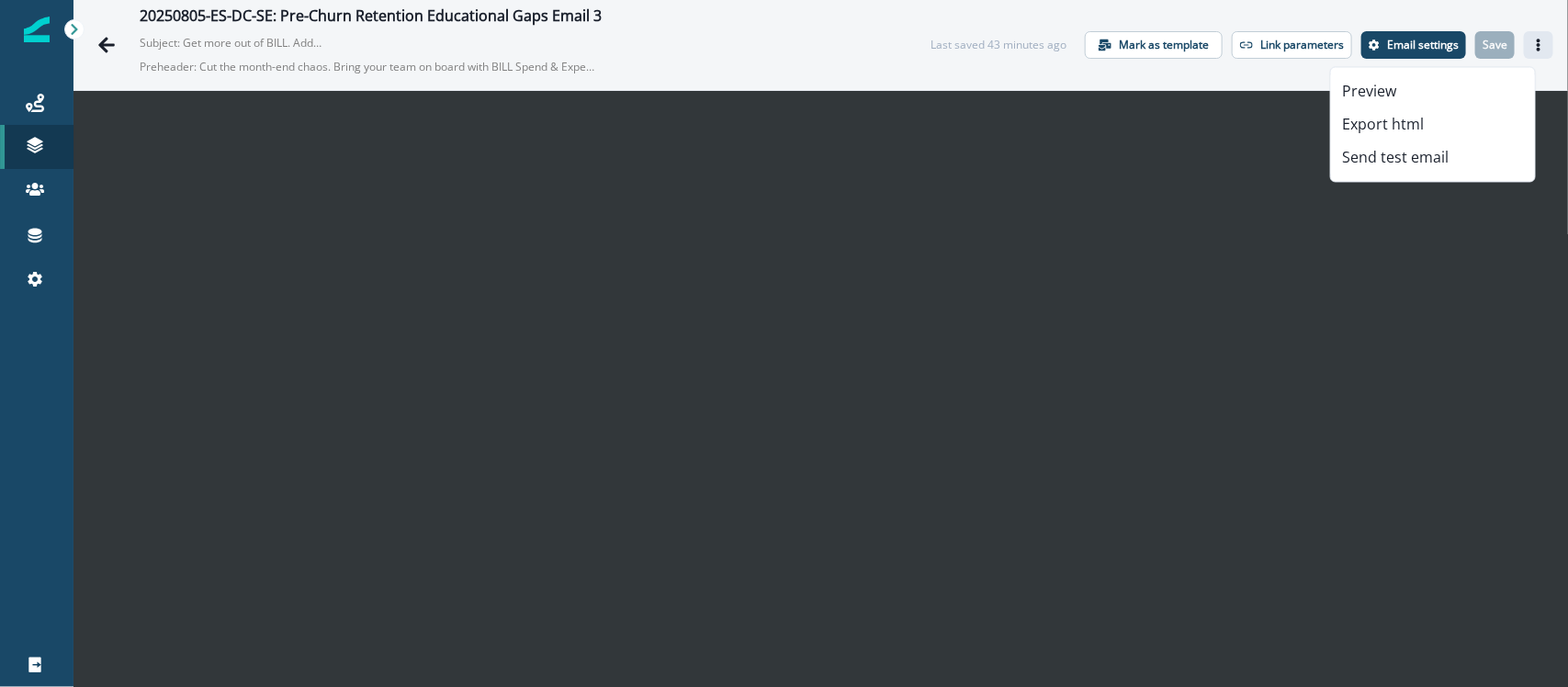 scroll, scrollTop: 26, scrollLeft: 0, axis: vertical 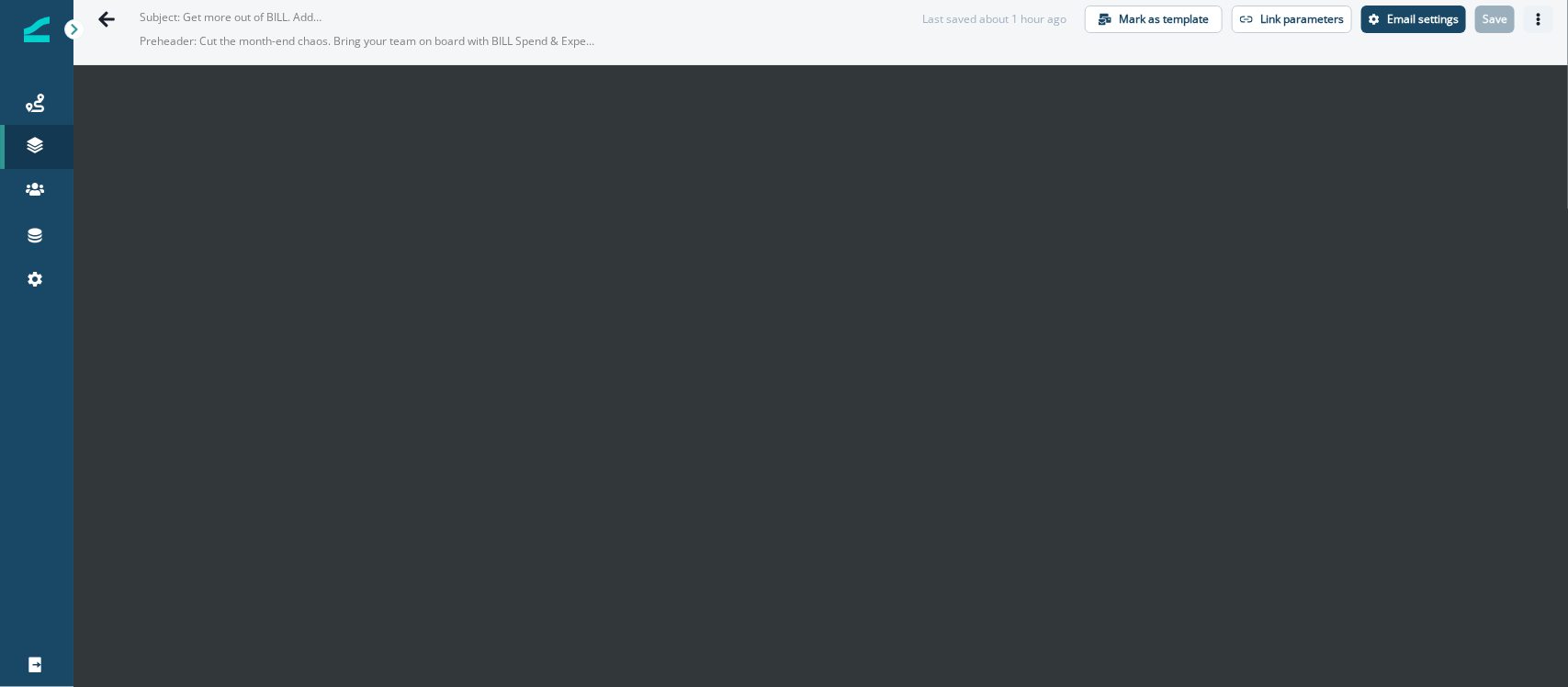 click 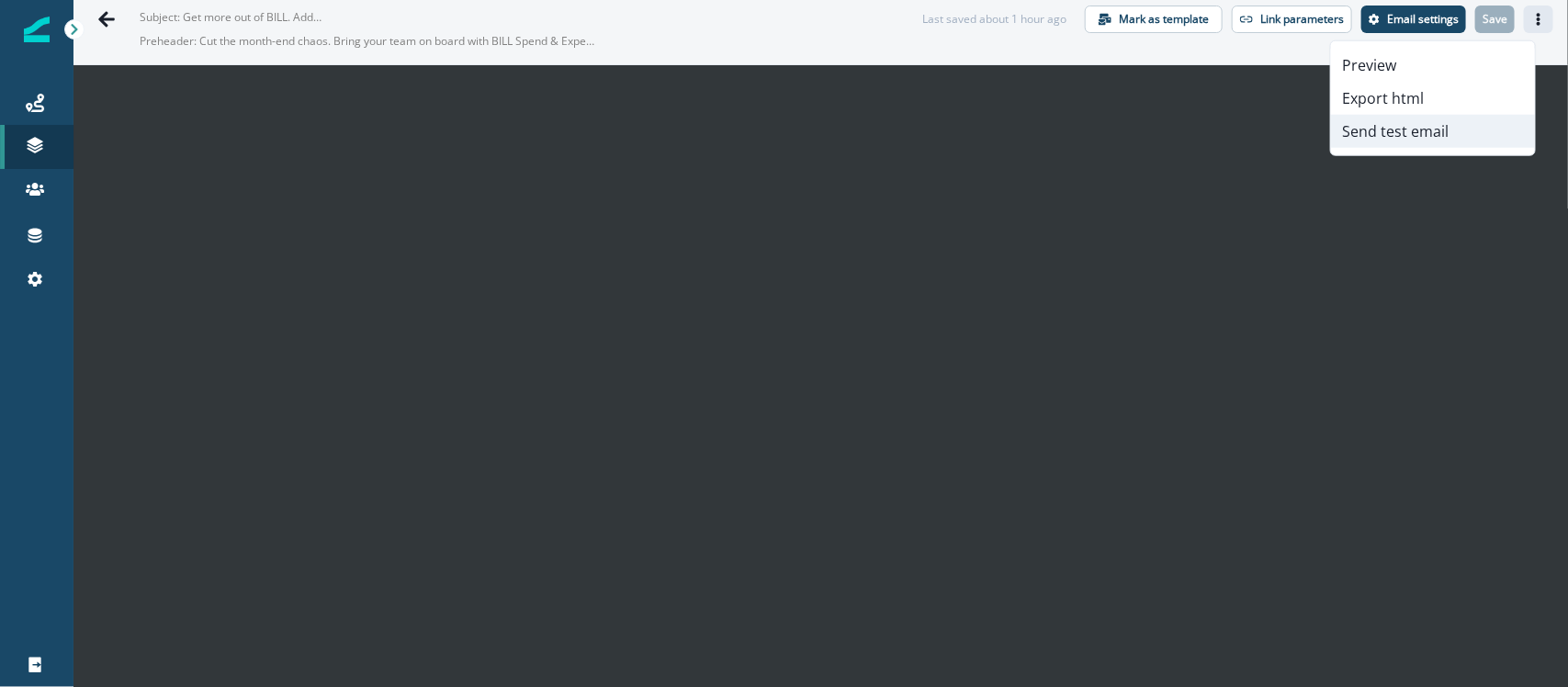click on "Send test email" at bounding box center [1433, 131] 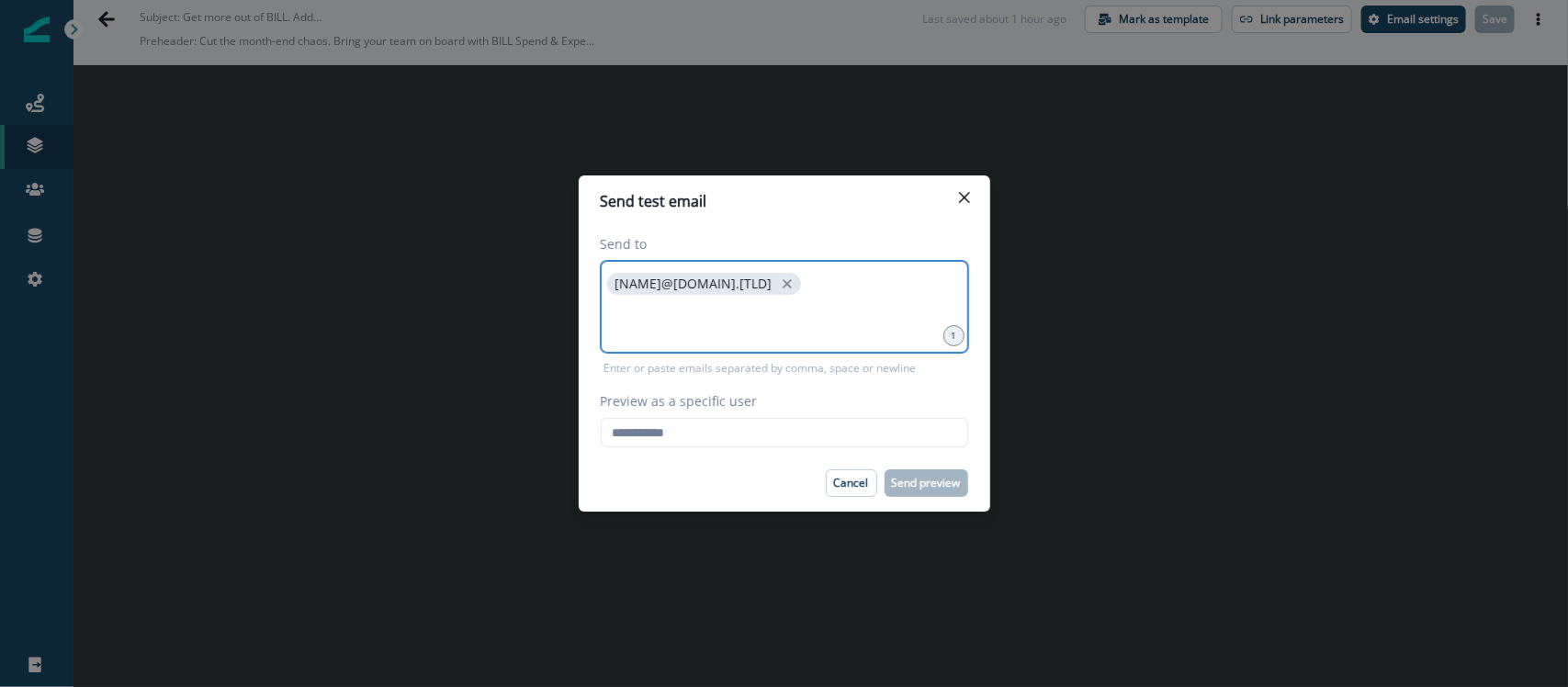 click at bounding box center (784, 321) 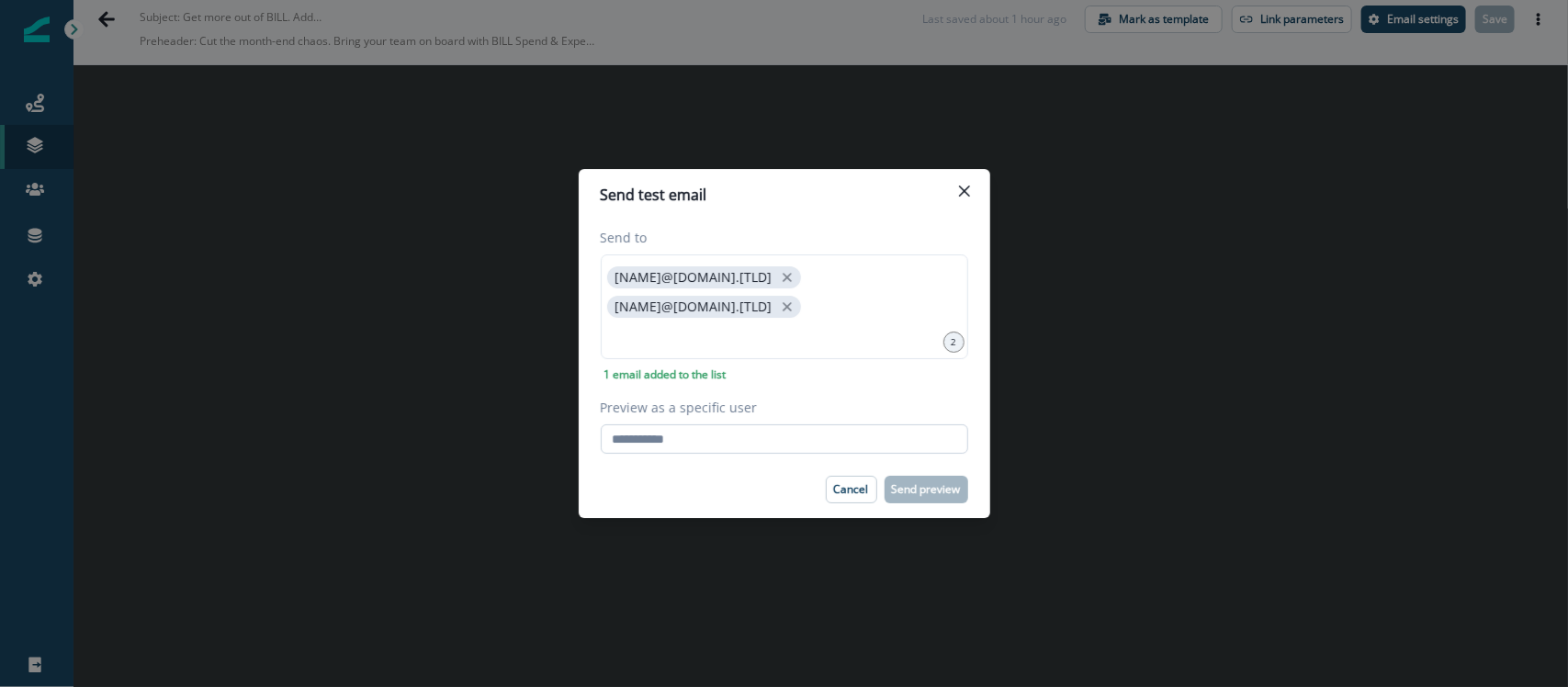click on "Preview as a specific user" at bounding box center [784, 439] 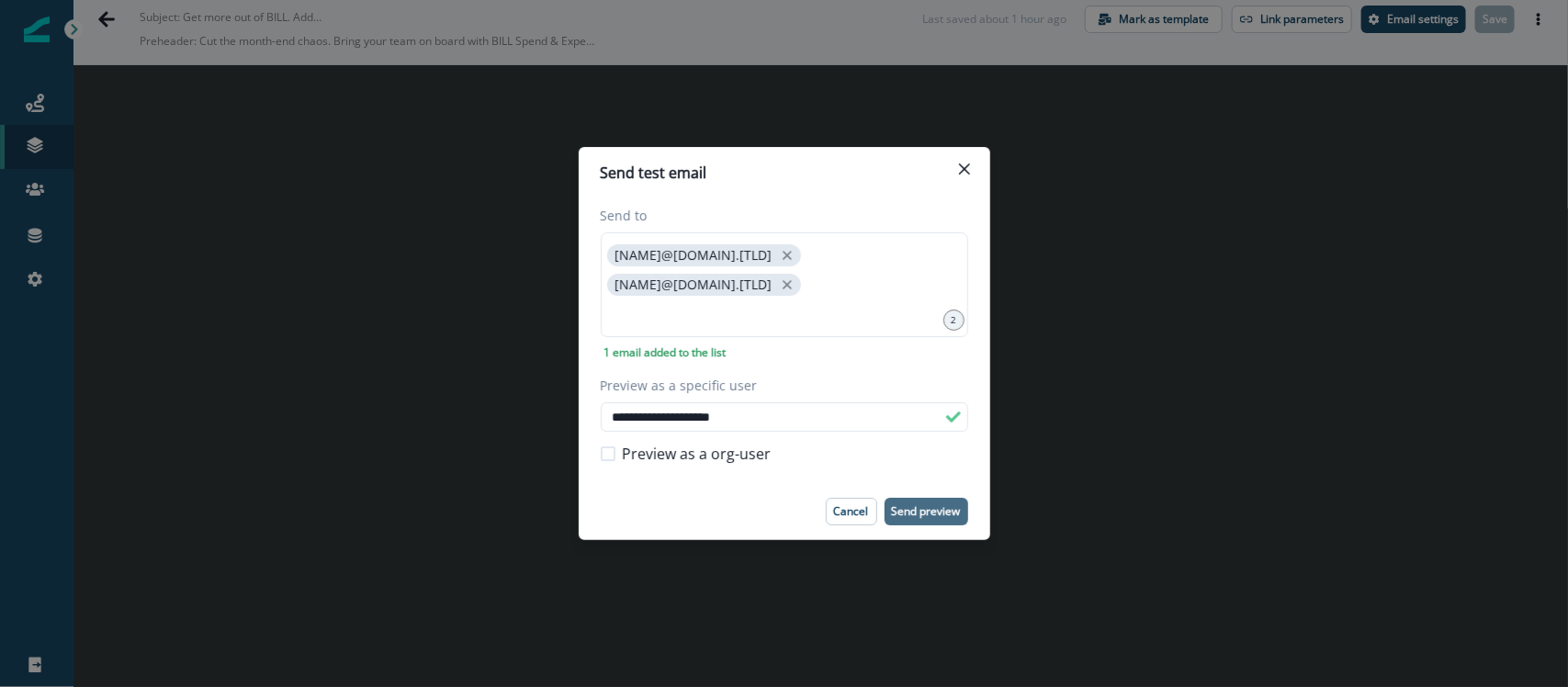 type on "**********" 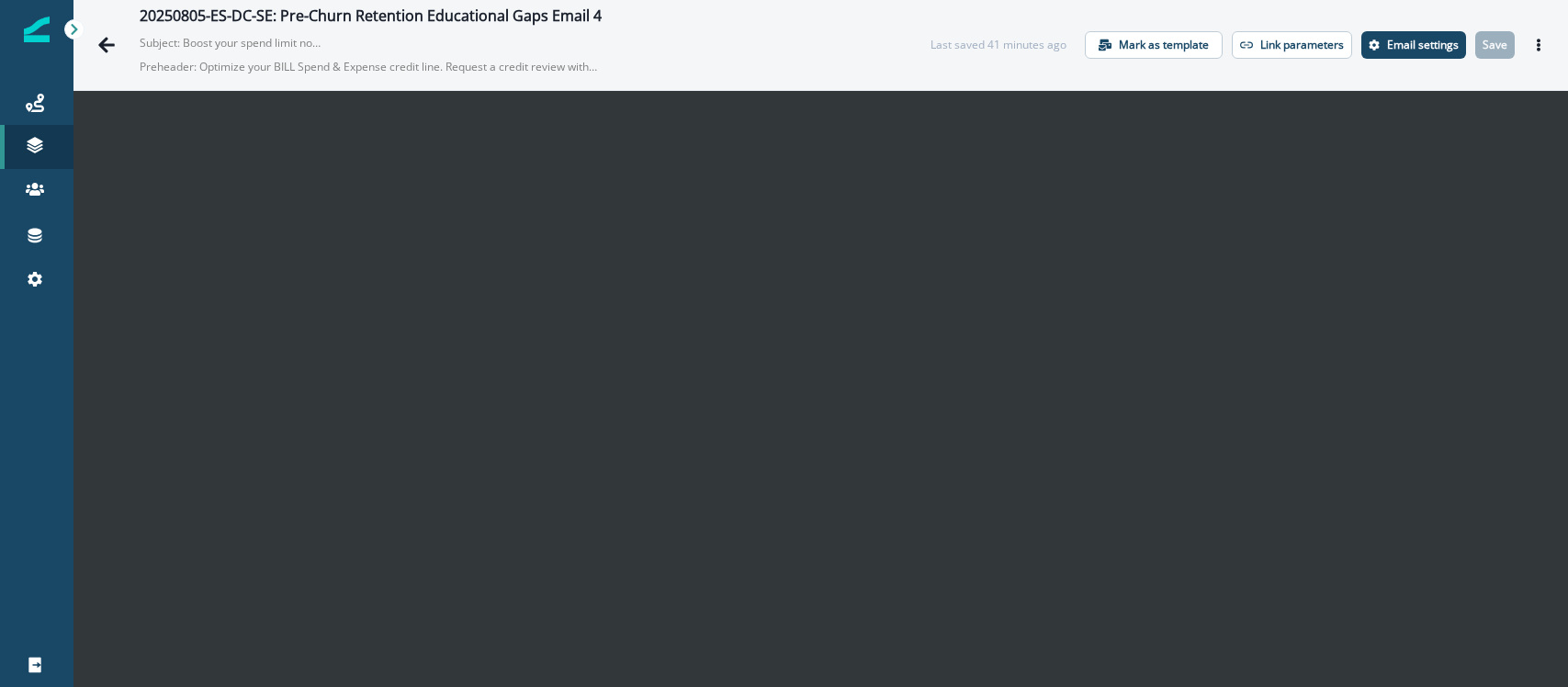 scroll, scrollTop: 0, scrollLeft: 0, axis: both 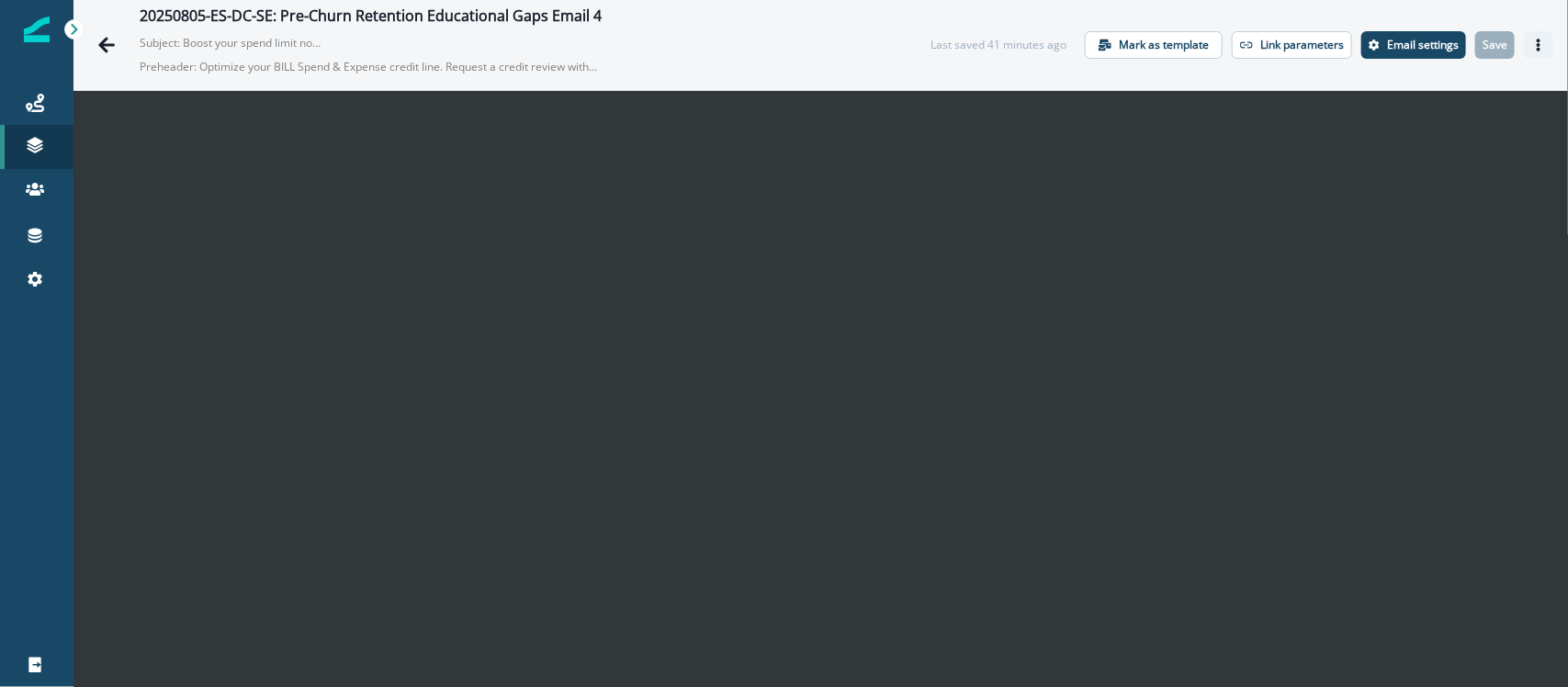 click at bounding box center [1539, 45] 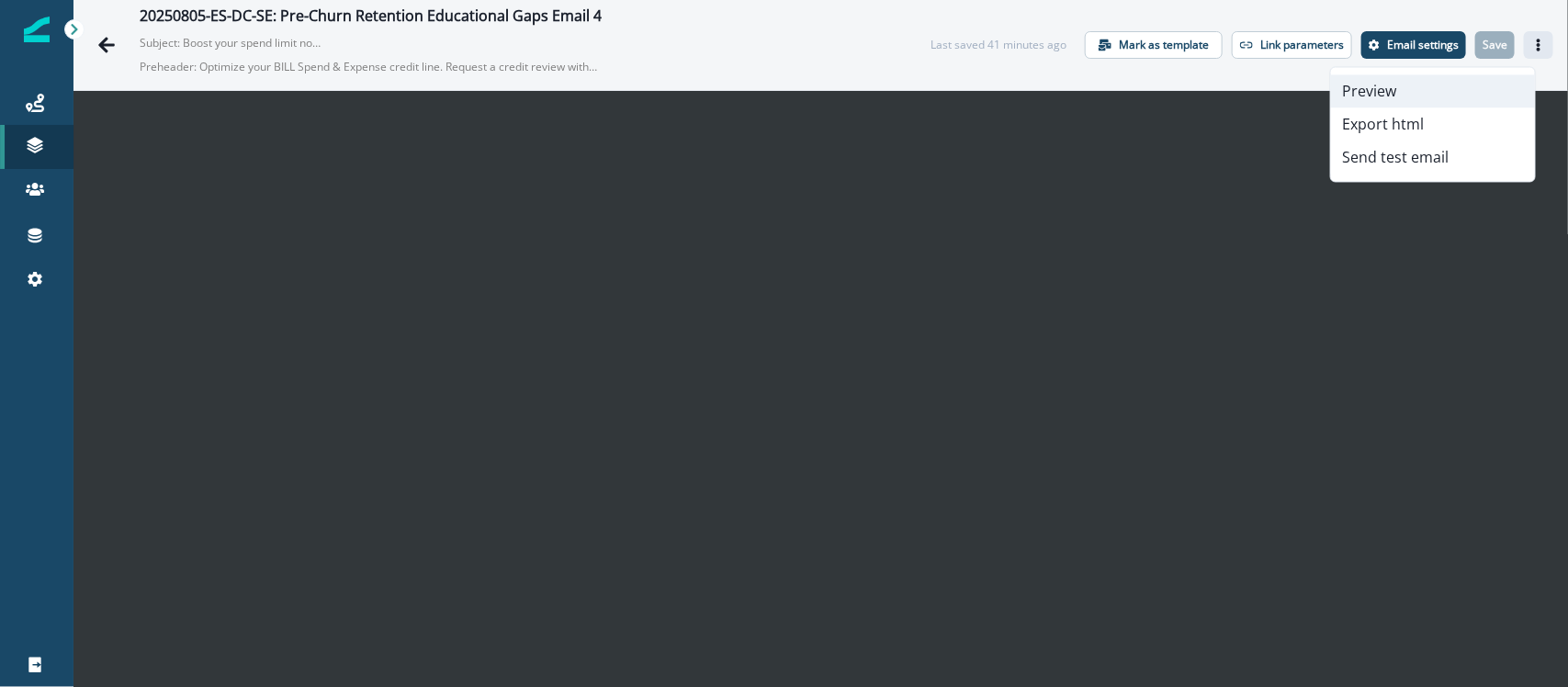 click on "Preview" at bounding box center (1433, 92) 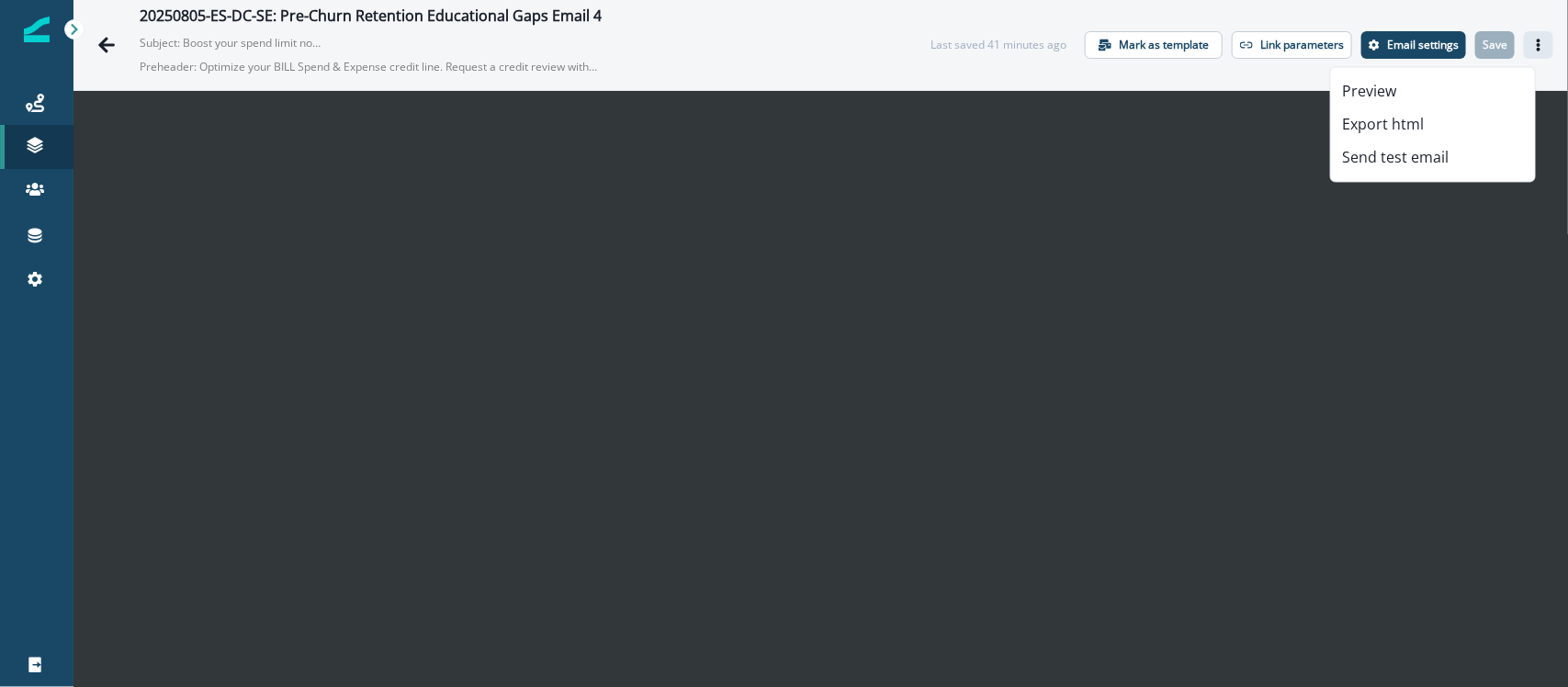scroll, scrollTop: 26, scrollLeft: 0, axis: vertical 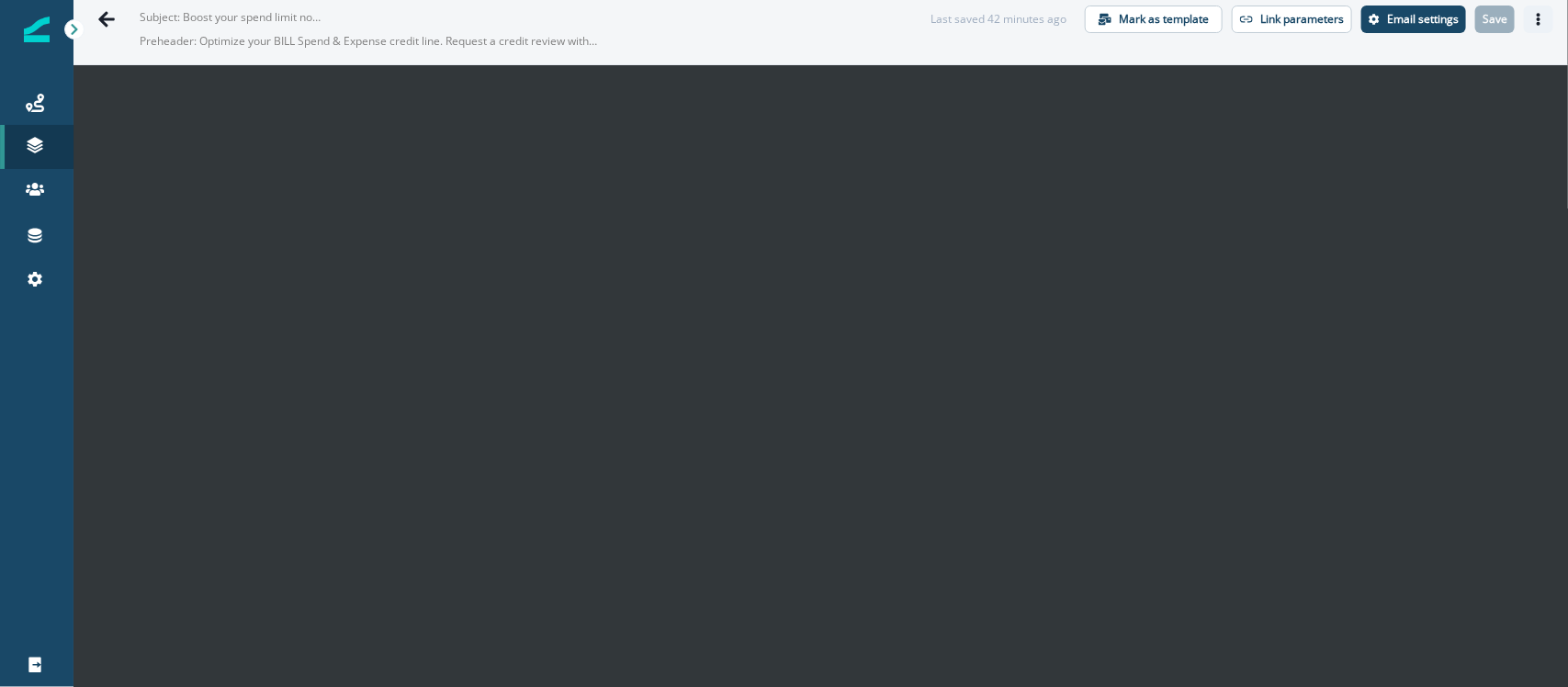 click at bounding box center (1539, 19) 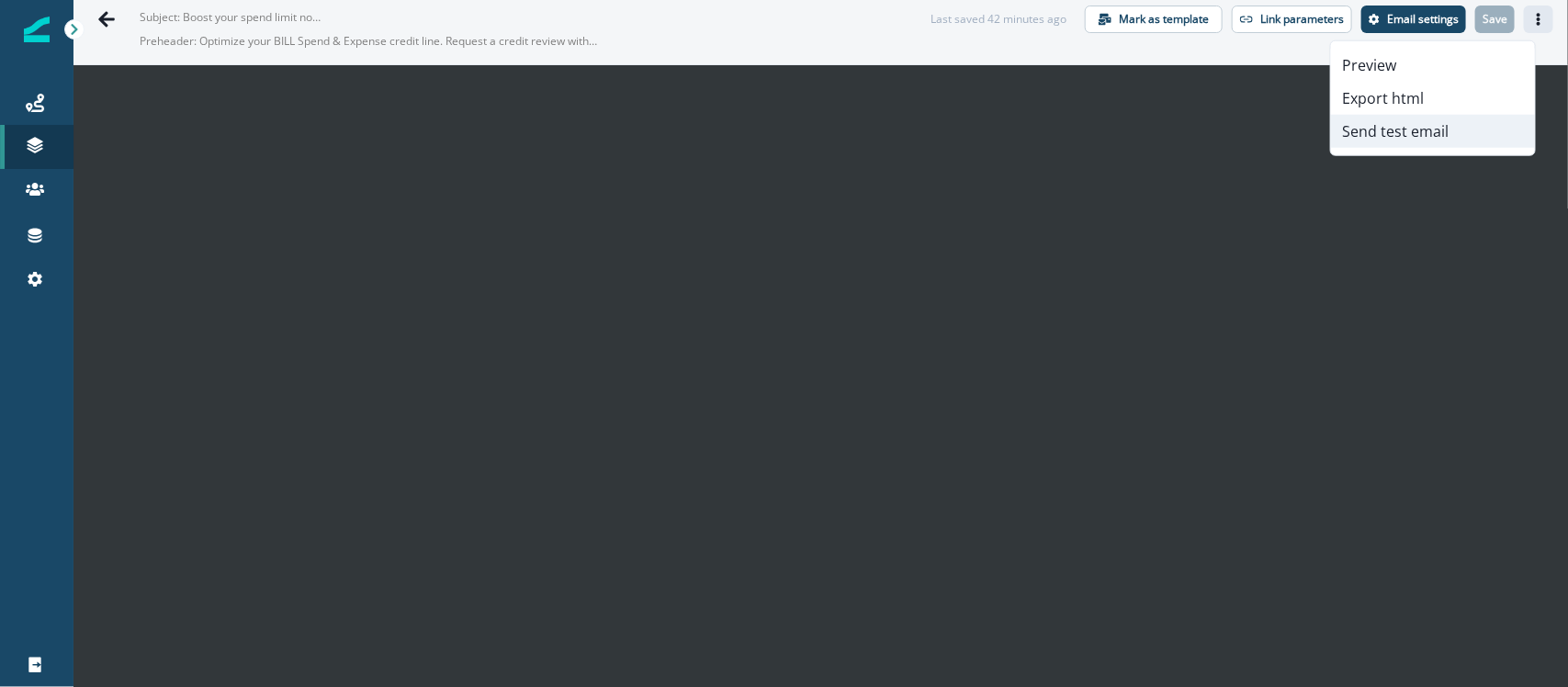 click on "Send test email" at bounding box center (1433, 131) 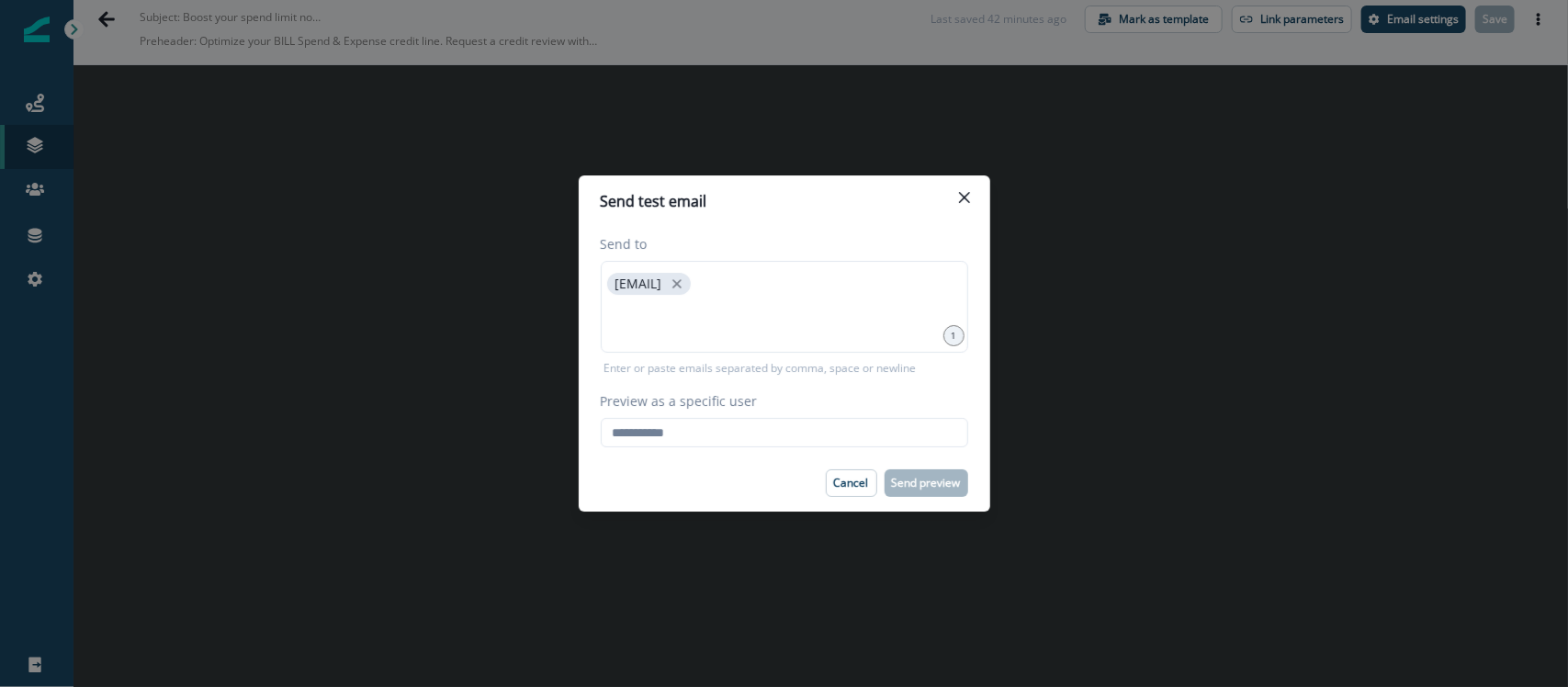 type 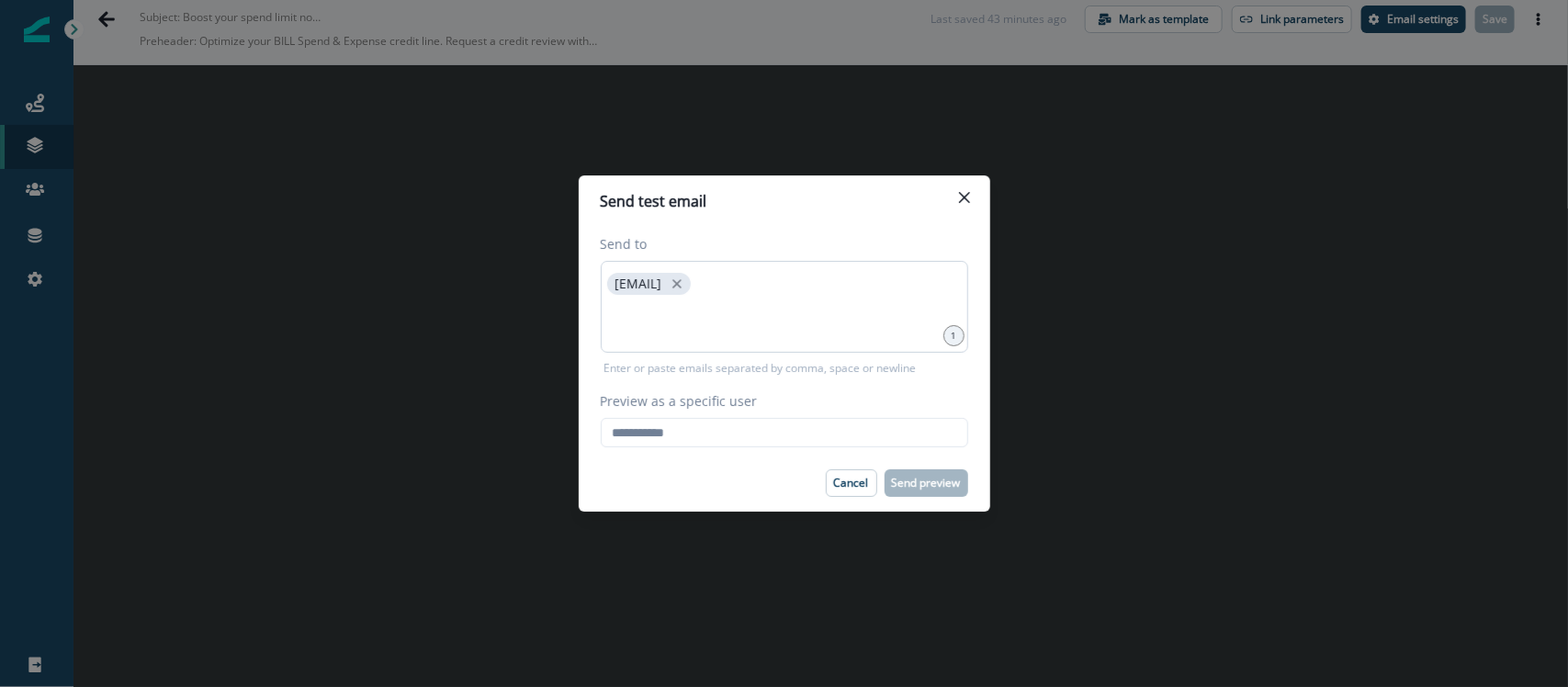 click on "nidhi.singh@hq.bill.com" at bounding box center (784, 307) 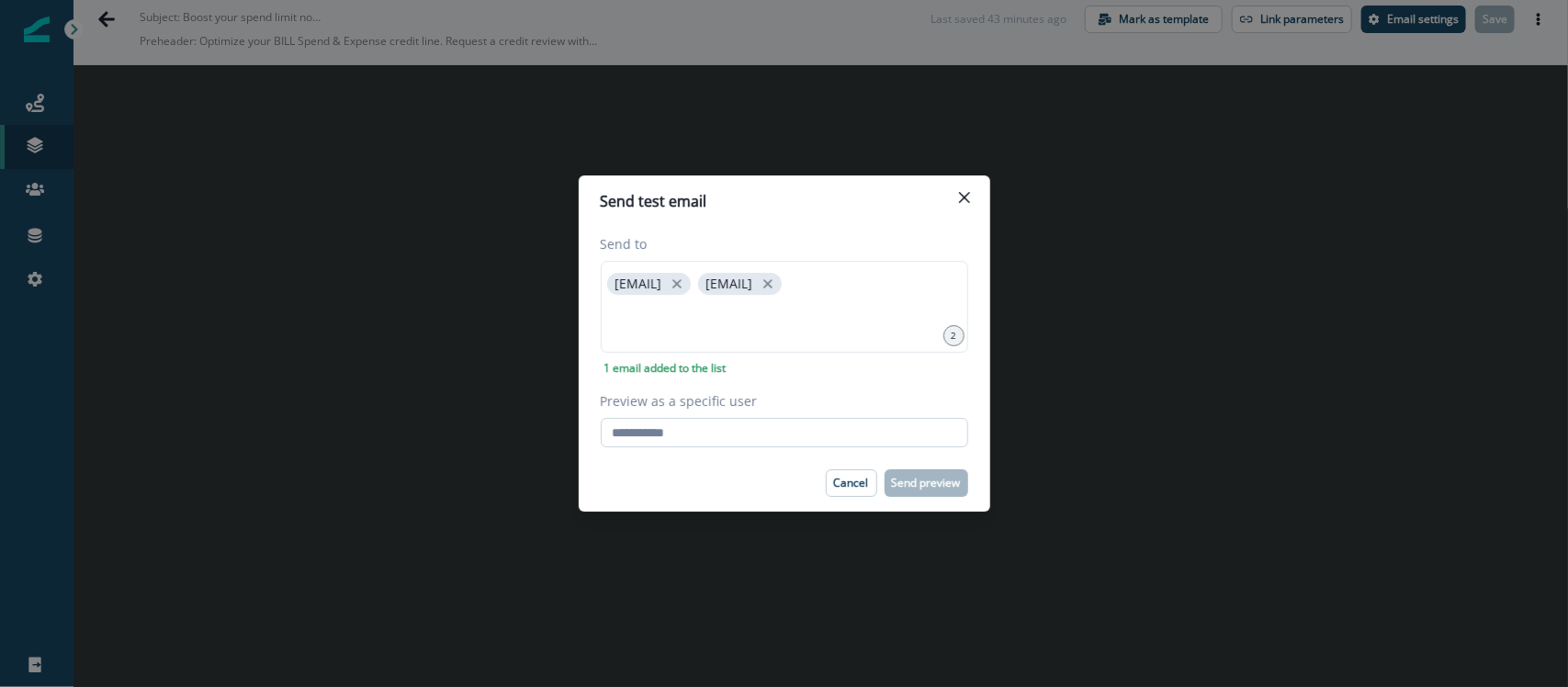 click on "Preview as a specific user" at bounding box center (784, 433) 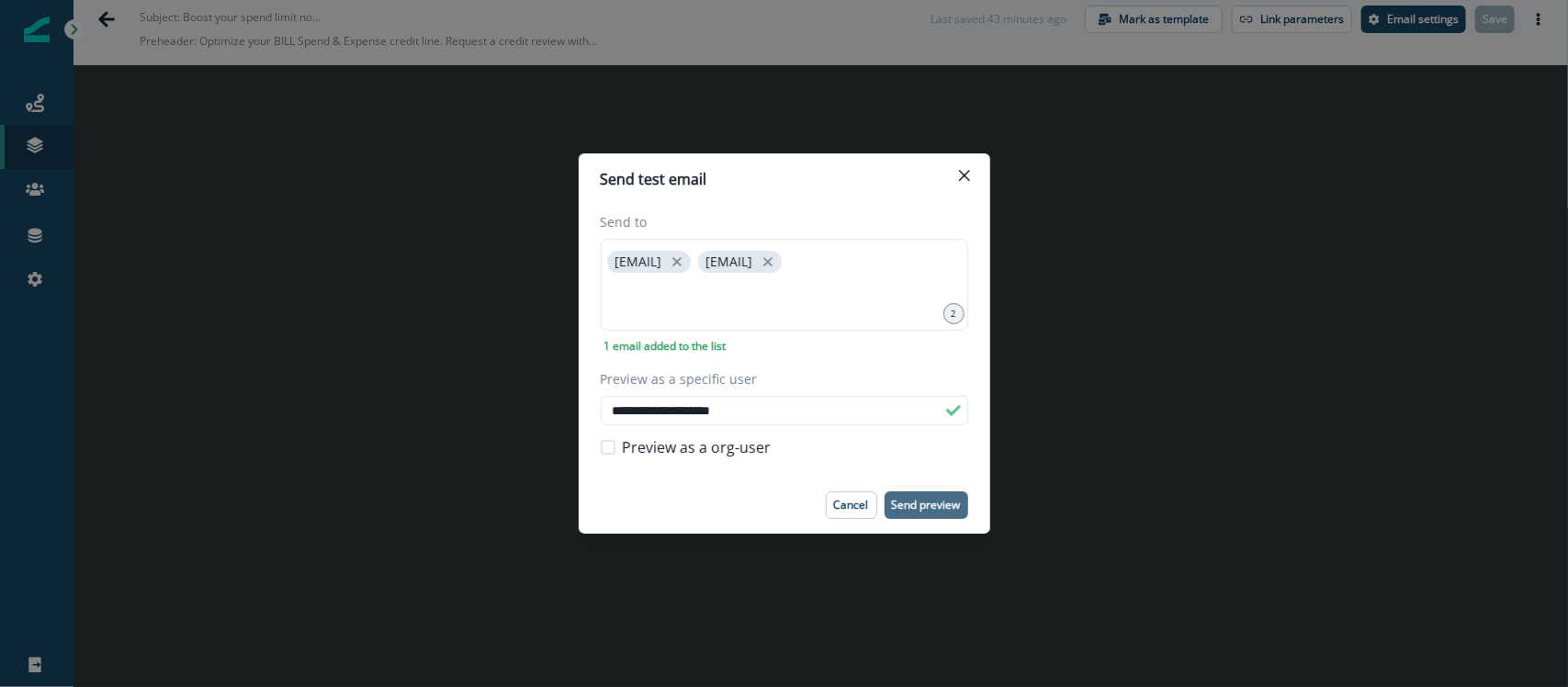 type on "**********" 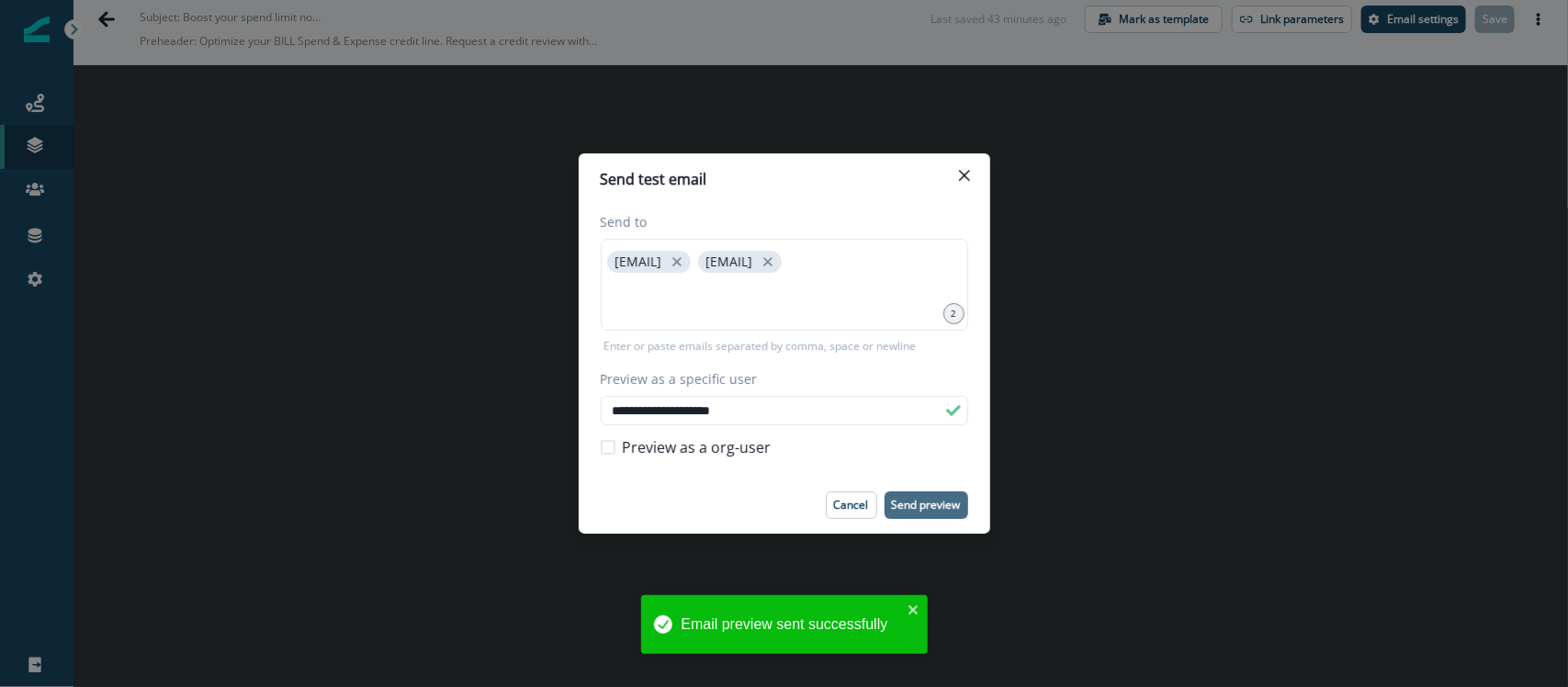 type 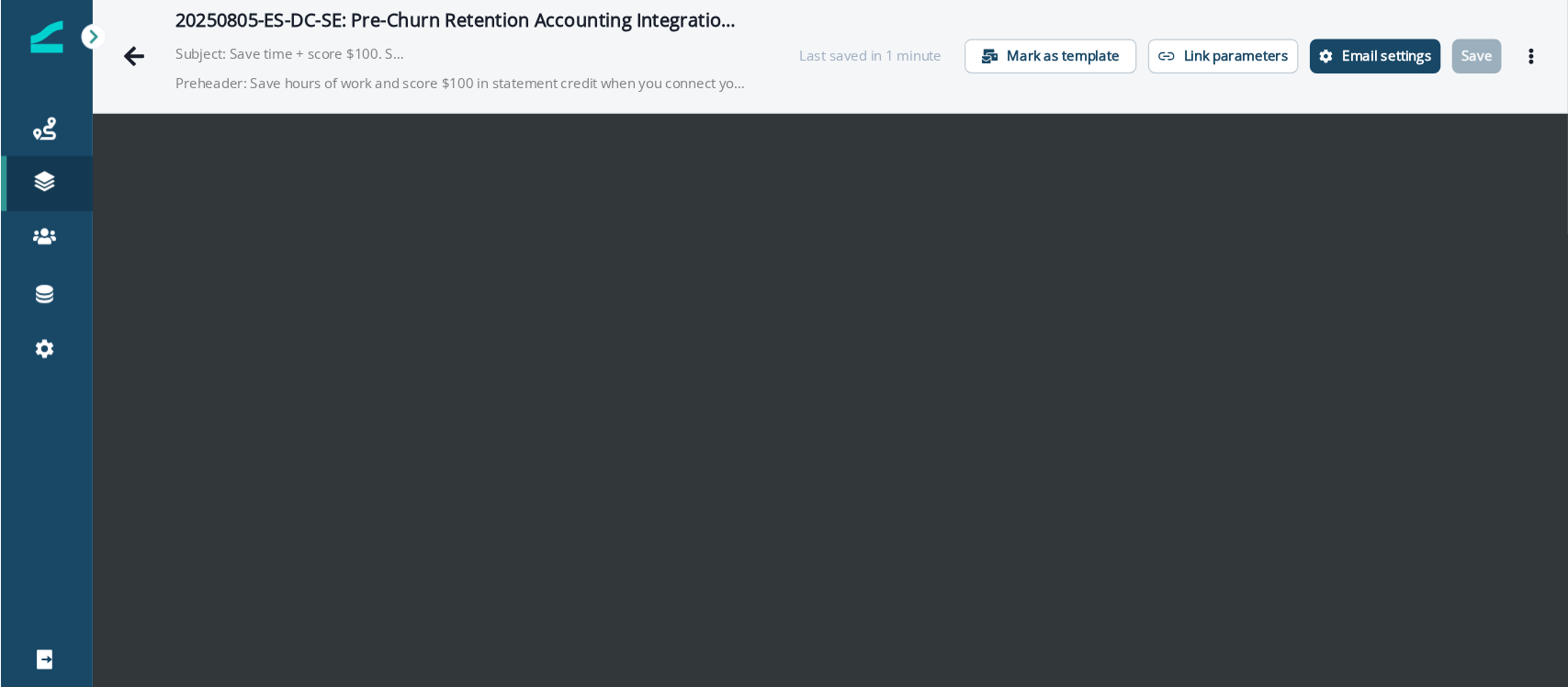 scroll, scrollTop: 0, scrollLeft: 0, axis: both 